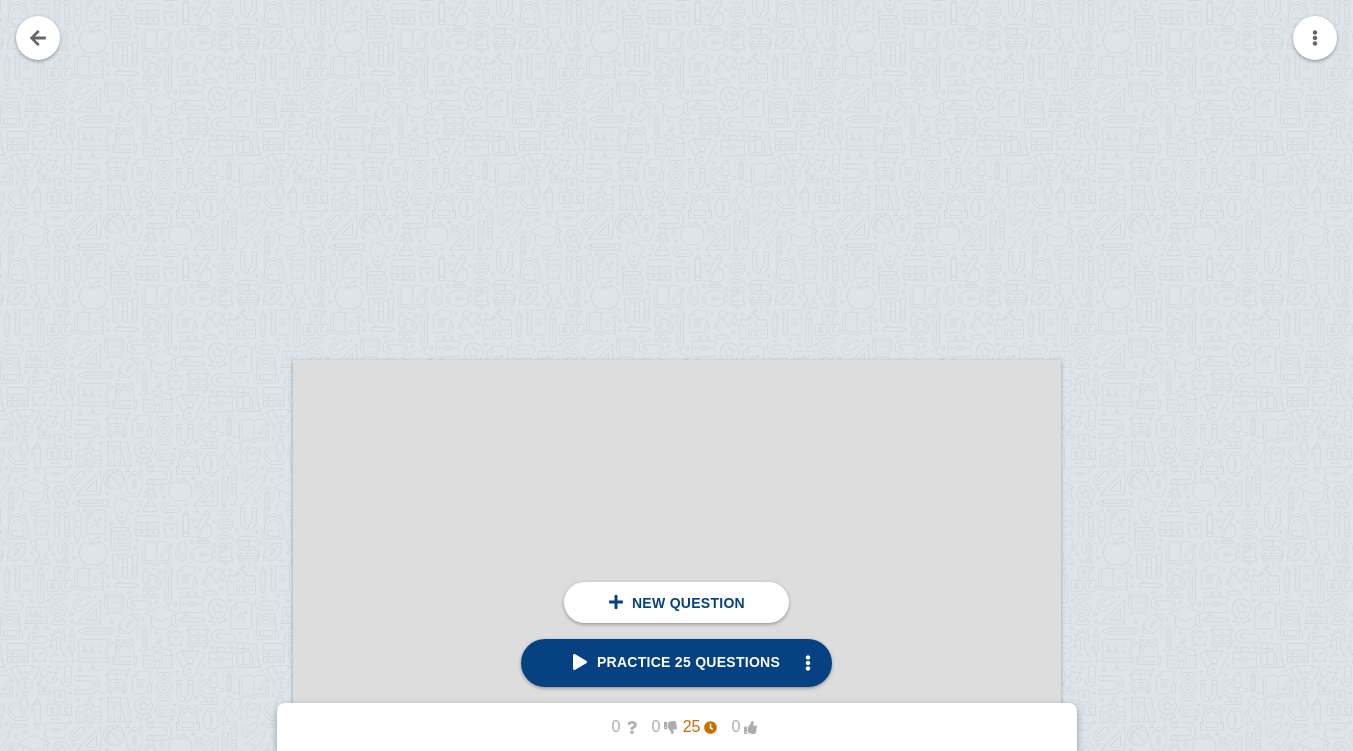 scroll, scrollTop: 2929, scrollLeft: 0, axis: vertical 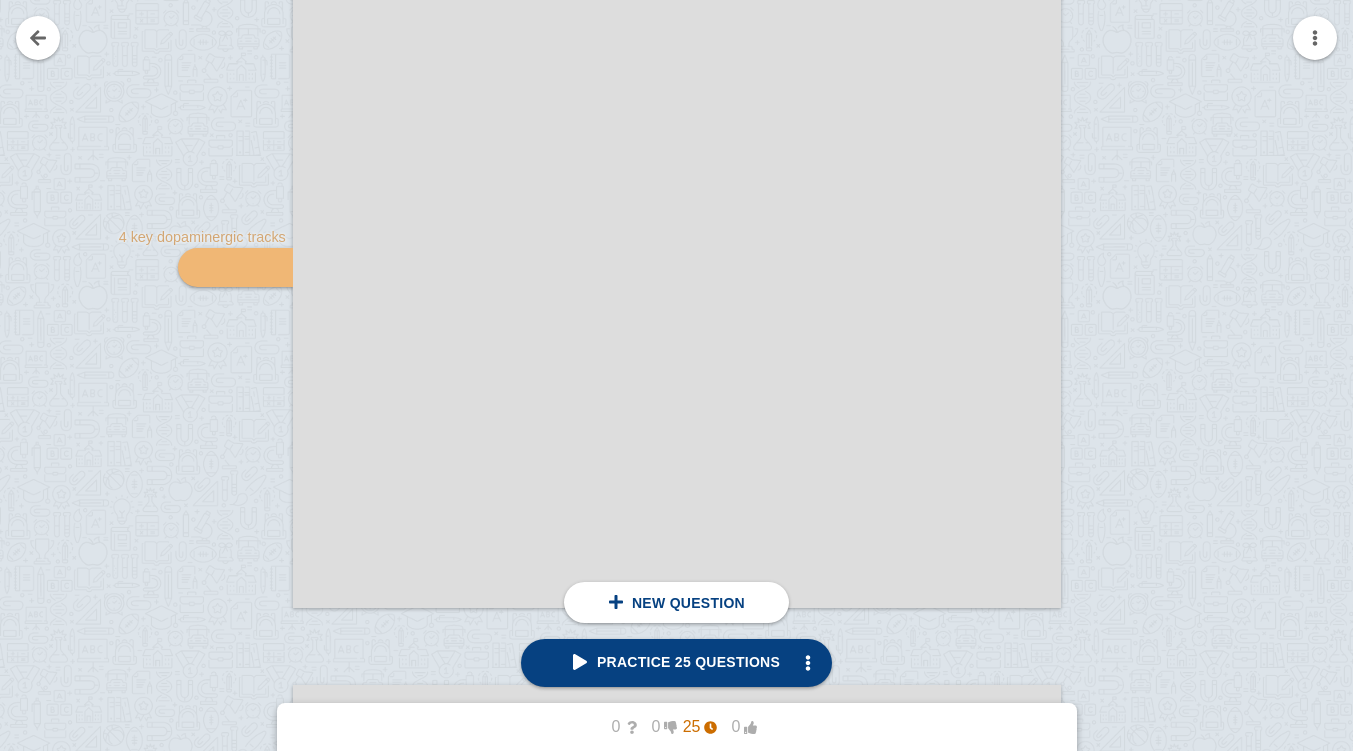click on "Practice 25 questions" at bounding box center [676, 662] 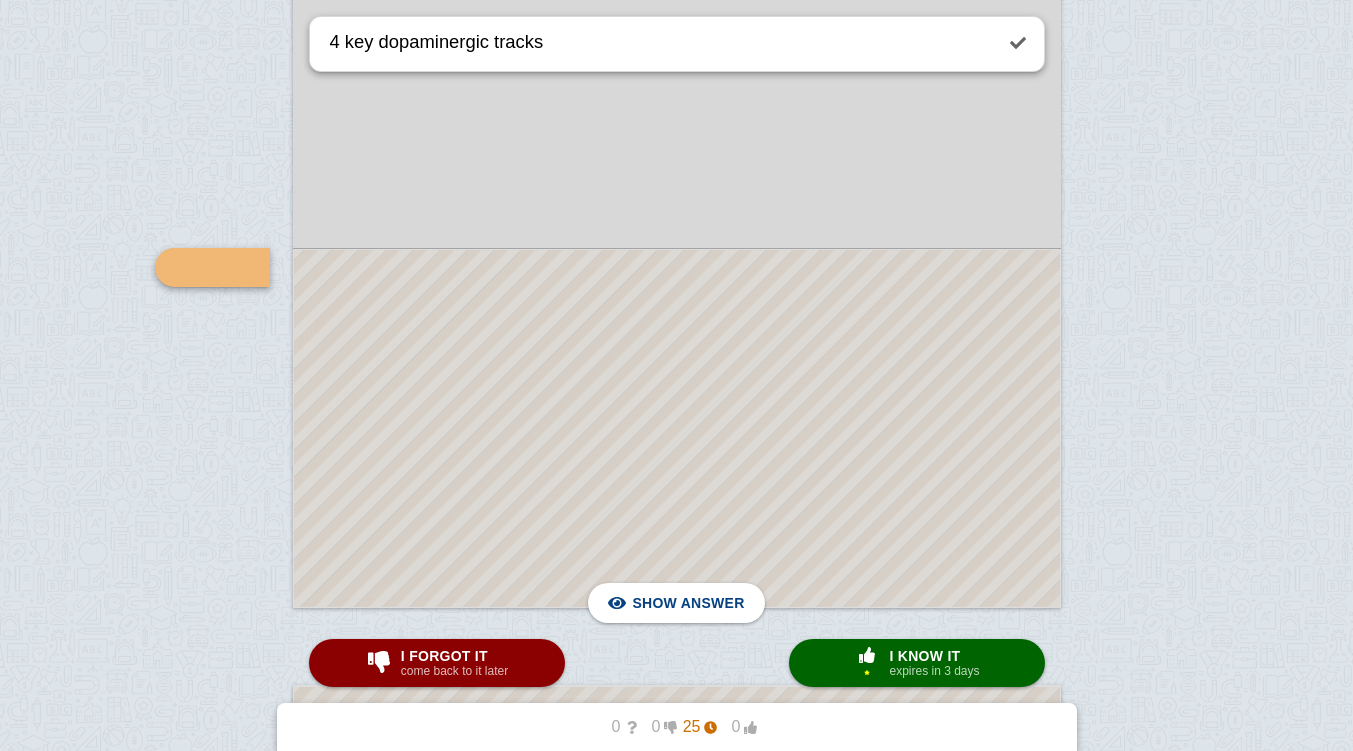 click at bounding box center [677, 428] 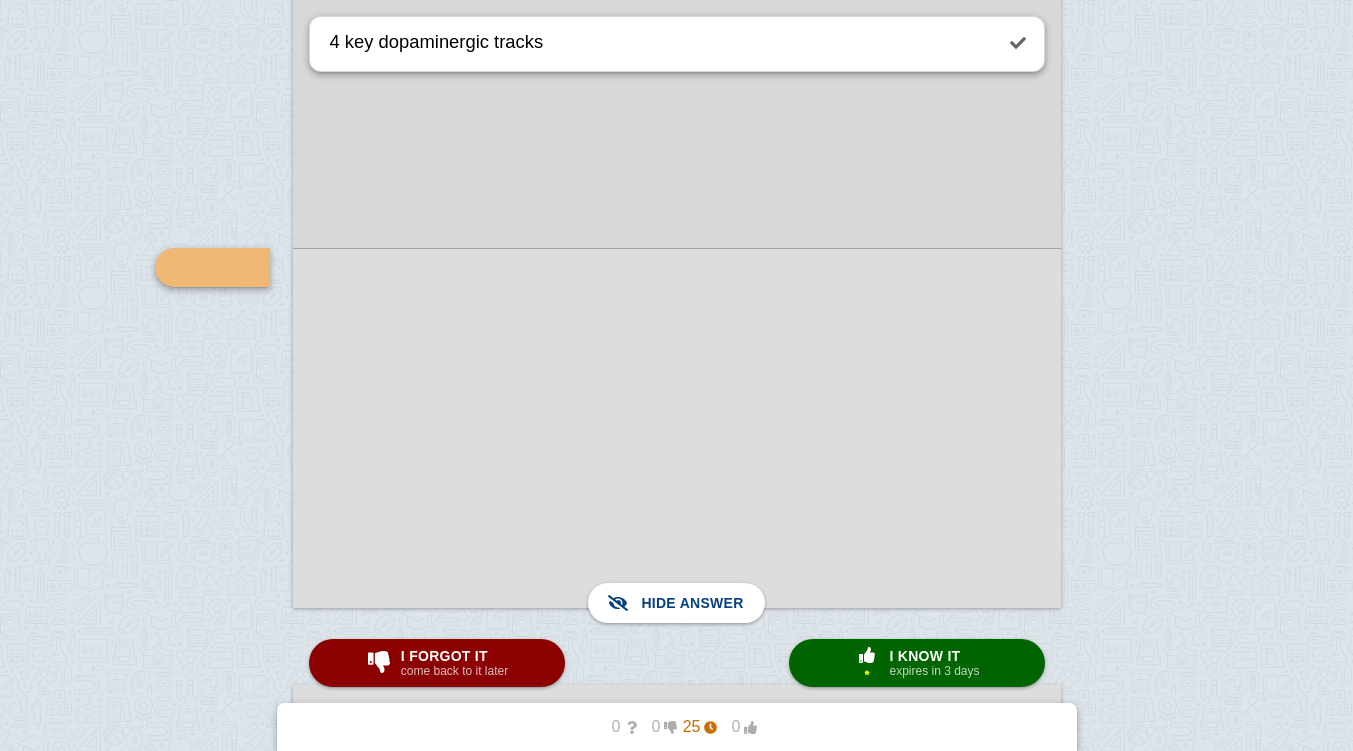 click at bounding box center (677, 428) 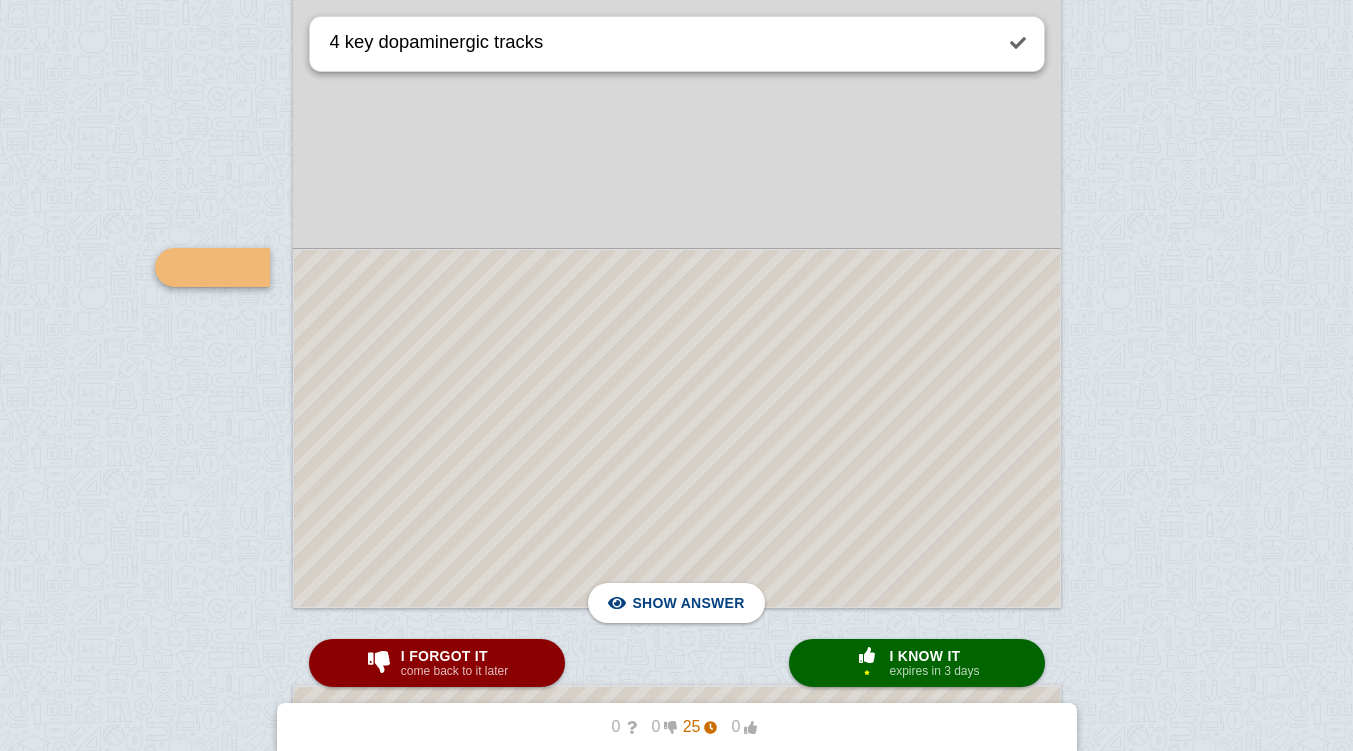 click at bounding box center [677, 428] 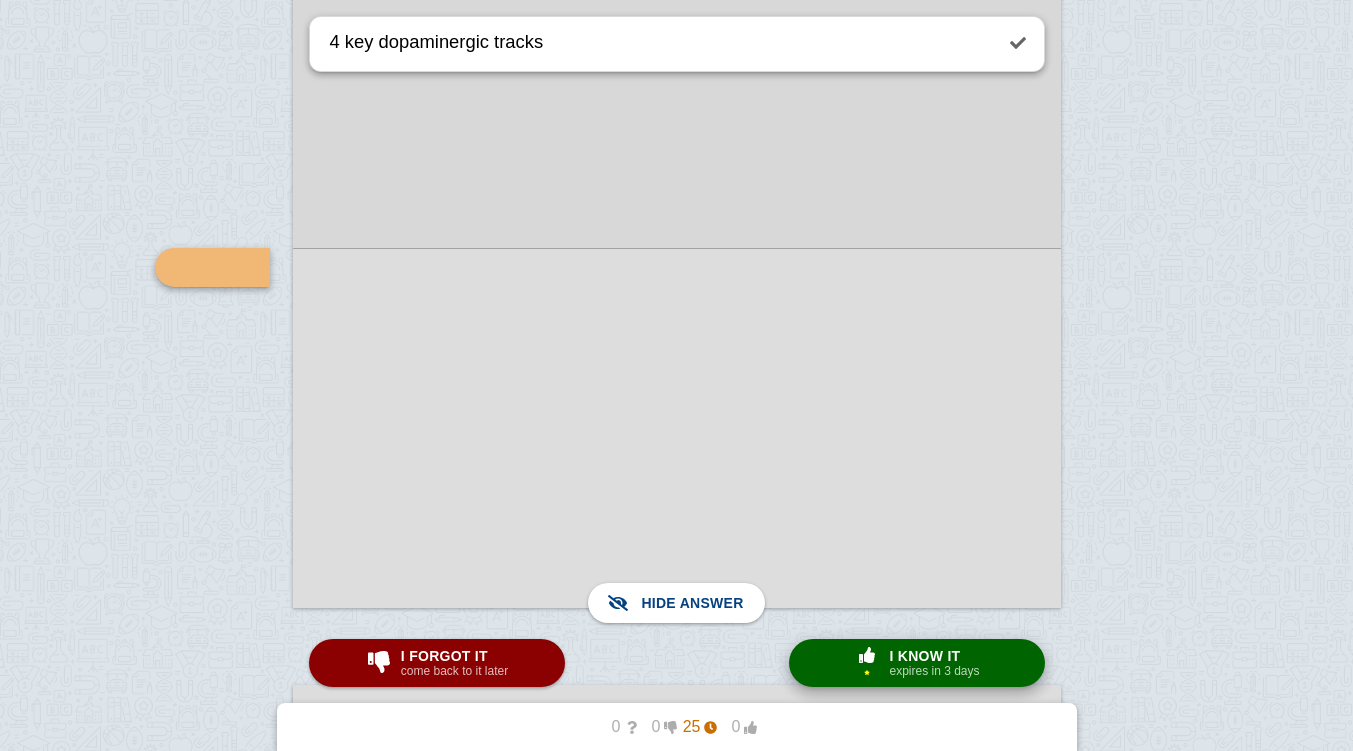 click on "× 1" at bounding box center (867, 672) 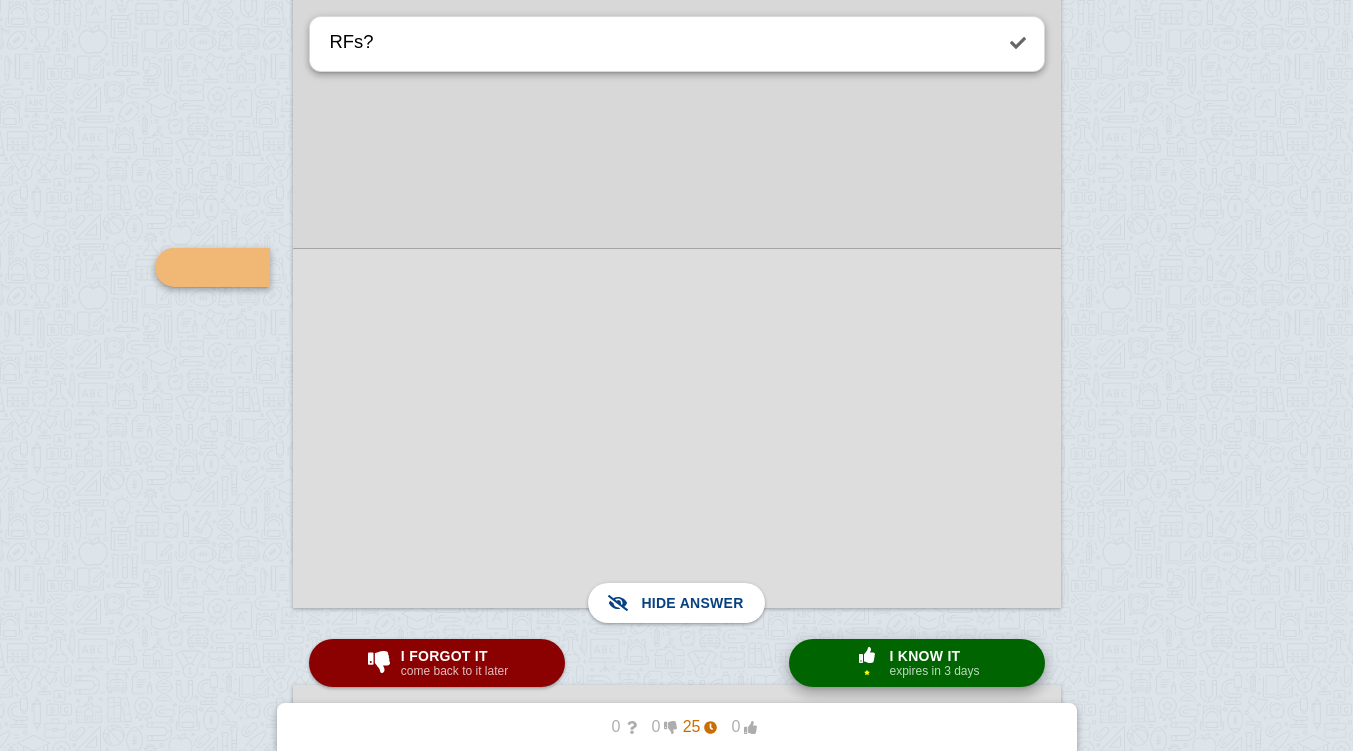 scroll, scrollTop: 3963, scrollLeft: 0, axis: vertical 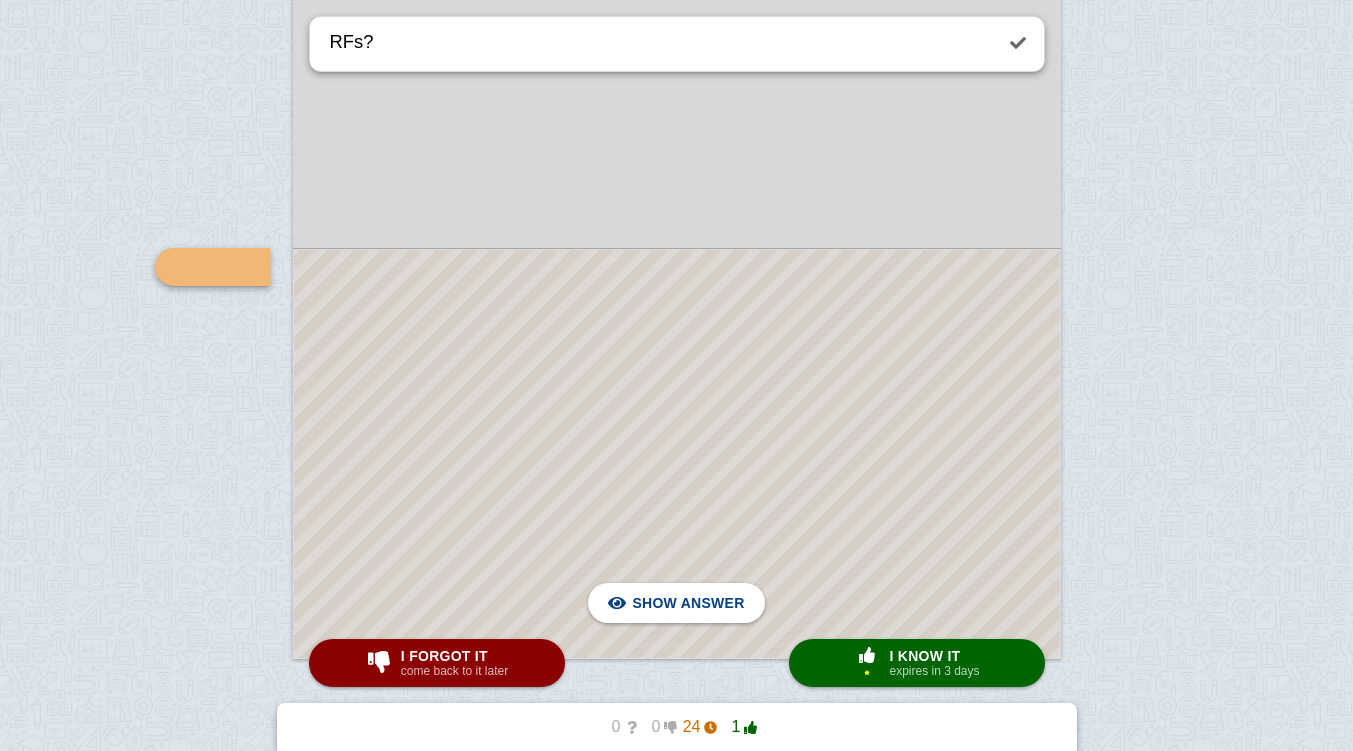 click at bounding box center [677, 454] 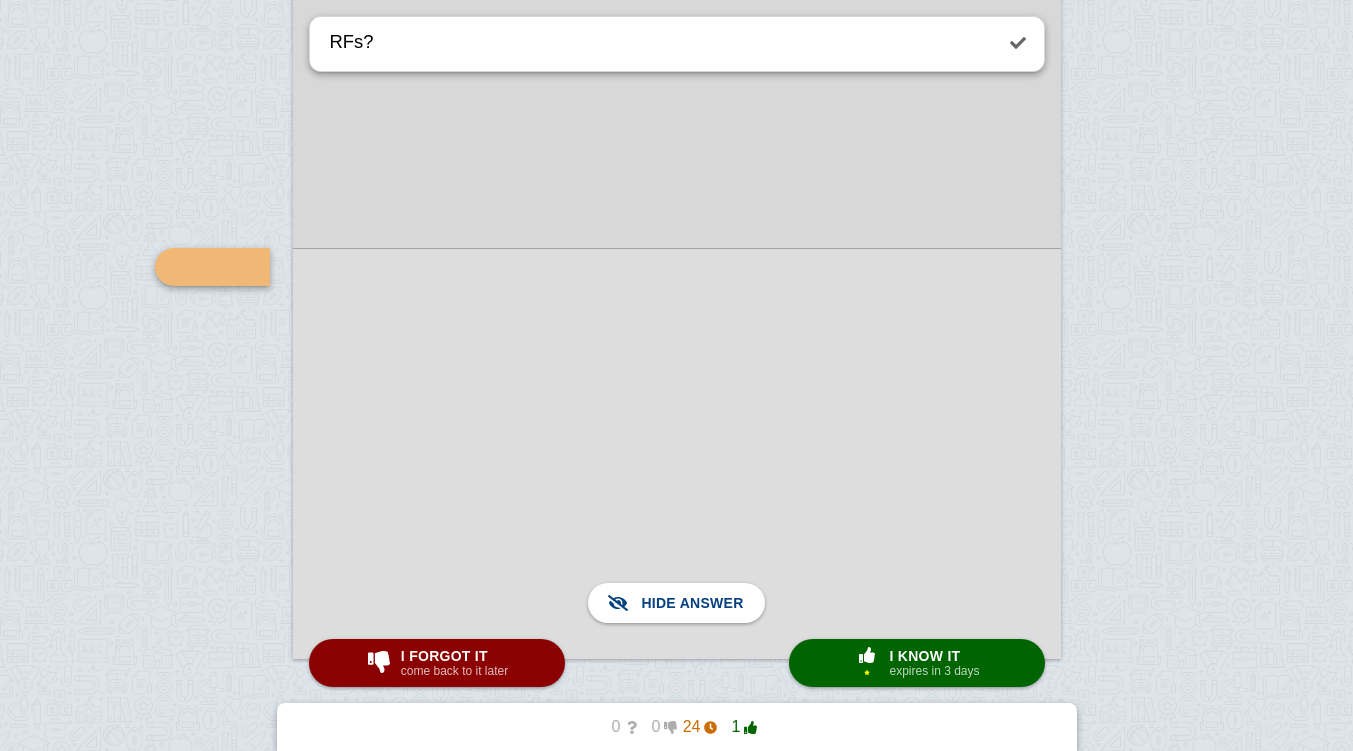 click at bounding box center [677, 453] 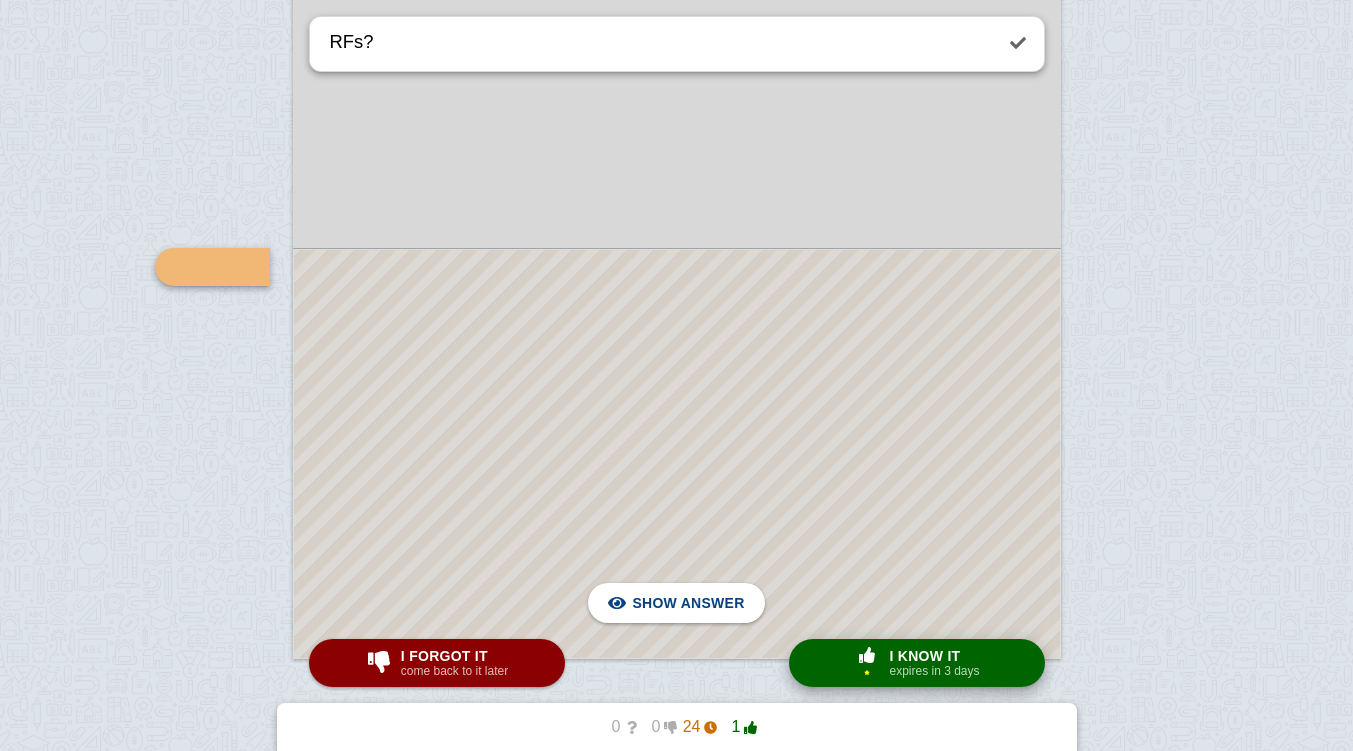 click on "I know it" at bounding box center [934, 656] 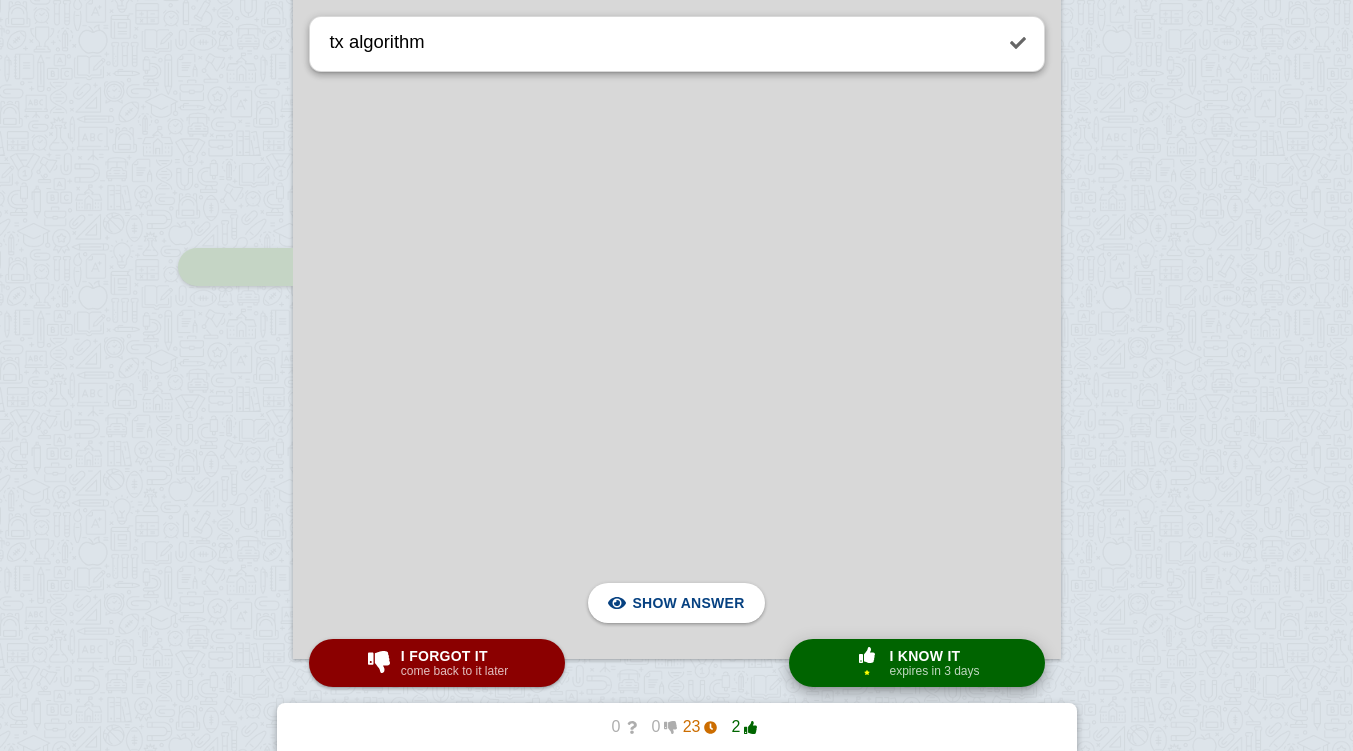 scroll, scrollTop: 6132, scrollLeft: 0, axis: vertical 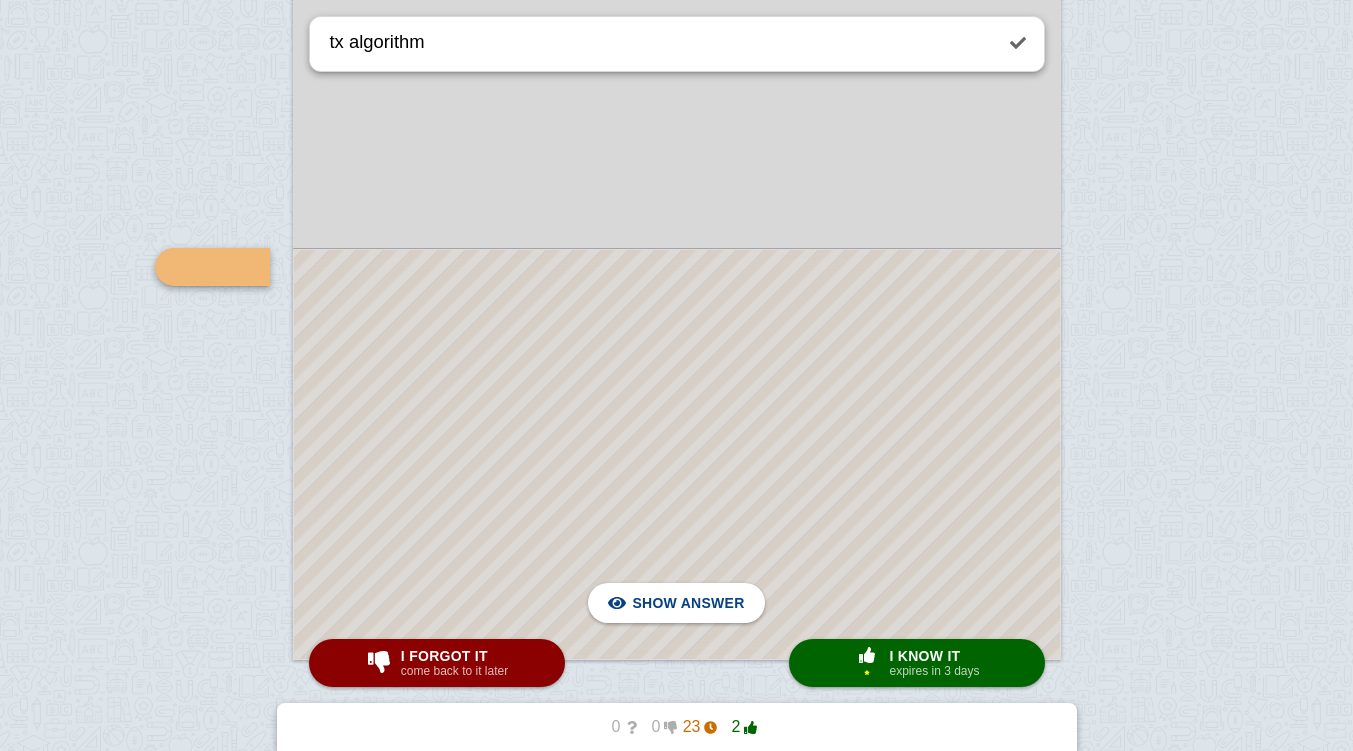 click at bounding box center (677, 454) 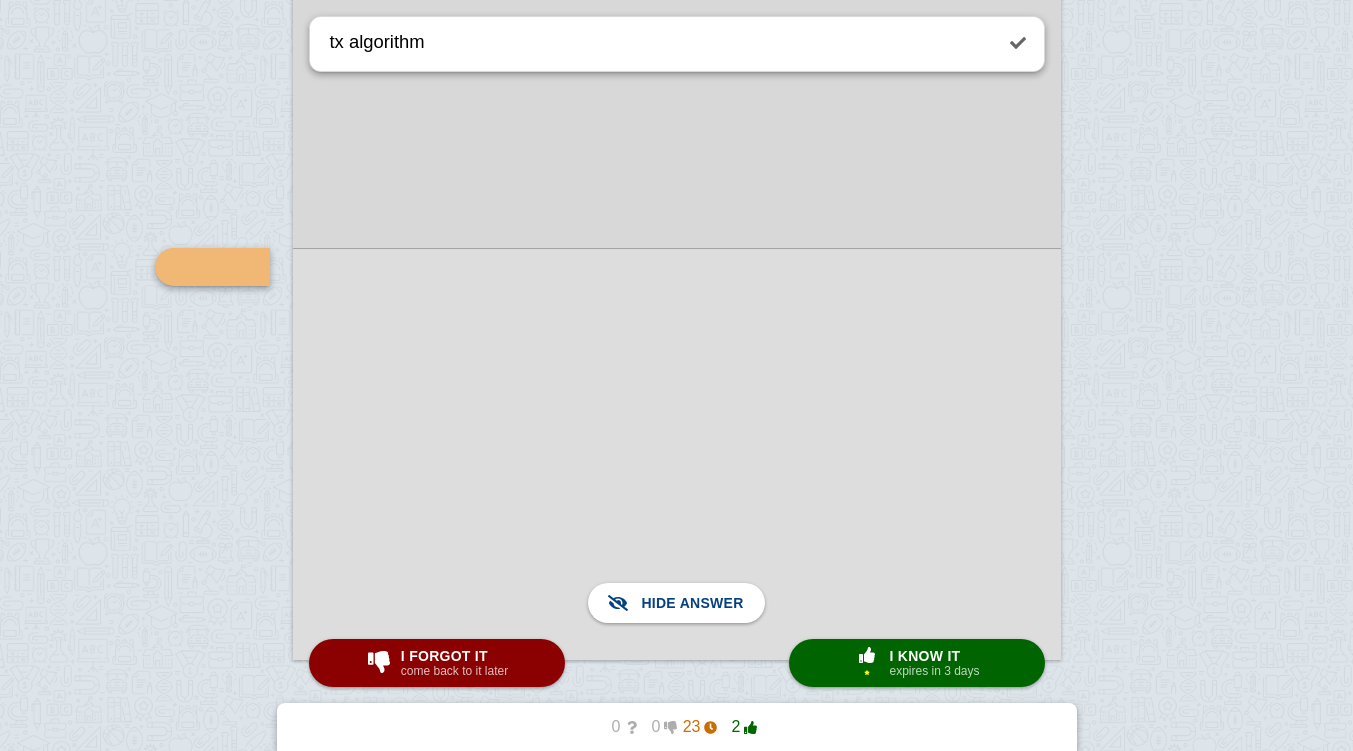 click on "expires in 3 days" at bounding box center (934, 671) 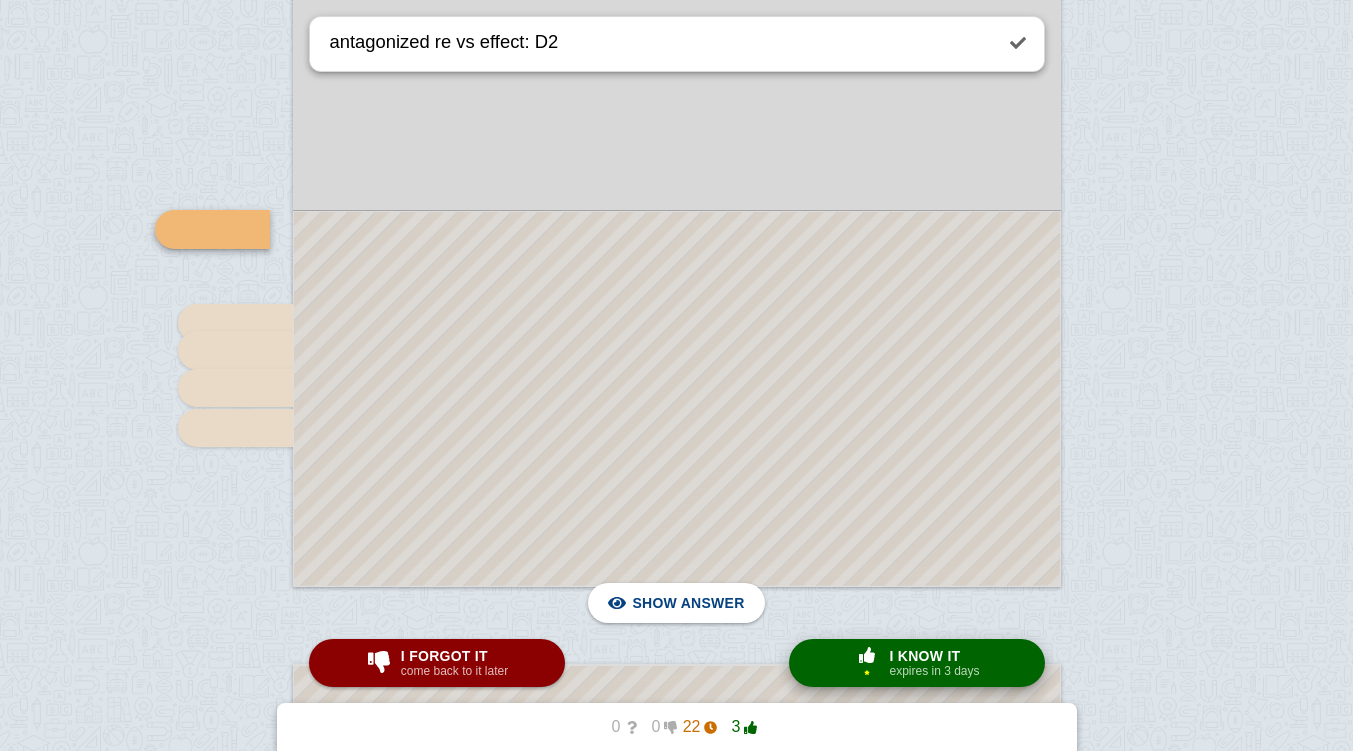 scroll, scrollTop: 7288, scrollLeft: 0, axis: vertical 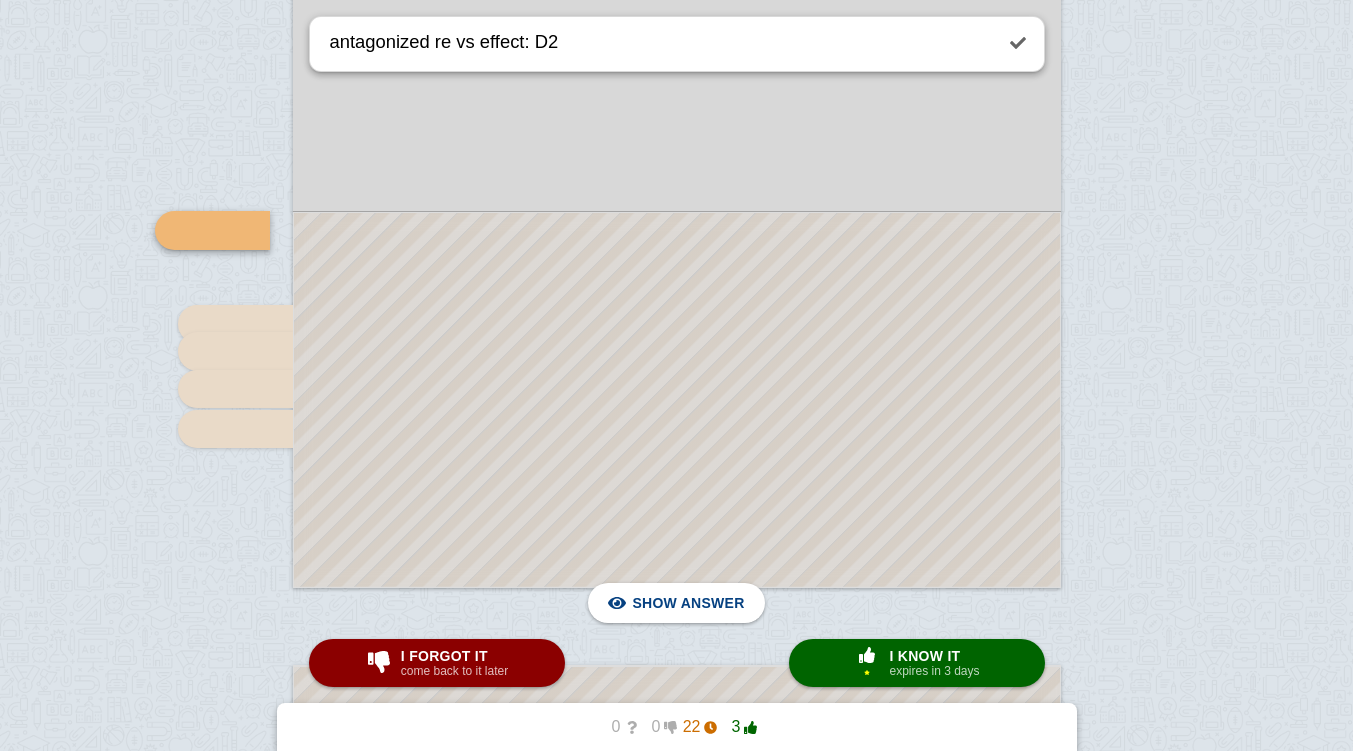 click at bounding box center [677, 400] 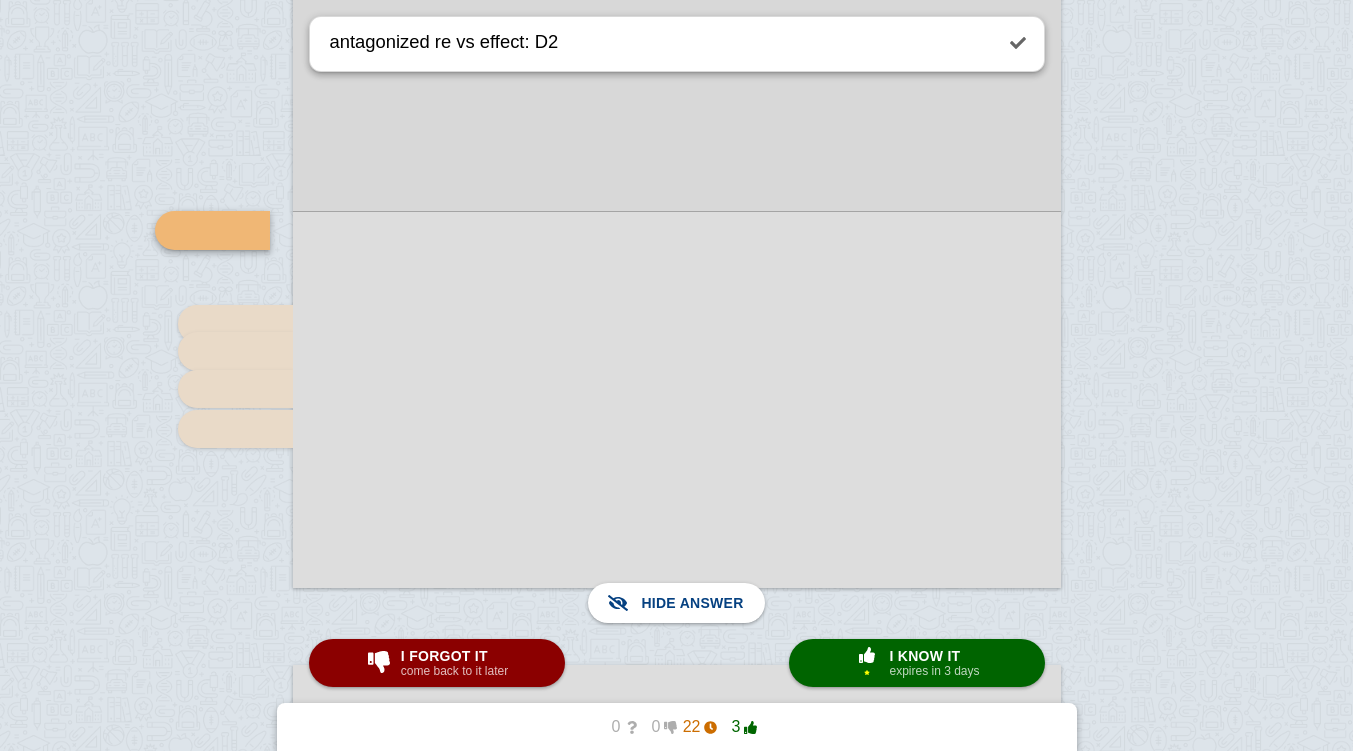 click at bounding box center (677, 399) 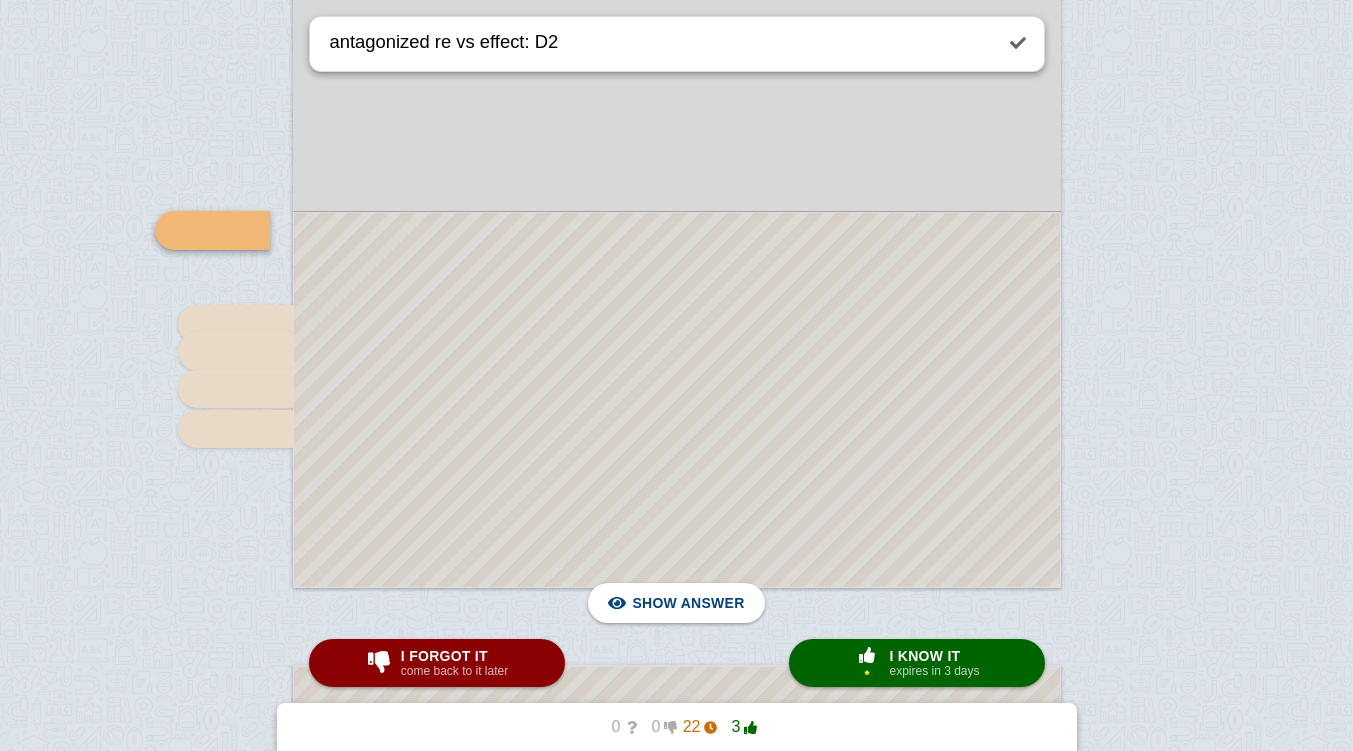 click at bounding box center [677, 400] 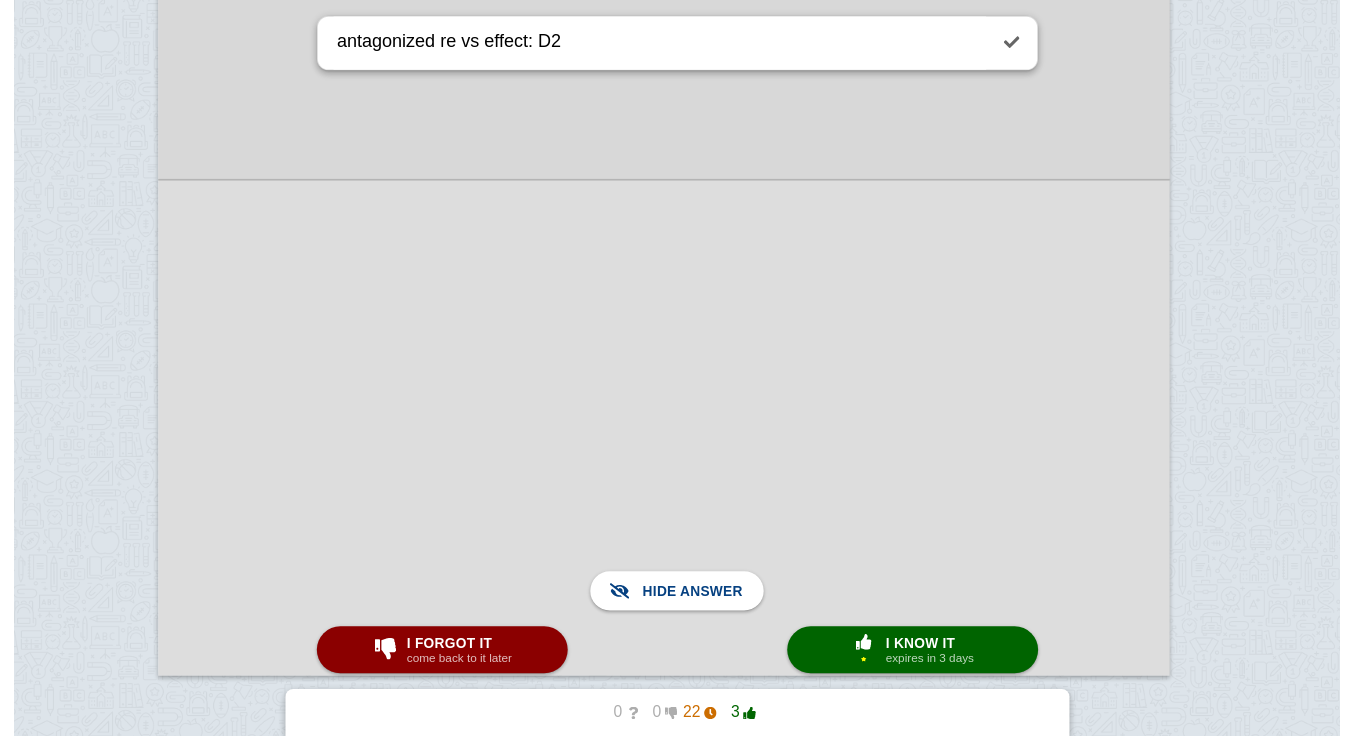 scroll, scrollTop: 9901, scrollLeft: 49, axis: both 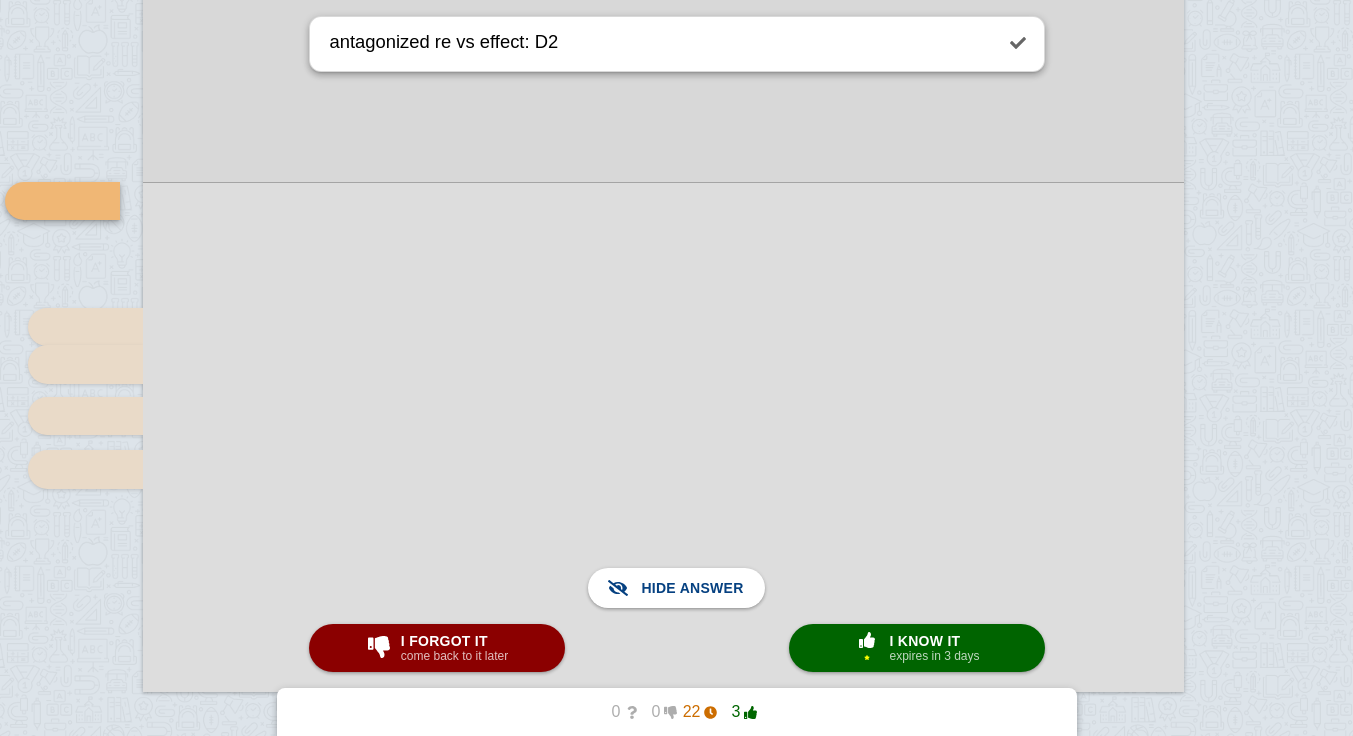 click at bounding box center [663, 437] 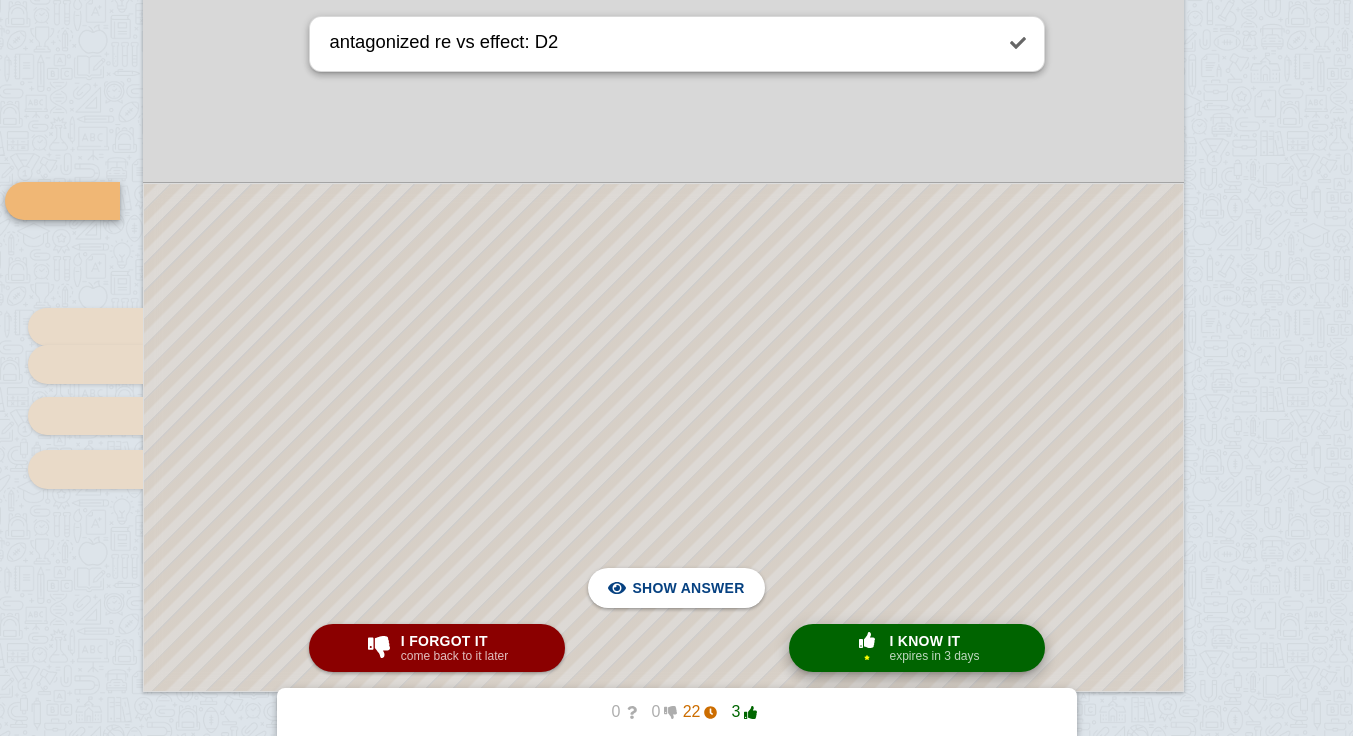 click on "expires in 3 days" at bounding box center (934, 656) 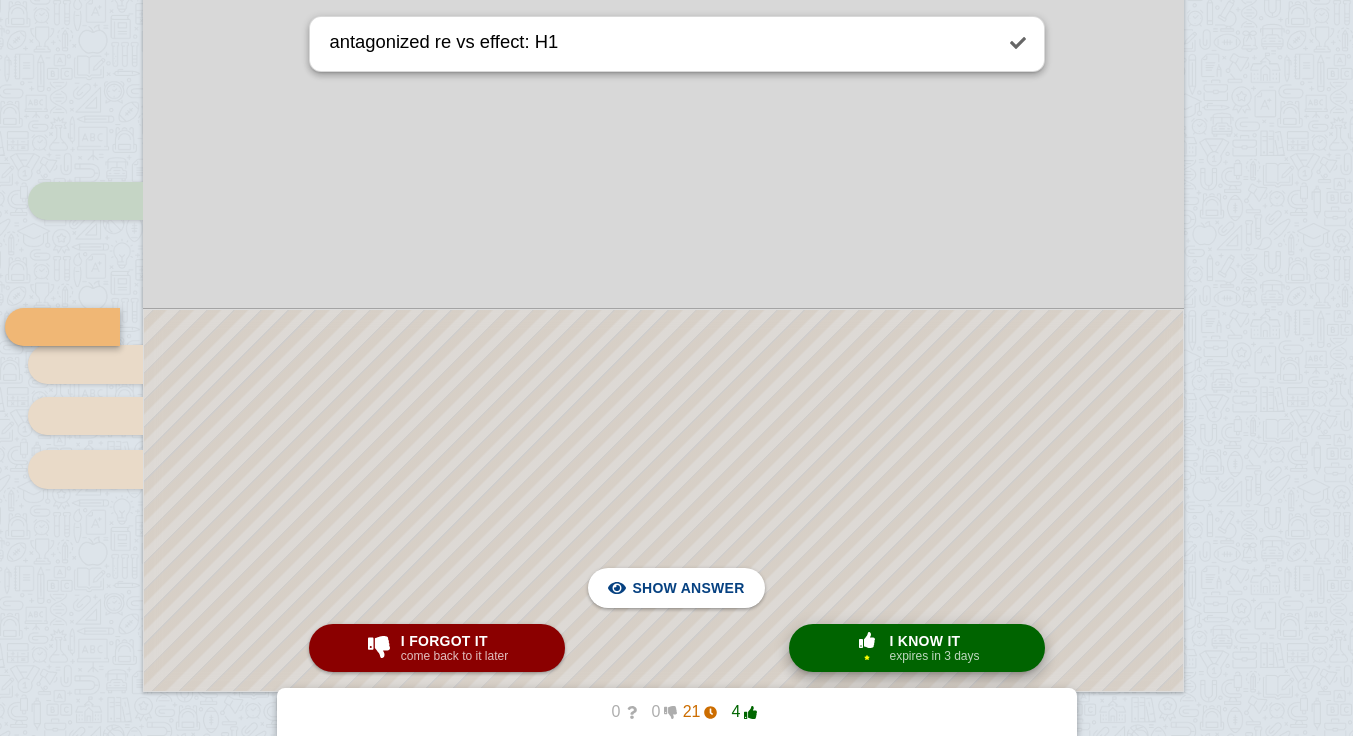 scroll, scrollTop: 9961, scrollLeft: 28, axis: both 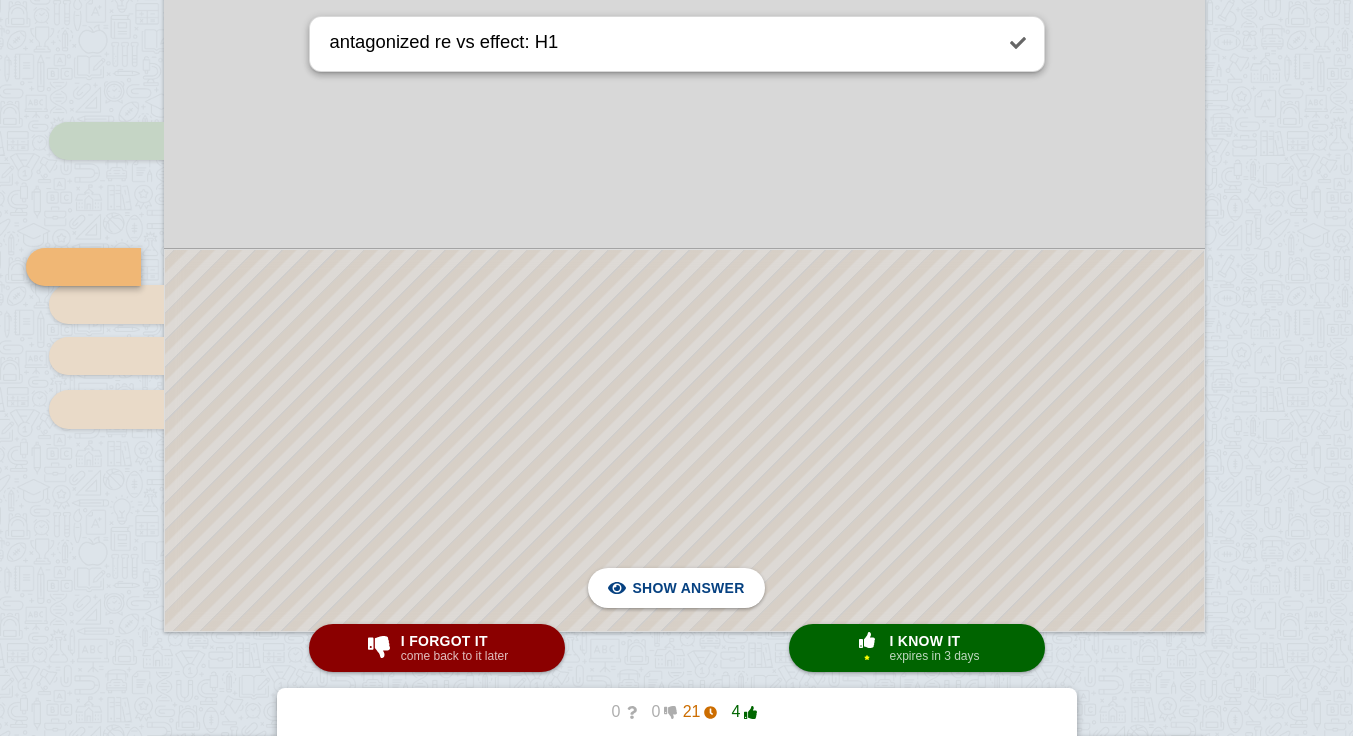 click at bounding box center [684, 440] 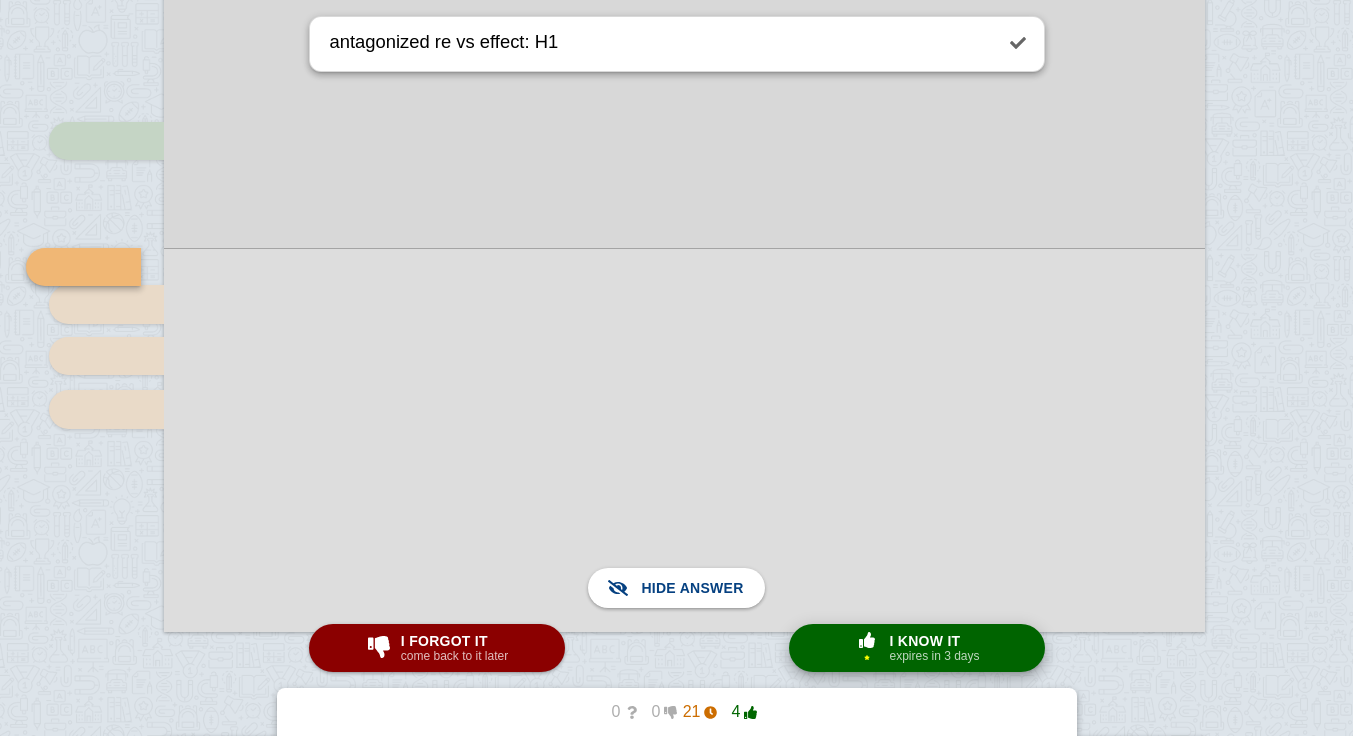 click at bounding box center [867, 641] 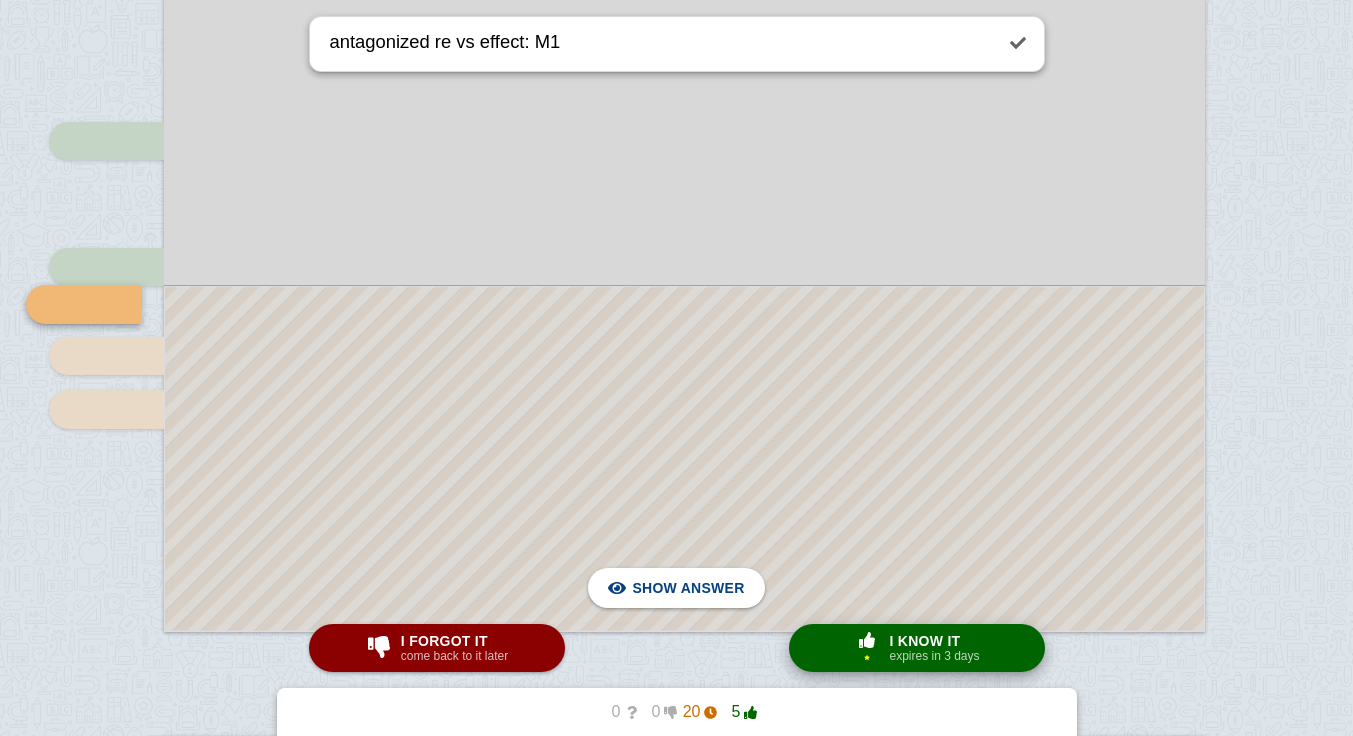 scroll, scrollTop: 9998, scrollLeft: 28, axis: both 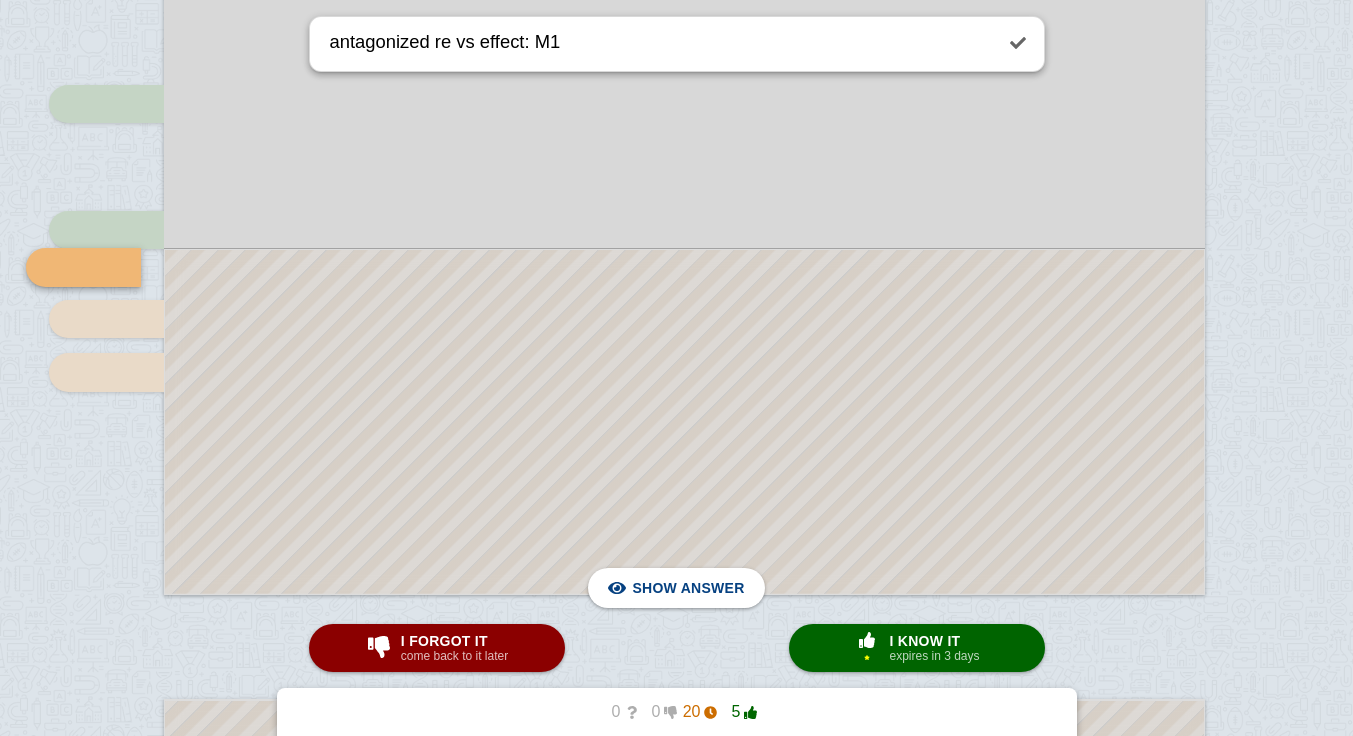 click at bounding box center [684, 422] 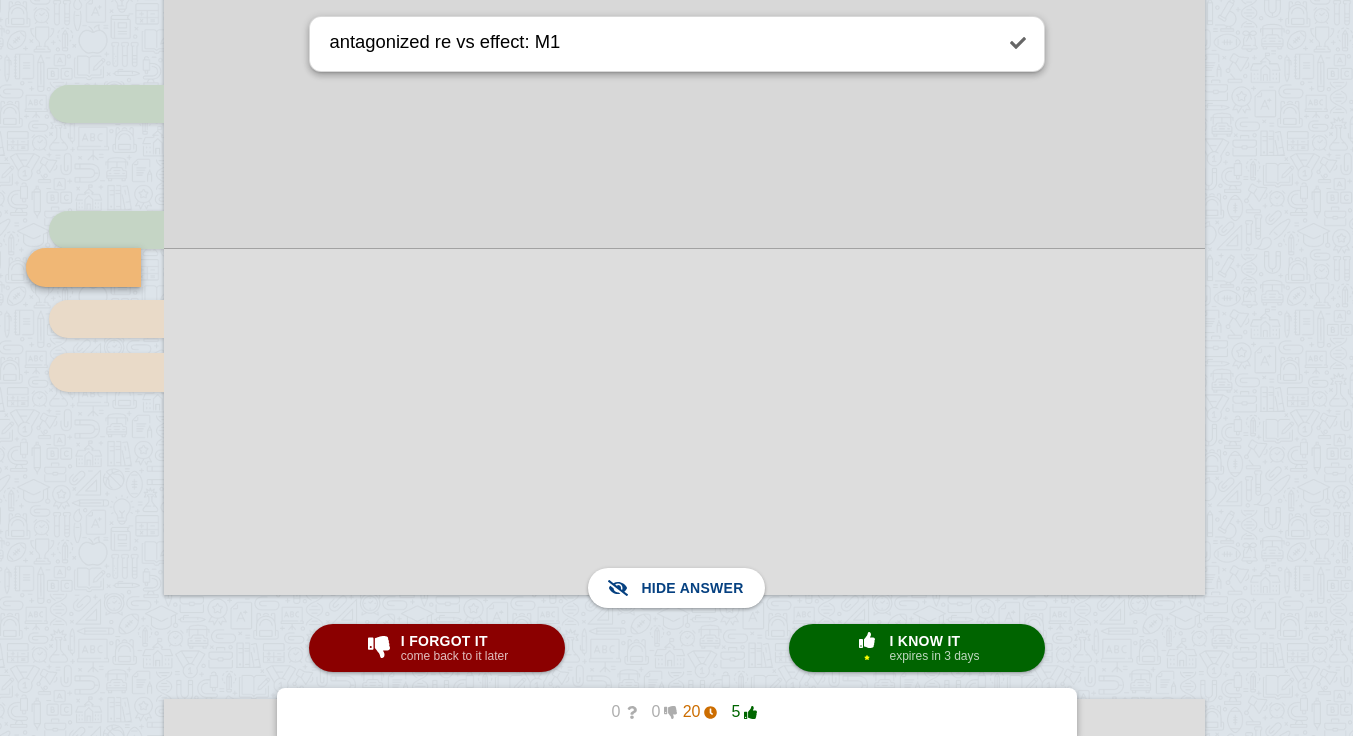 click at bounding box center [684, 421] 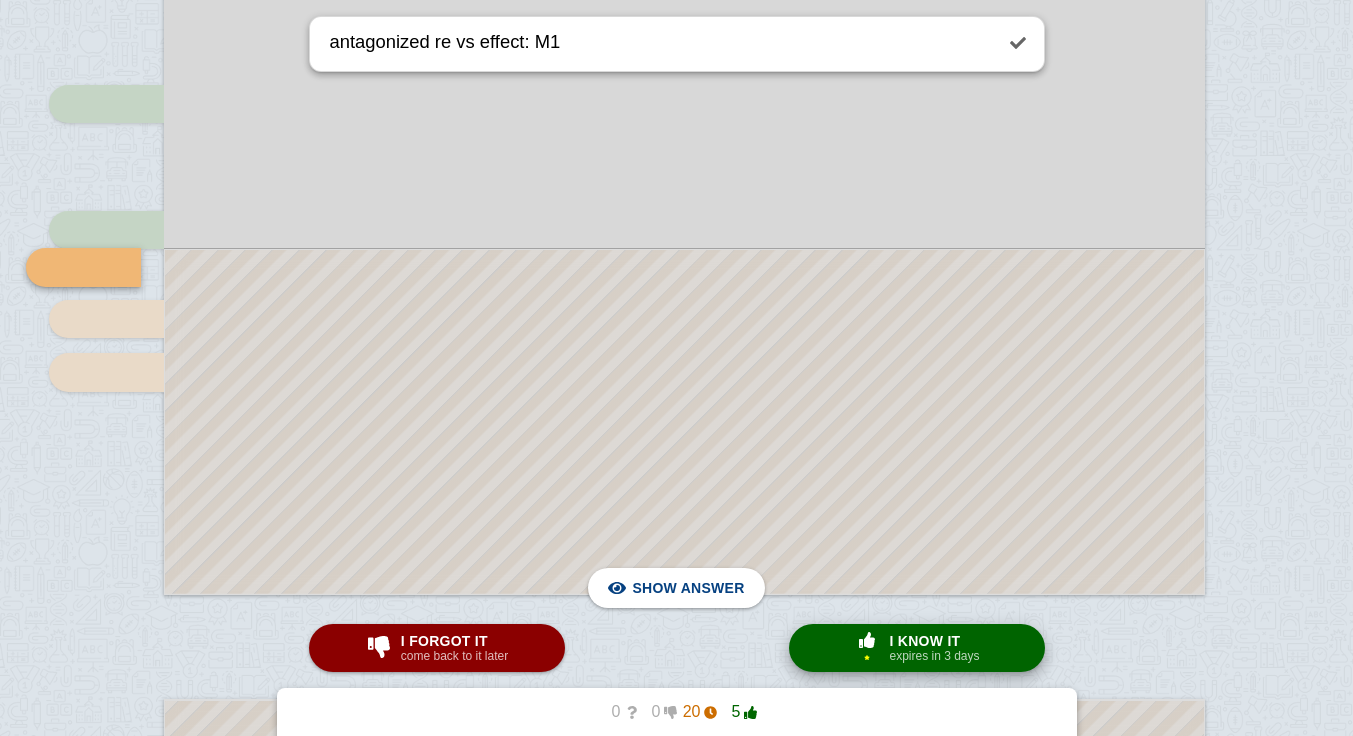 click on "I know it" at bounding box center [934, 641] 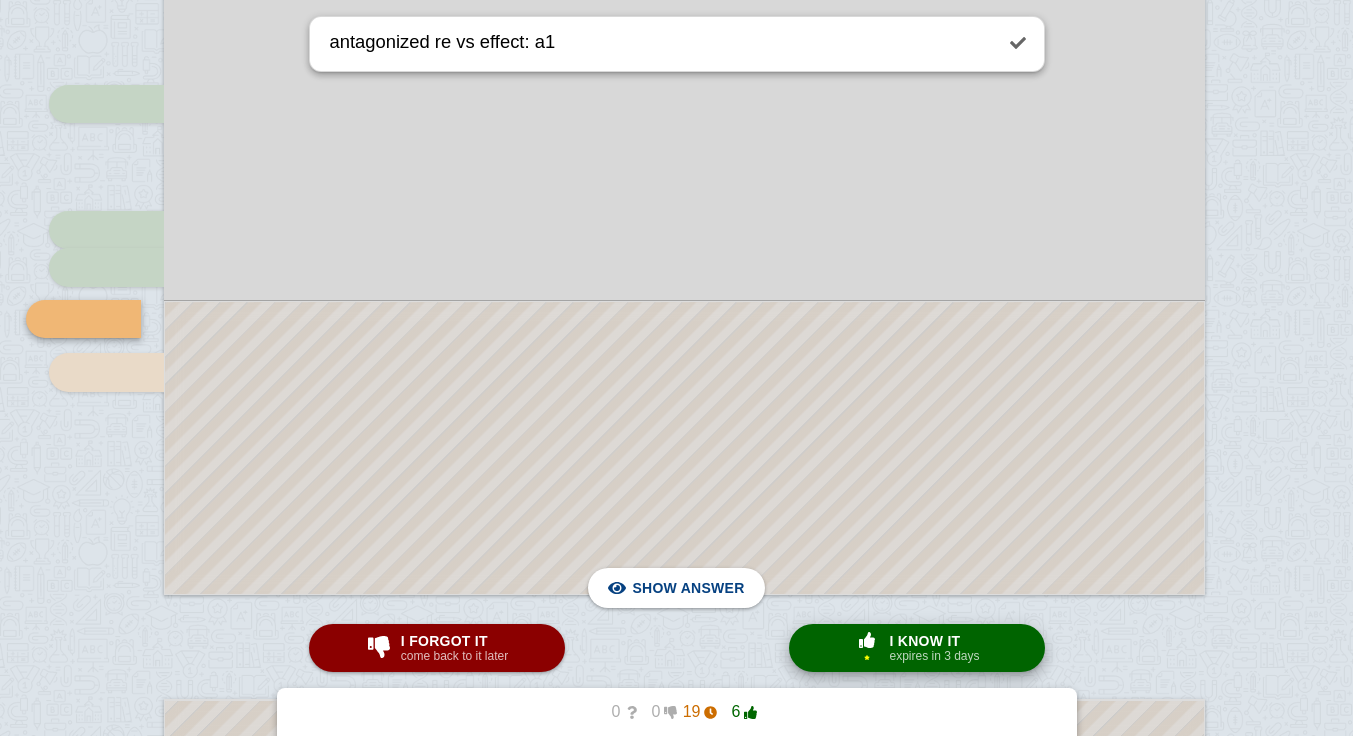 scroll, scrollTop: 10049, scrollLeft: 28, axis: both 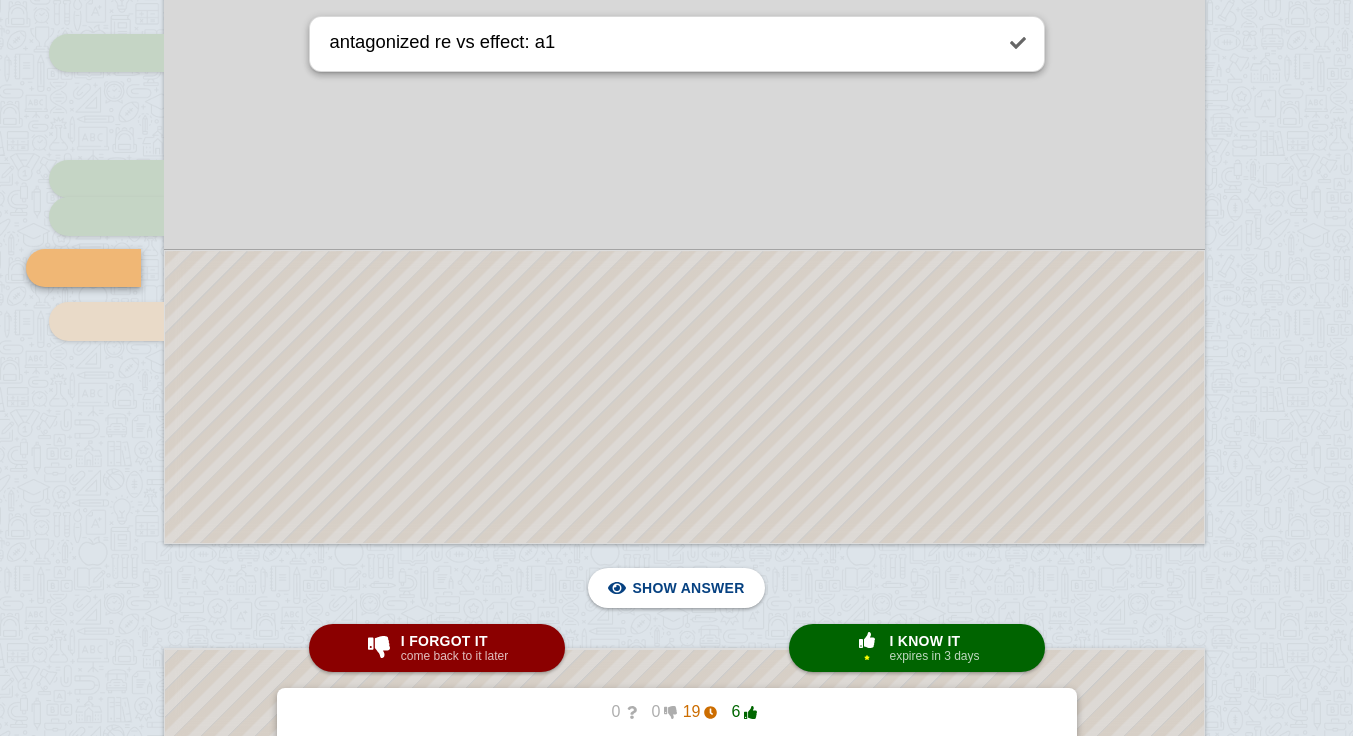 click at bounding box center (684, 397) 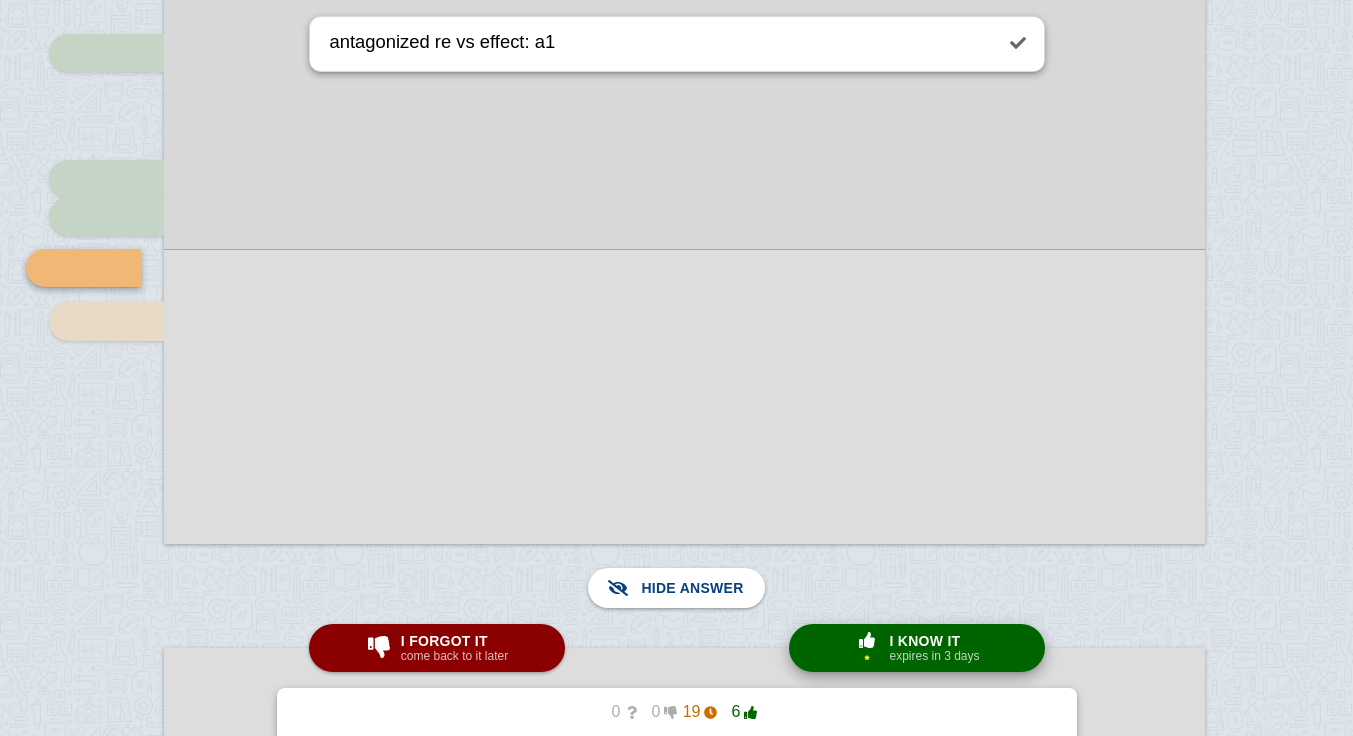 click on "× 1 I know it expires in 3 days" at bounding box center [917, 648] 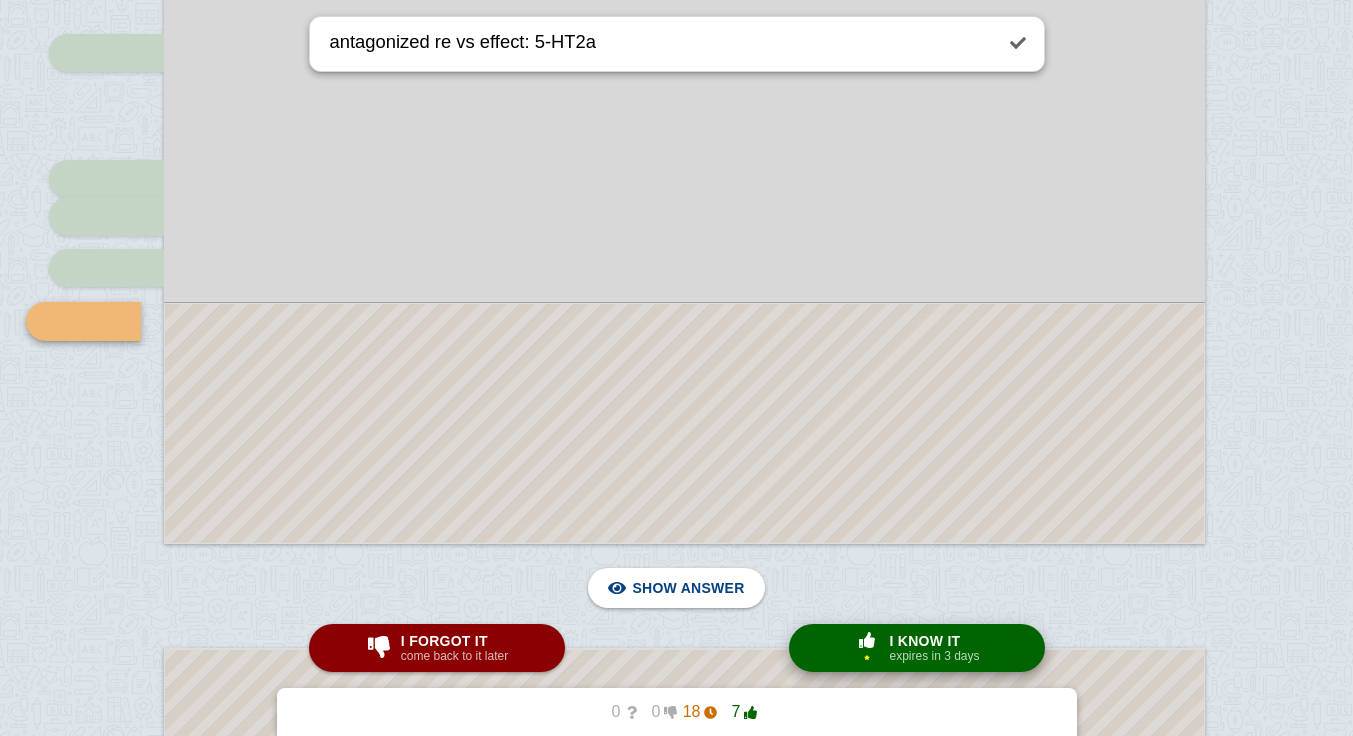 scroll, scrollTop: 10103, scrollLeft: 28, axis: both 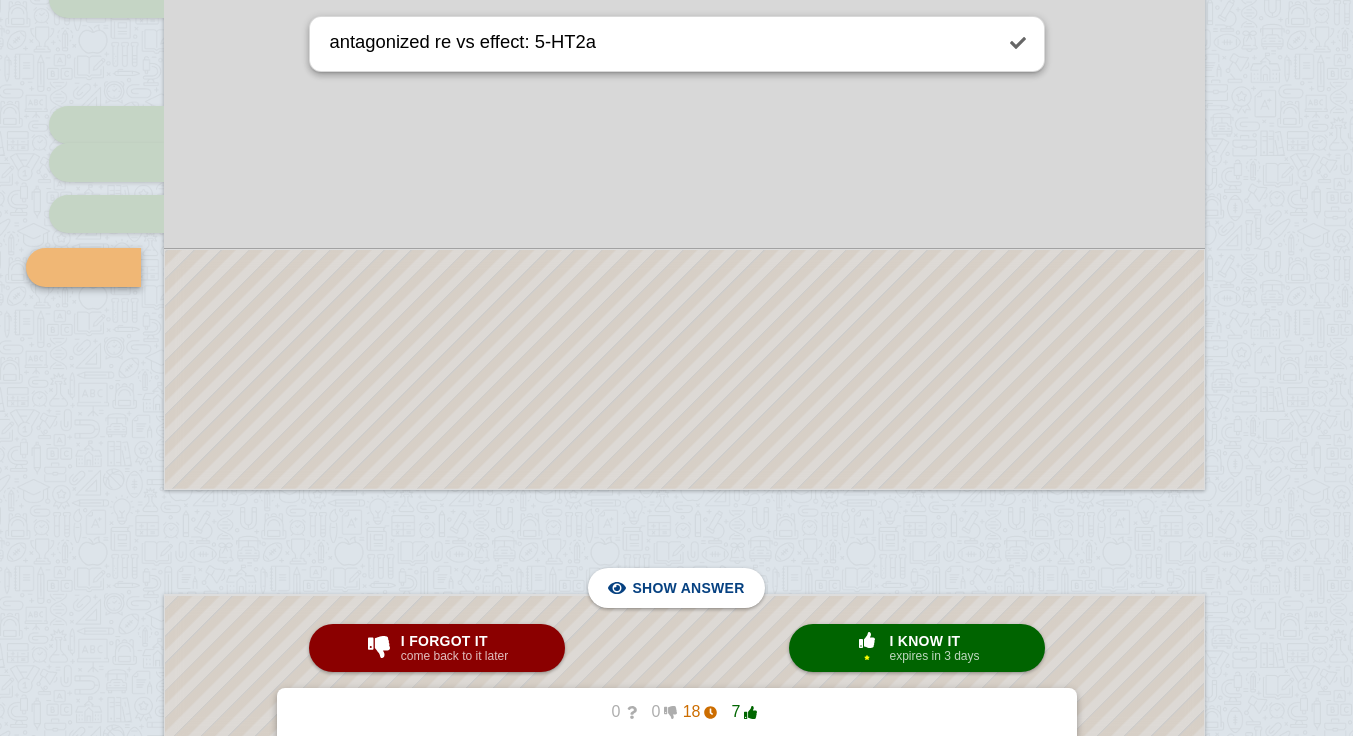 click at bounding box center (684, 369) 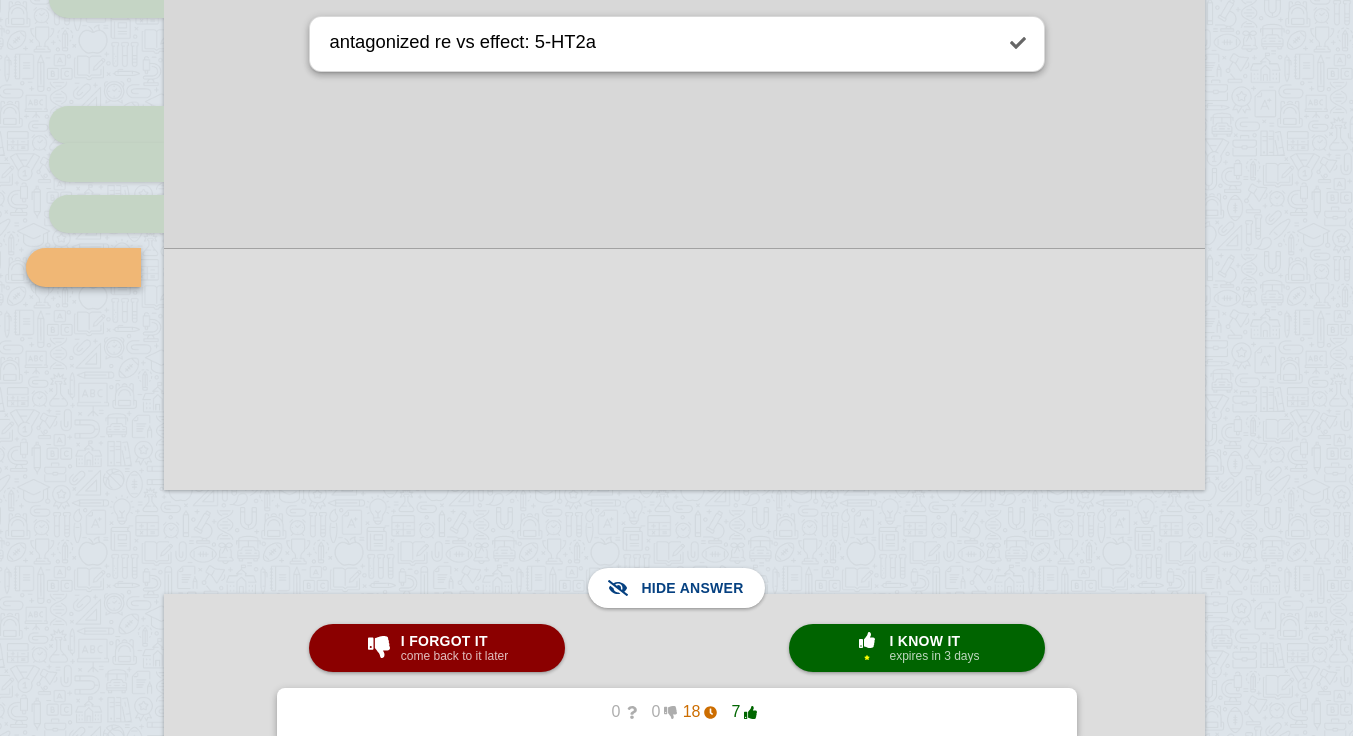 click at bounding box center (684, 369) 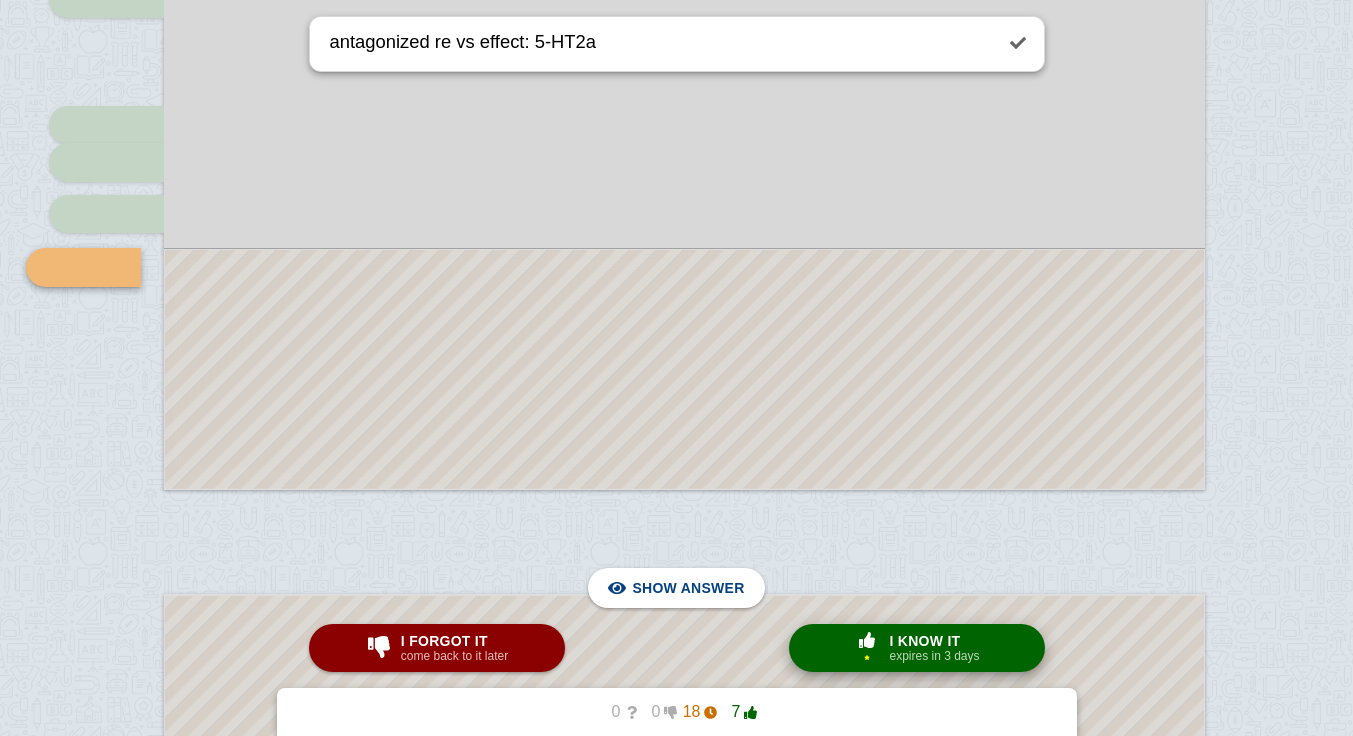 click at bounding box center [867, 640] 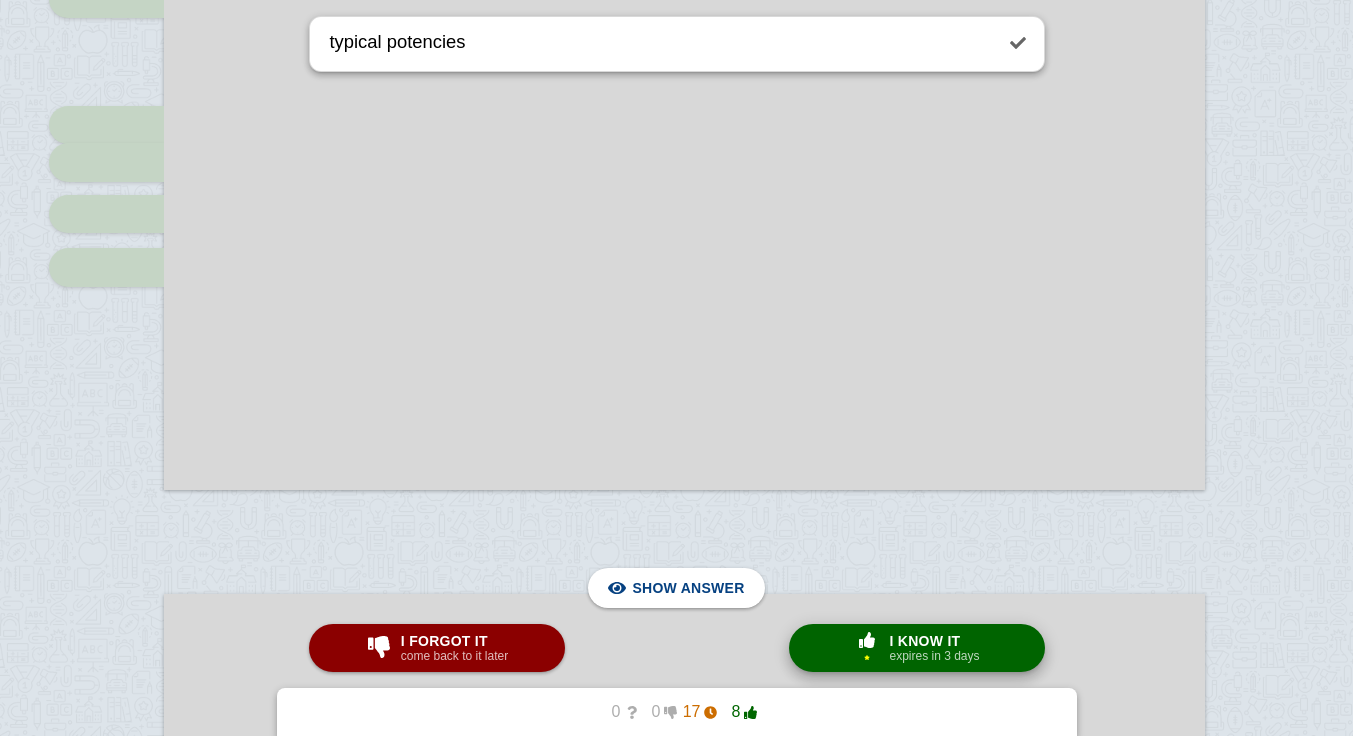 scroll, scrollTop: 10709, scrollLeft: 28, axis: both 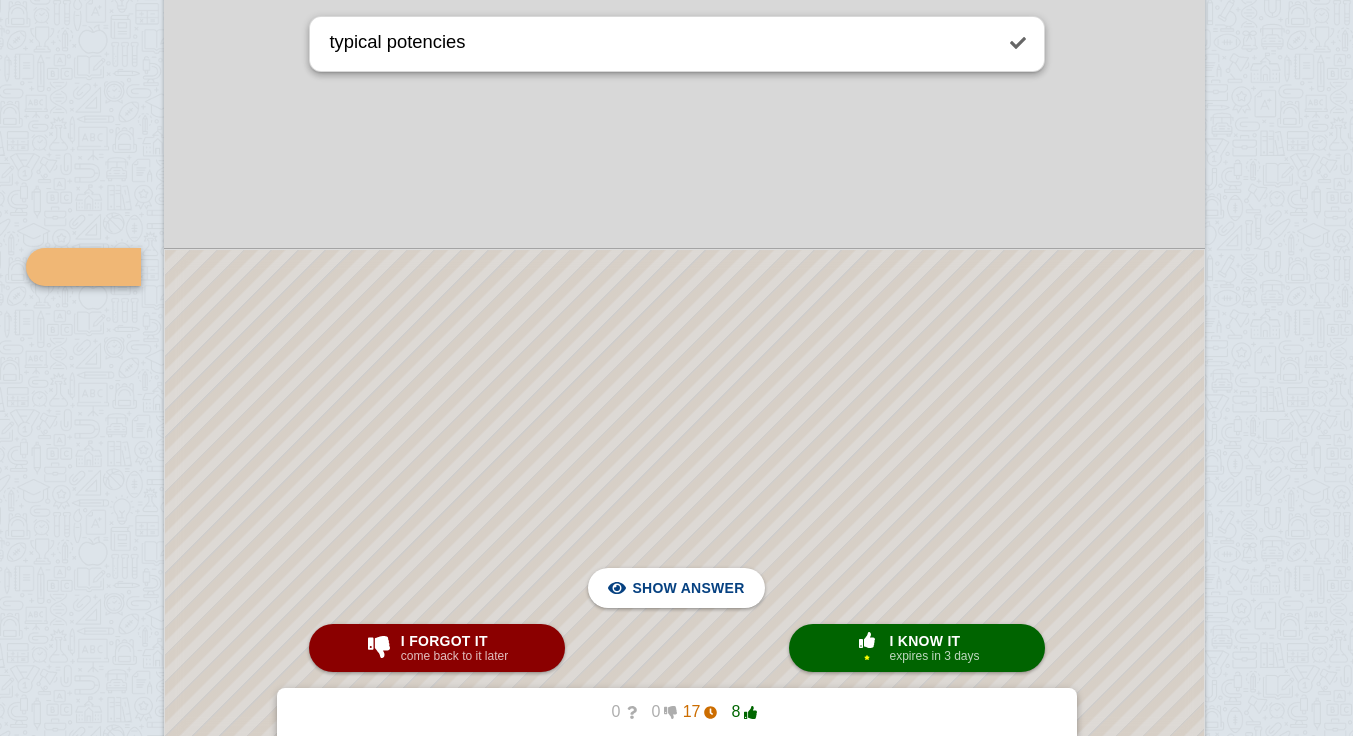 click at bounding box center [684, 801] 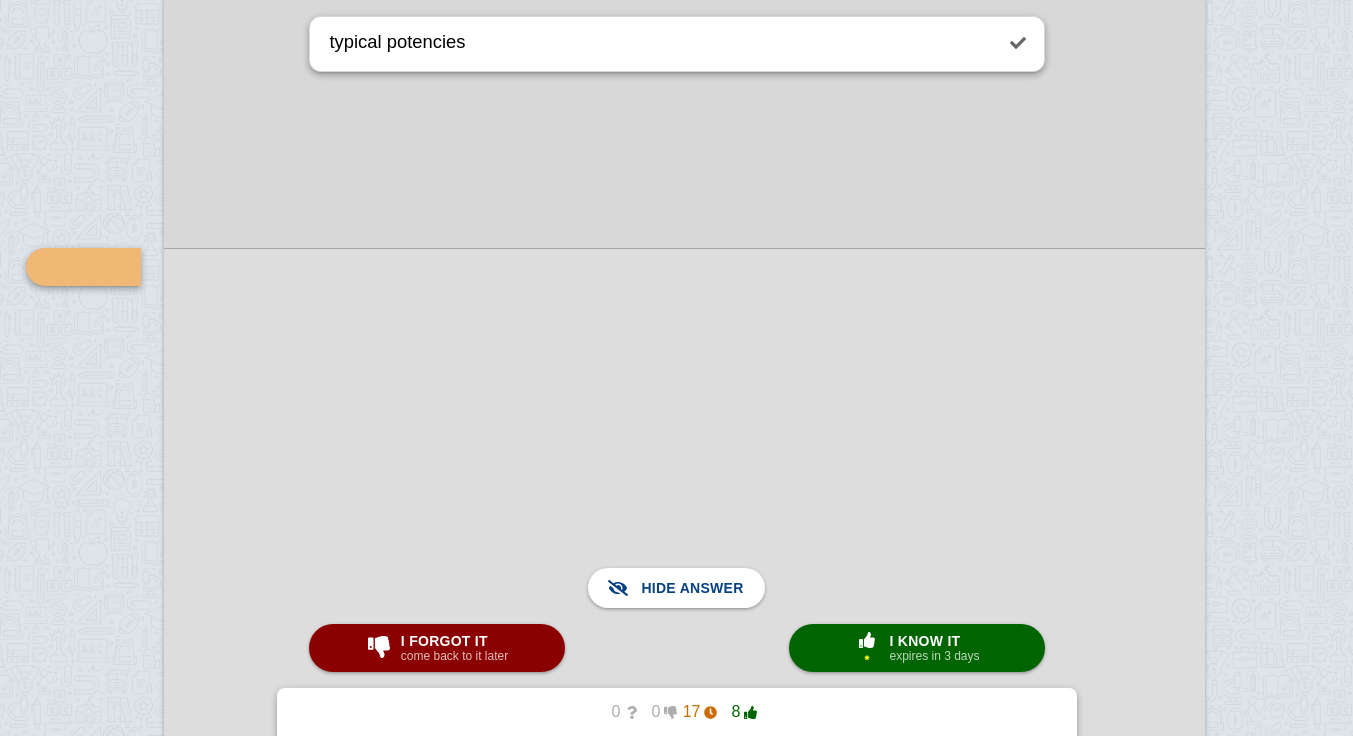 click at bounding box center (684, 801) 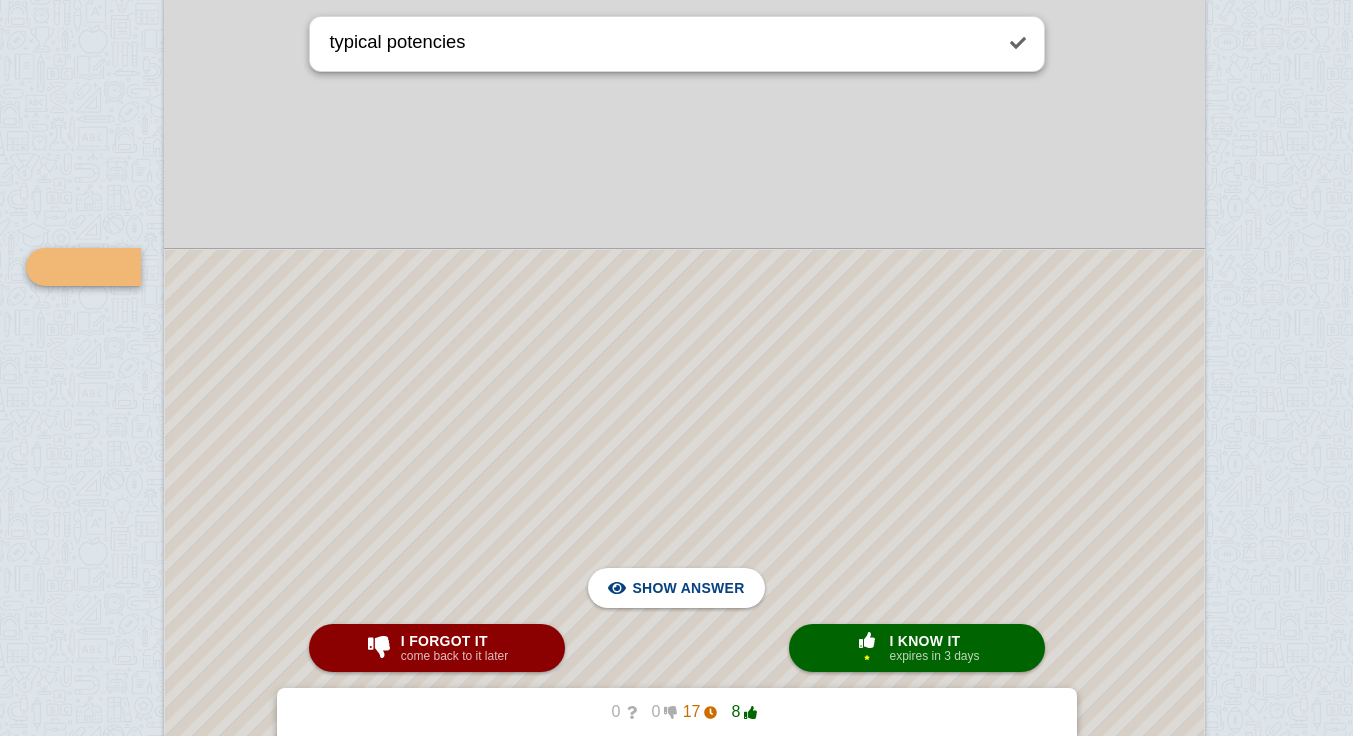 click at bounding box center [684, 801] 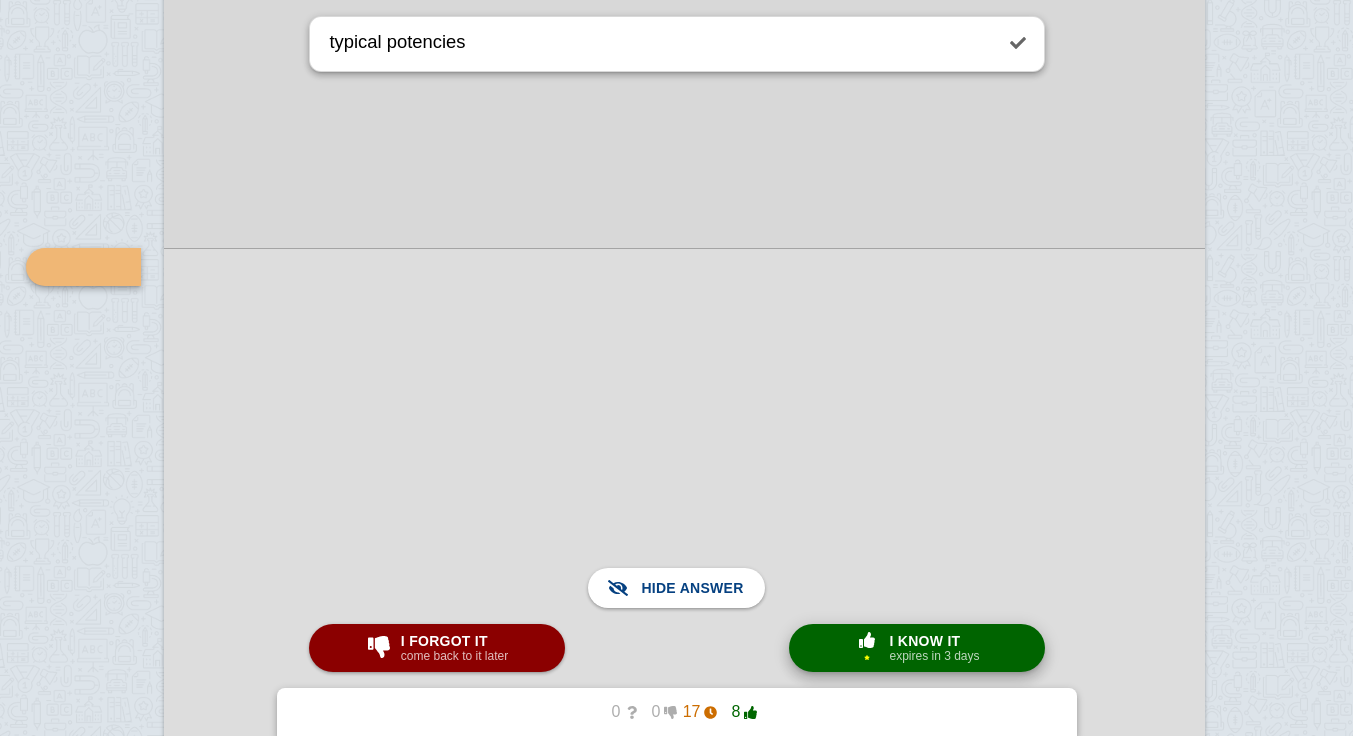 click on "expires in 3 days" at bounding box center (934, 656) 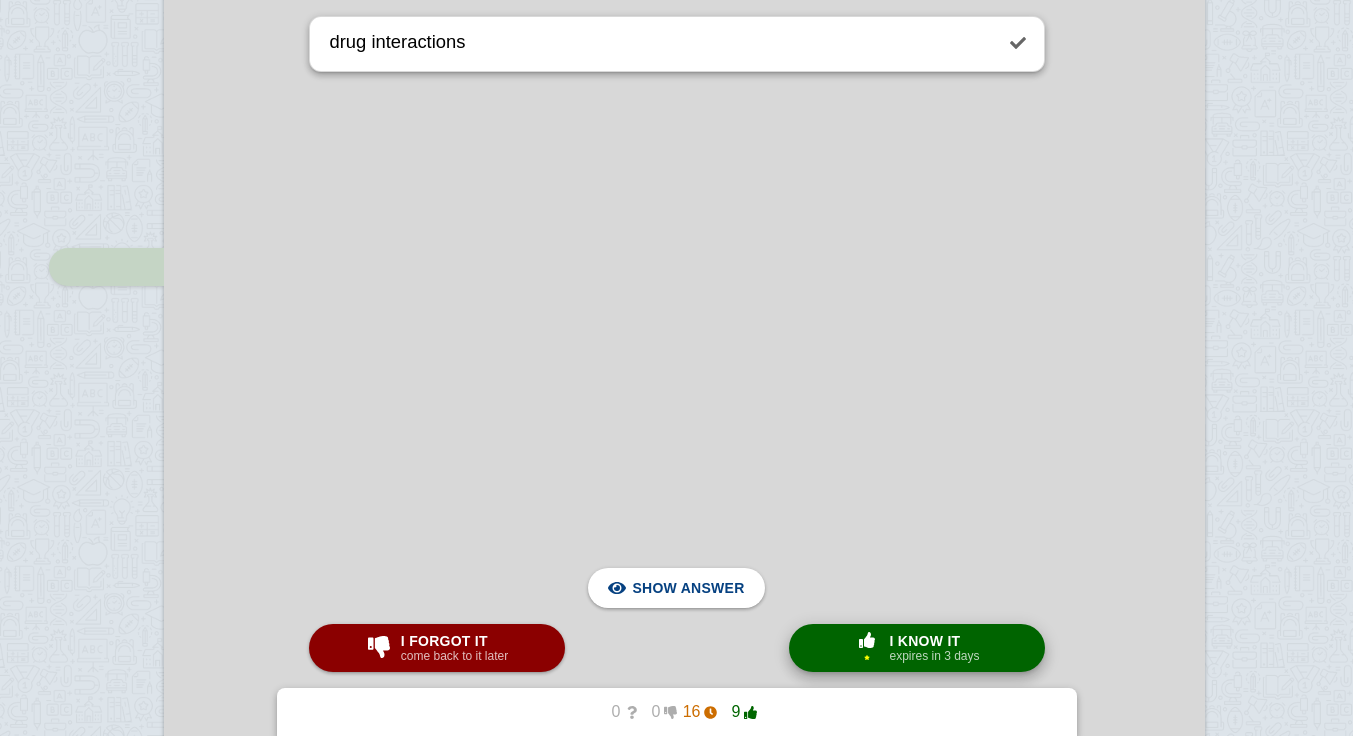 scroll, scrollTop: 11262, scrollLeft: 28, axis: both 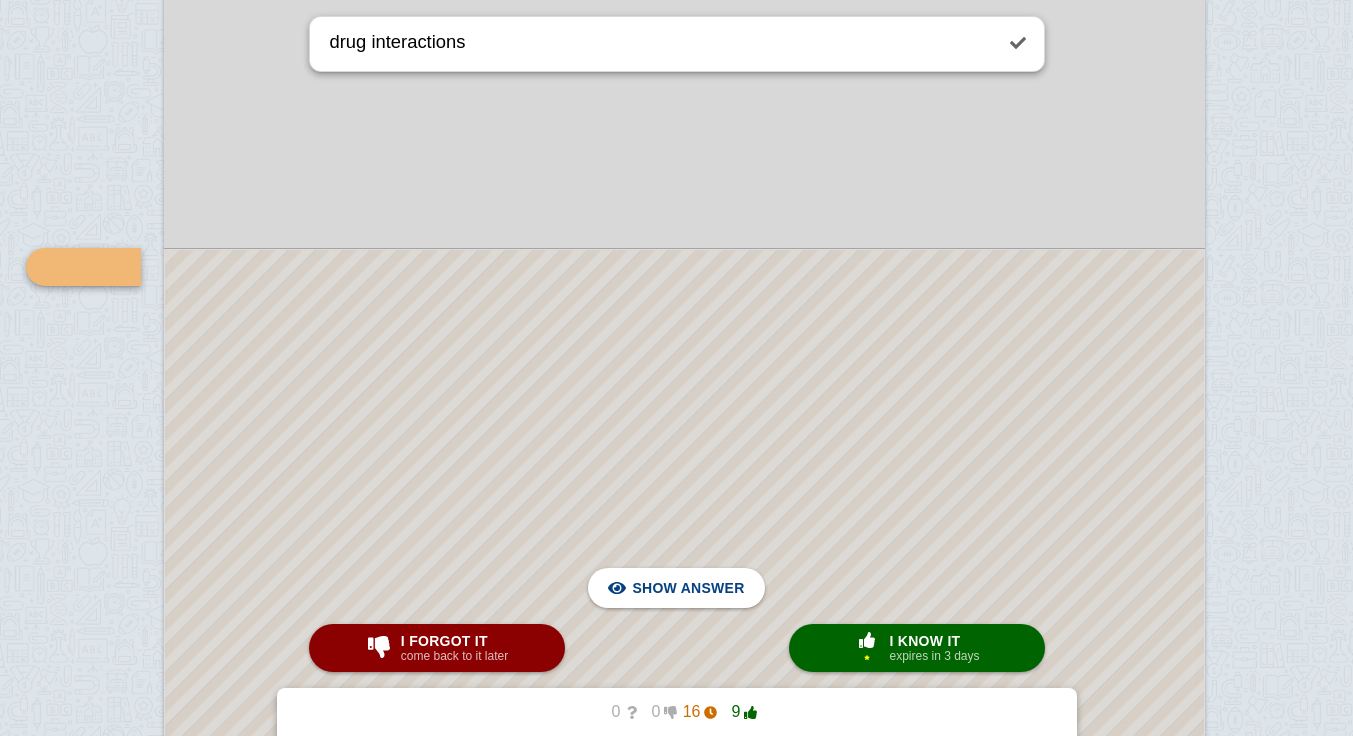 click at bounding box center [684, 525] 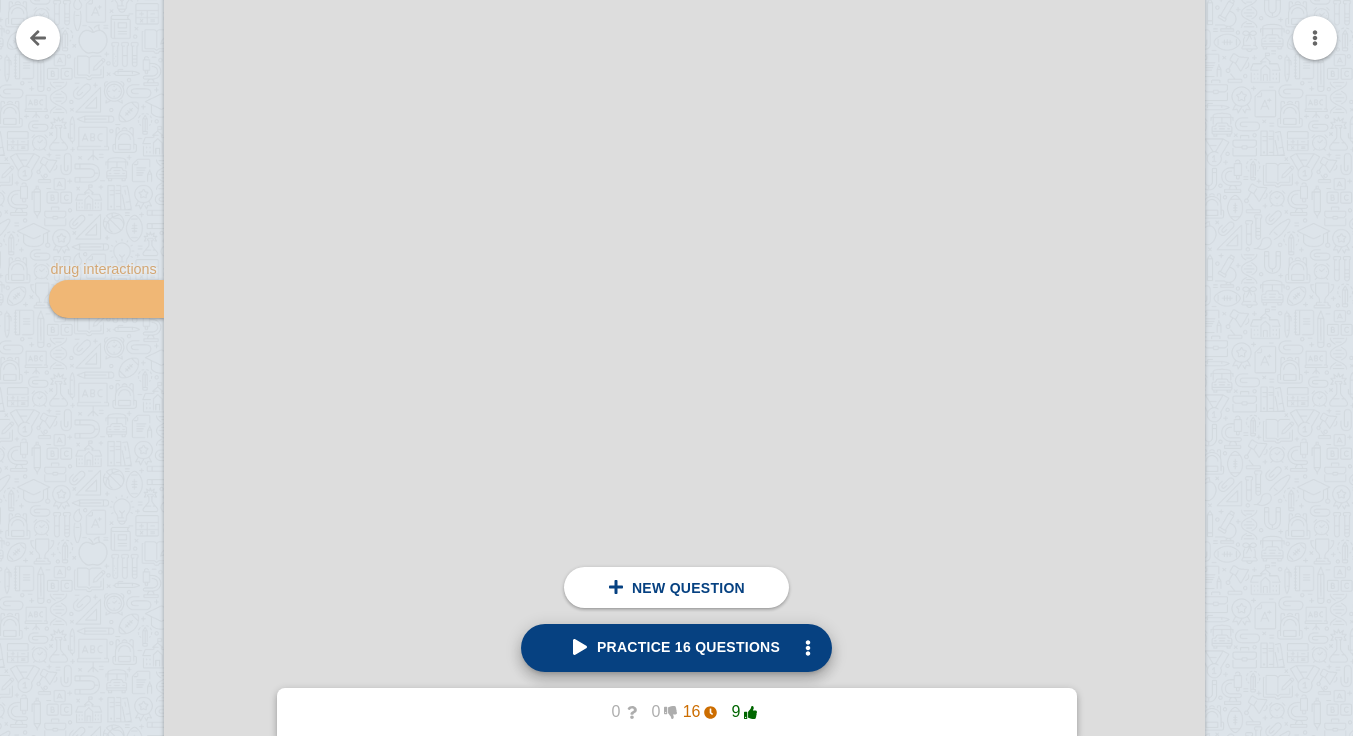 click on "Practice 16 questions" at bounding box center [676, 648] 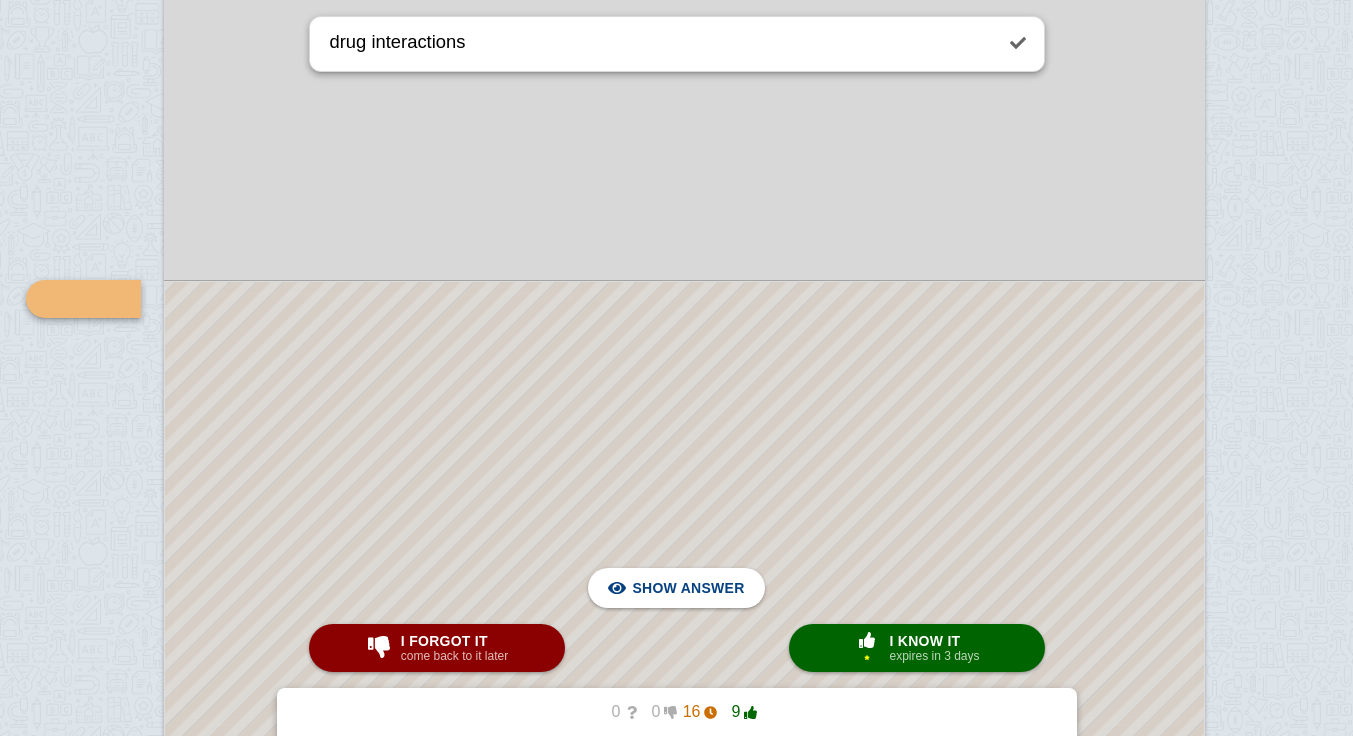 scroll, scrollTop: 11294, scrollLeft: 28, axis: both 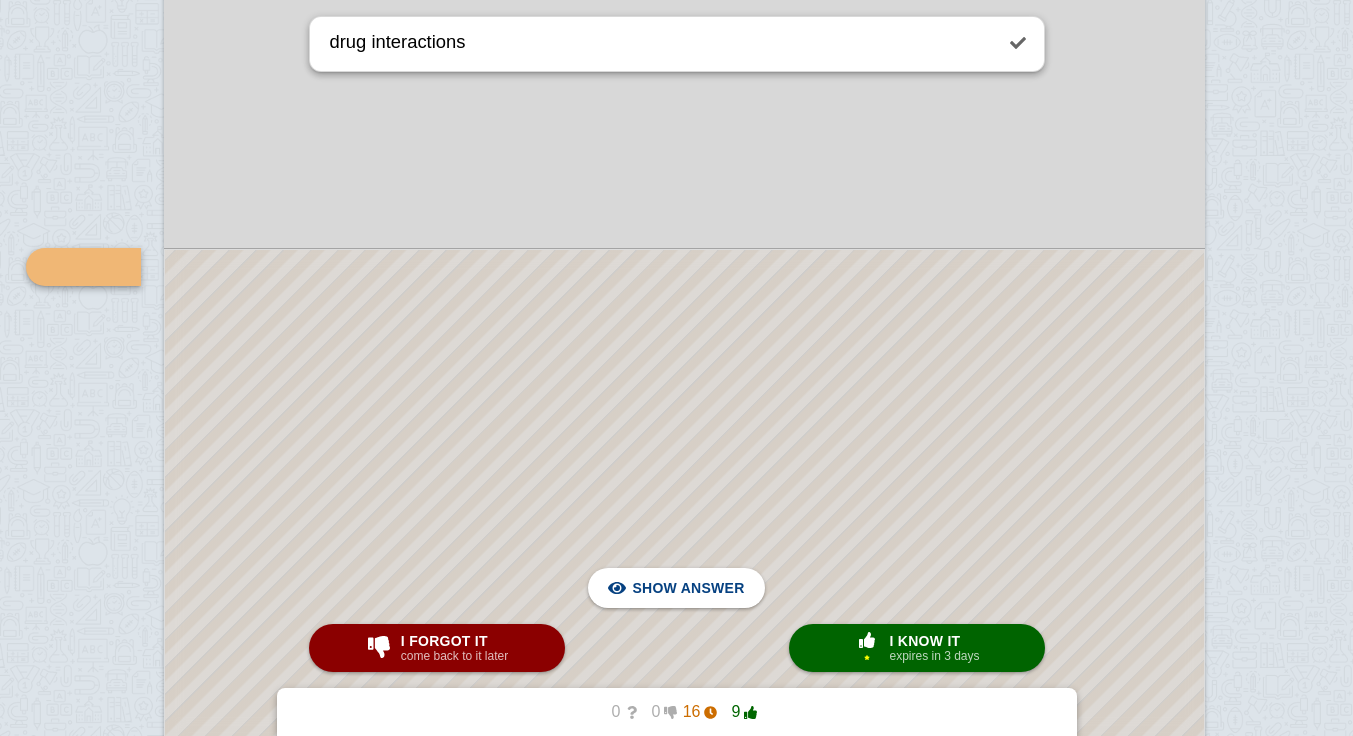 click at bounding box center (684, 509) 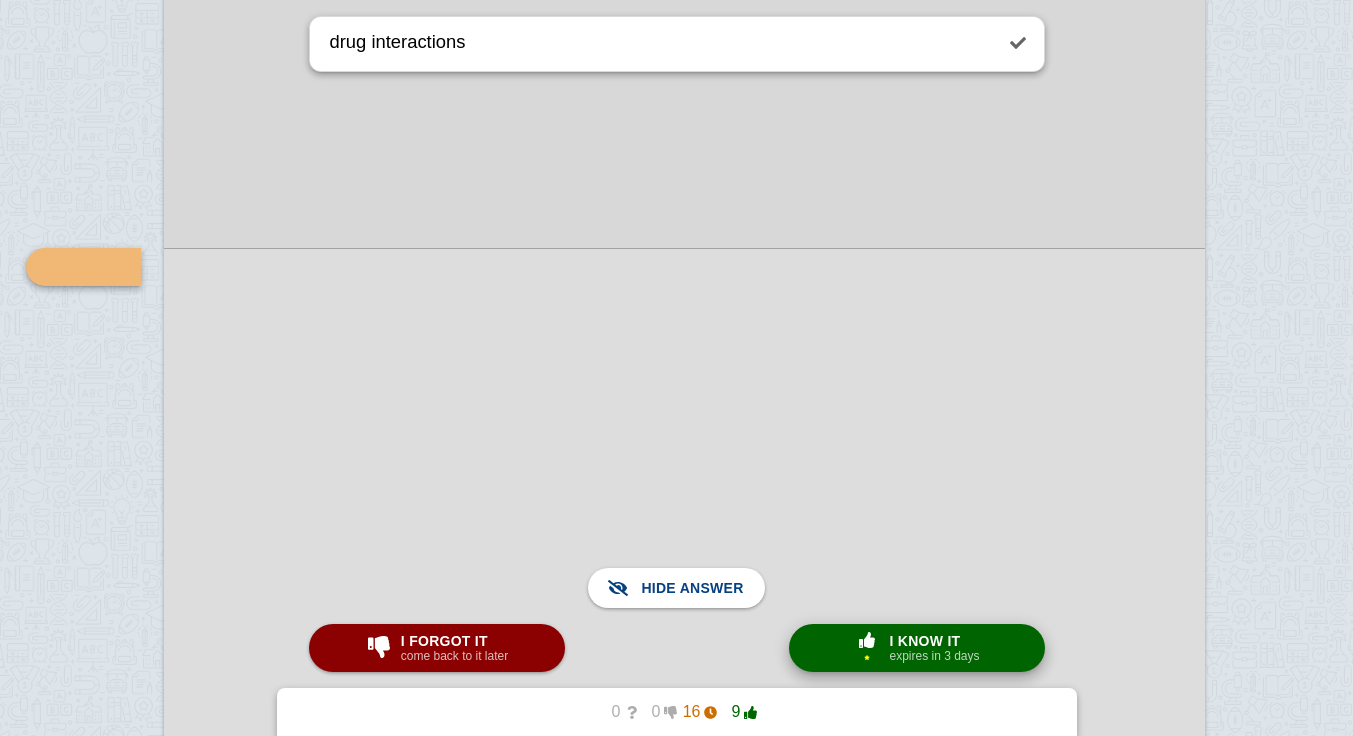 click on "× 1 I know it expires in 3 days" at bounding box center (917, 648) 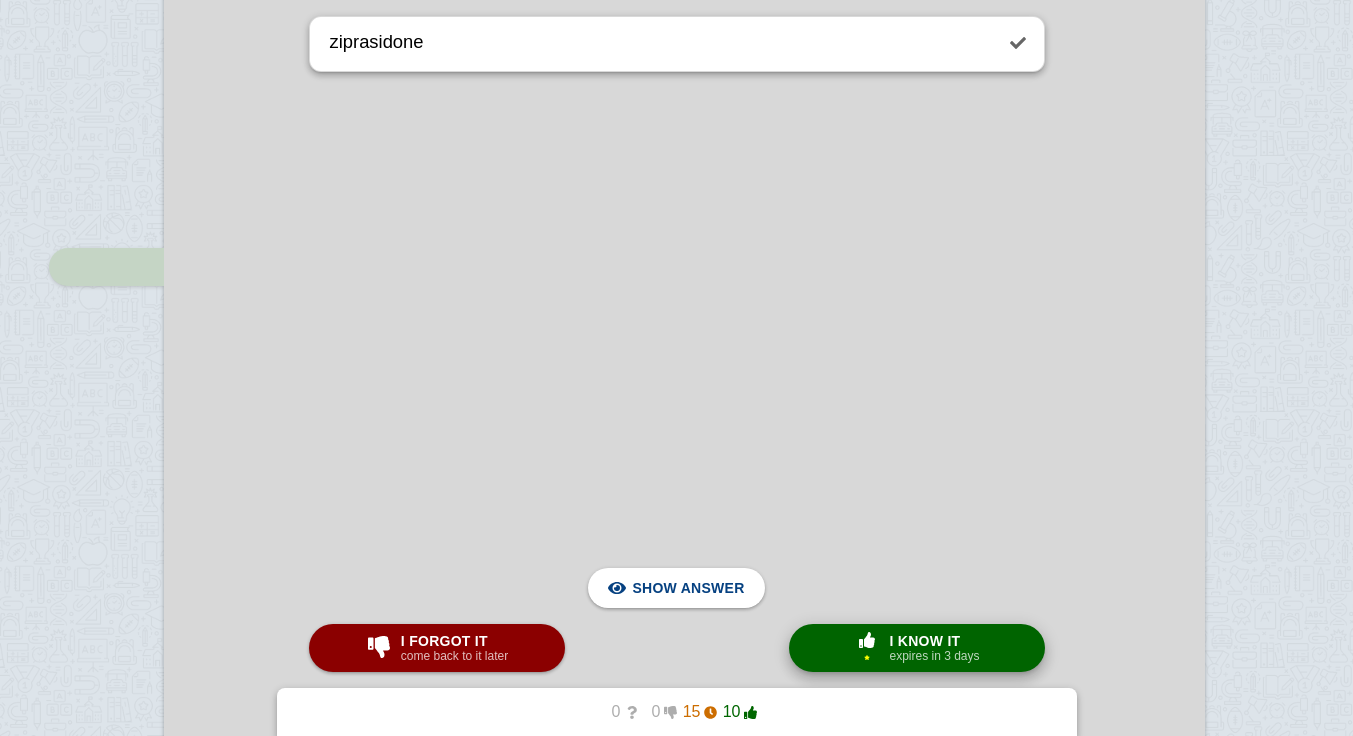 scroll, scrollTop: 12206, scrollLeft: 28, axis: both 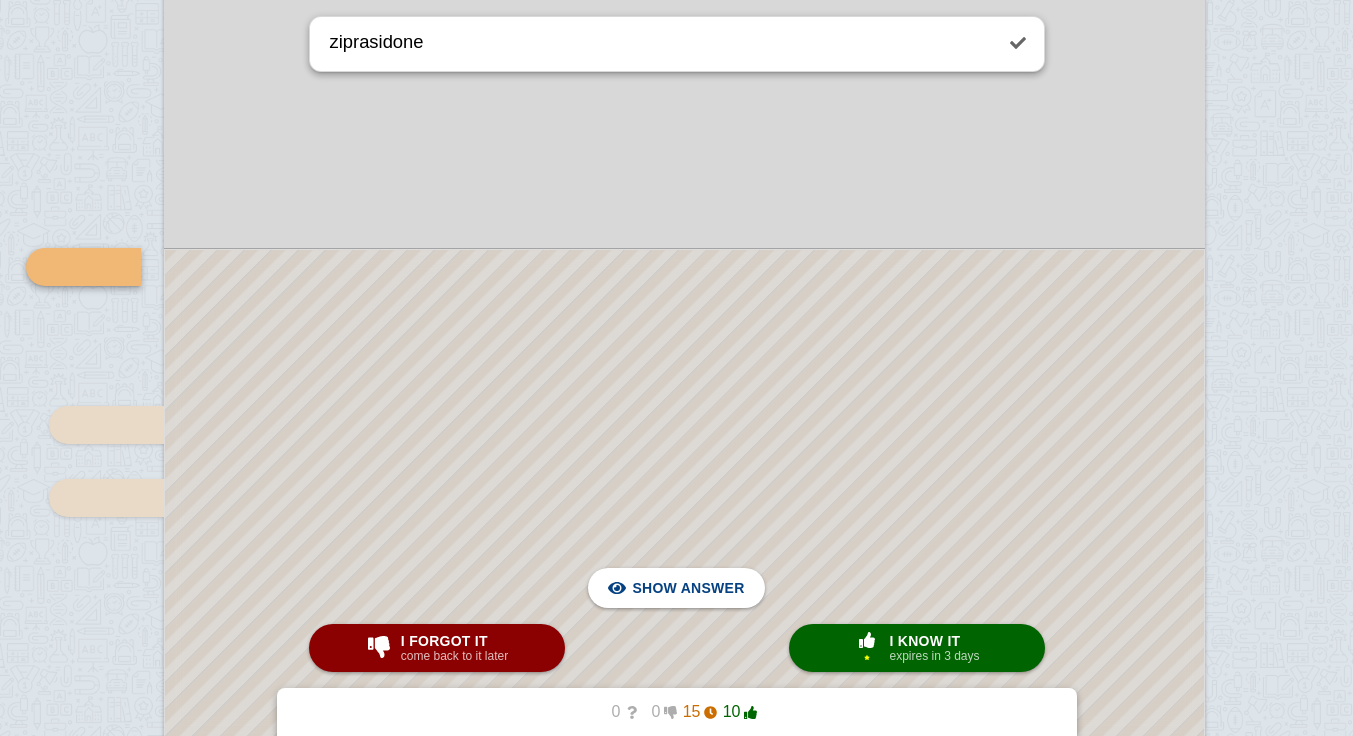 click at bounding box center [684, 788] 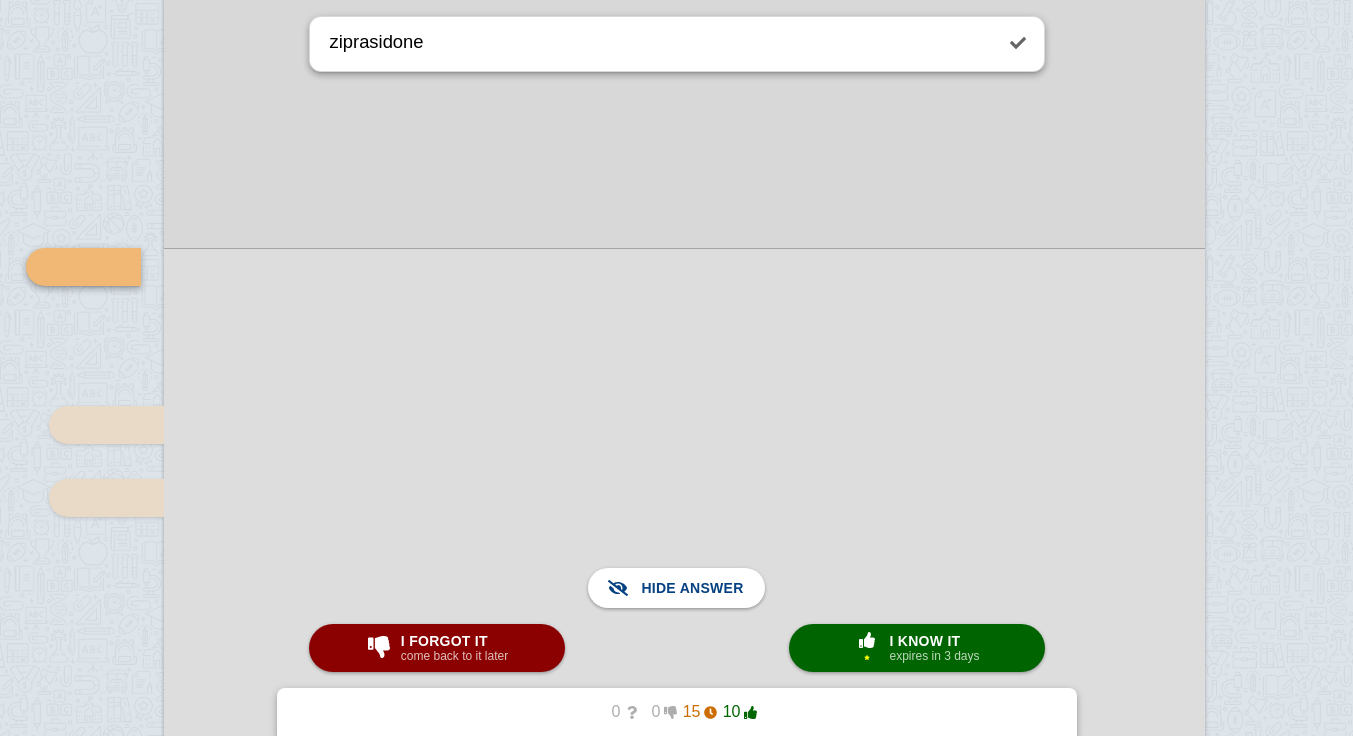 click at bounding box center (684, 787) 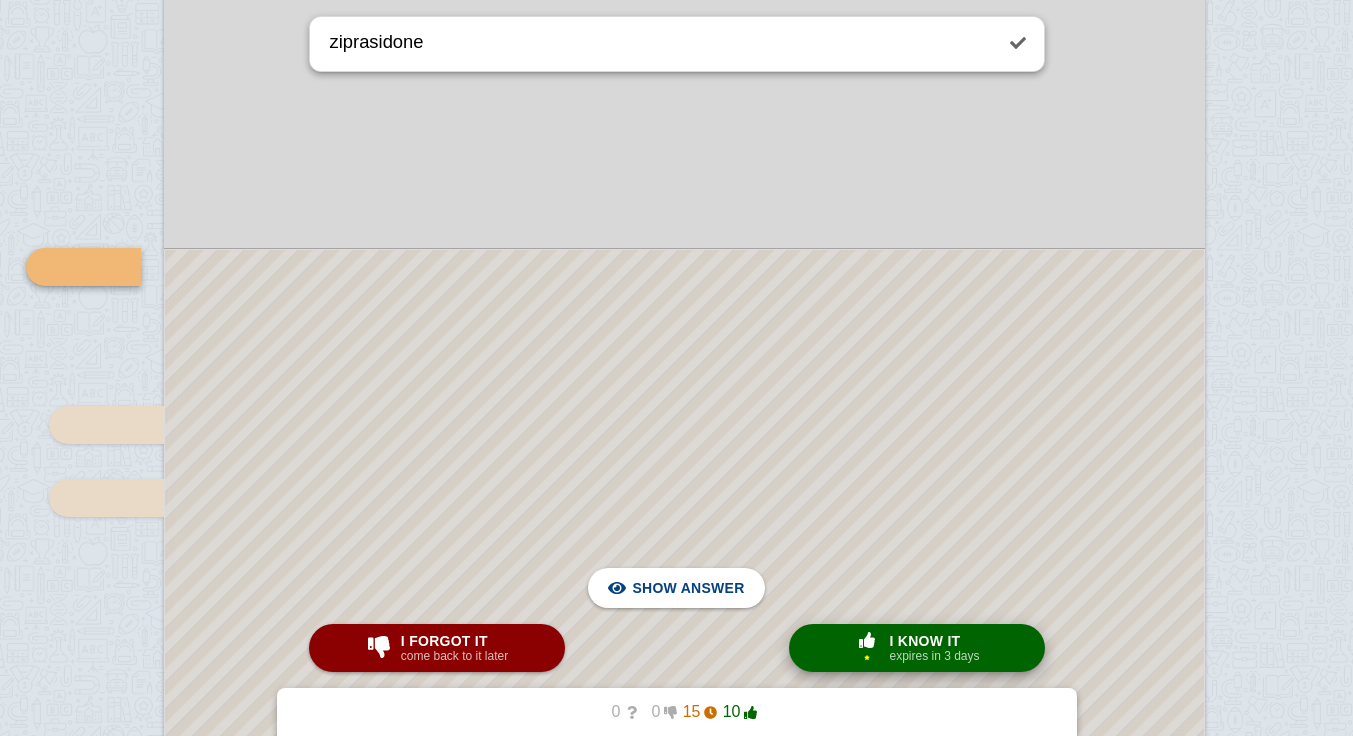 click on "I know it" at bounding box center [934, 641] 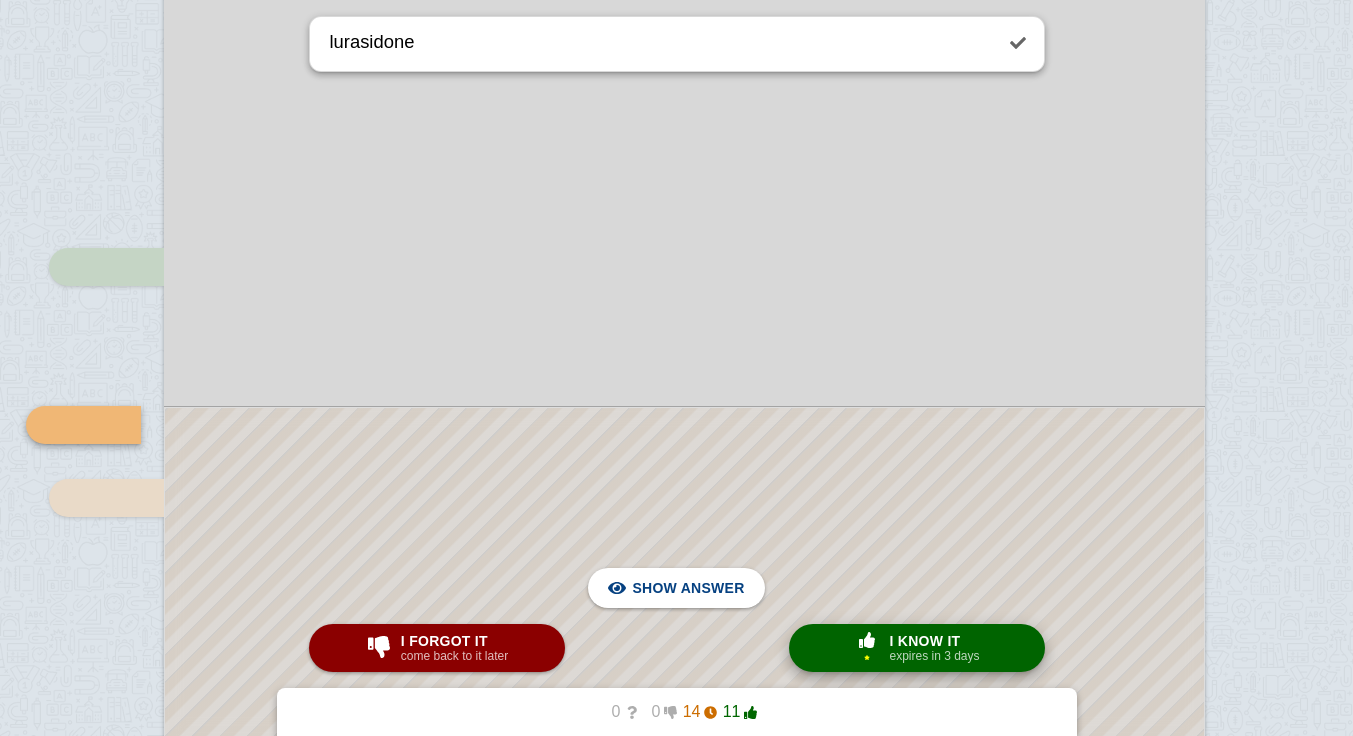 scroll, scrollTop: 12364, scrollLeft: 28, axis: both 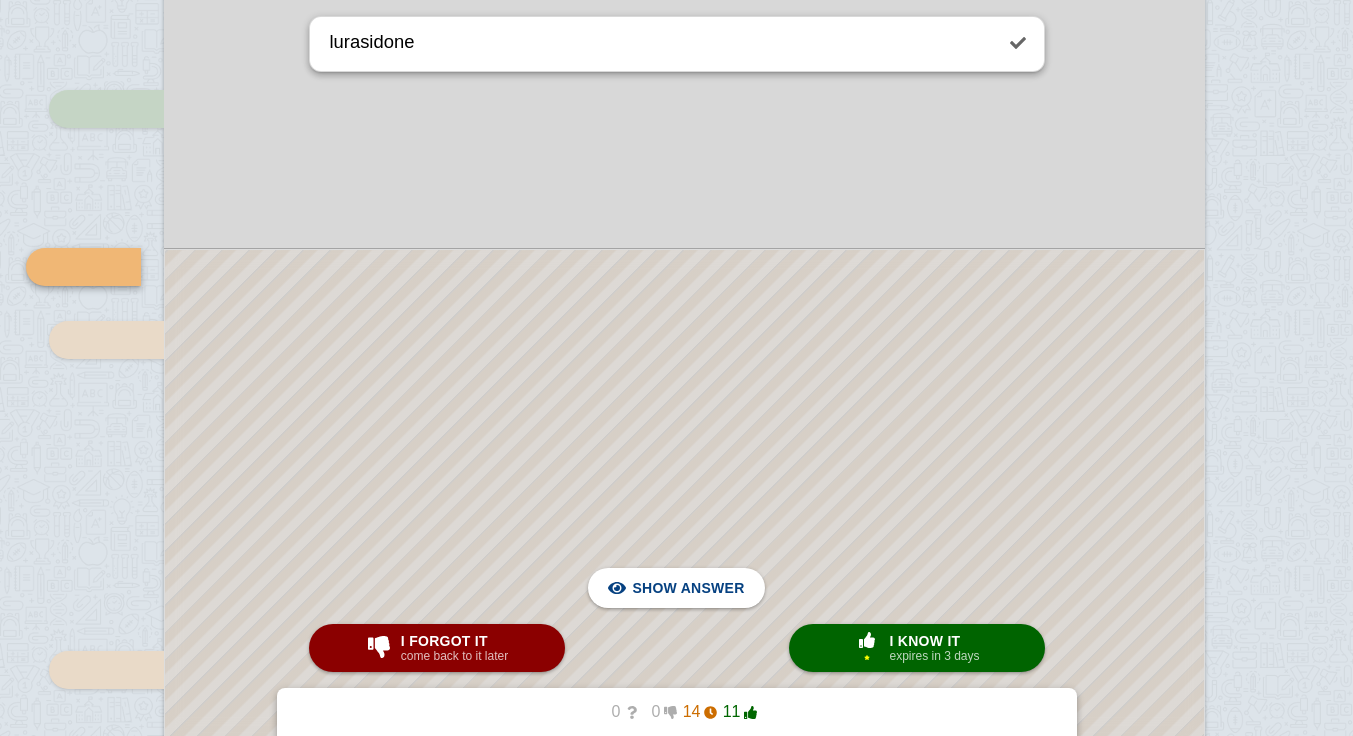 click at bounding box center (684, 709) 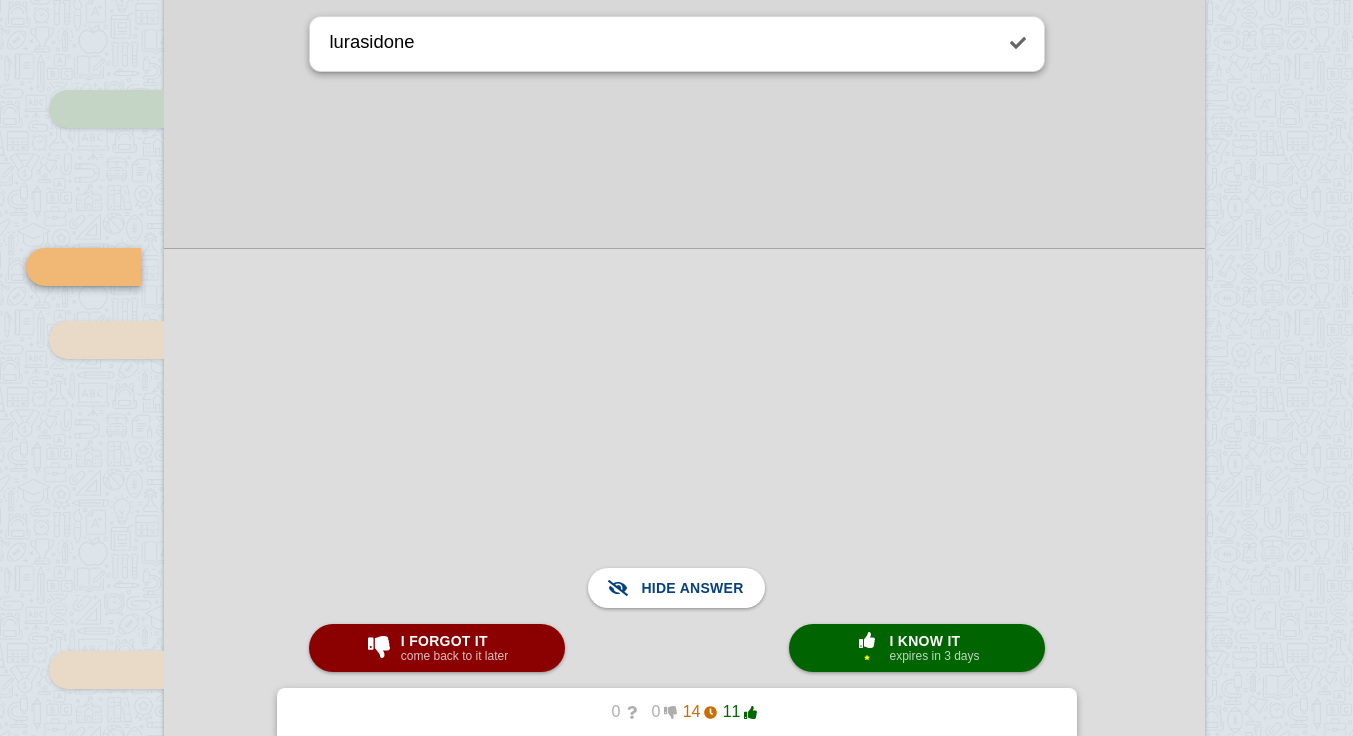 click at bounding box center [684, 708] 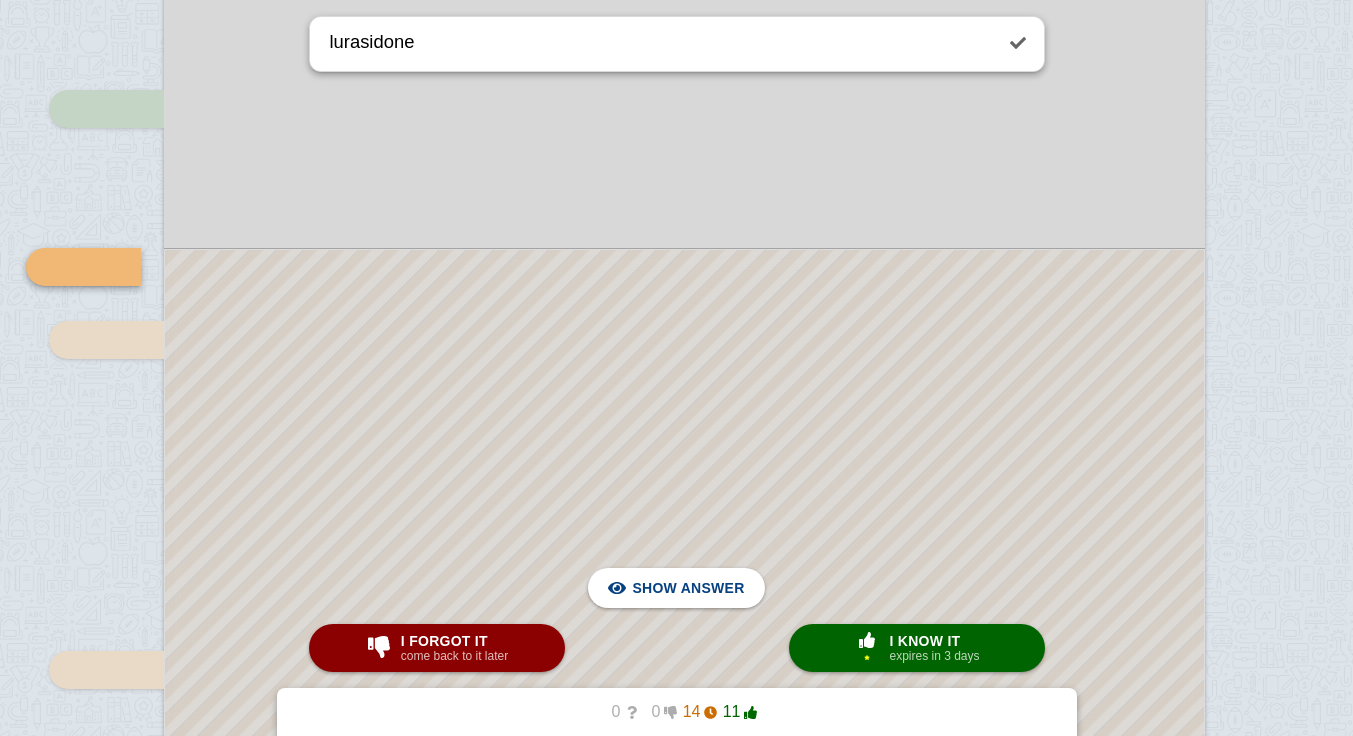 click at bounding box center (684, 709) 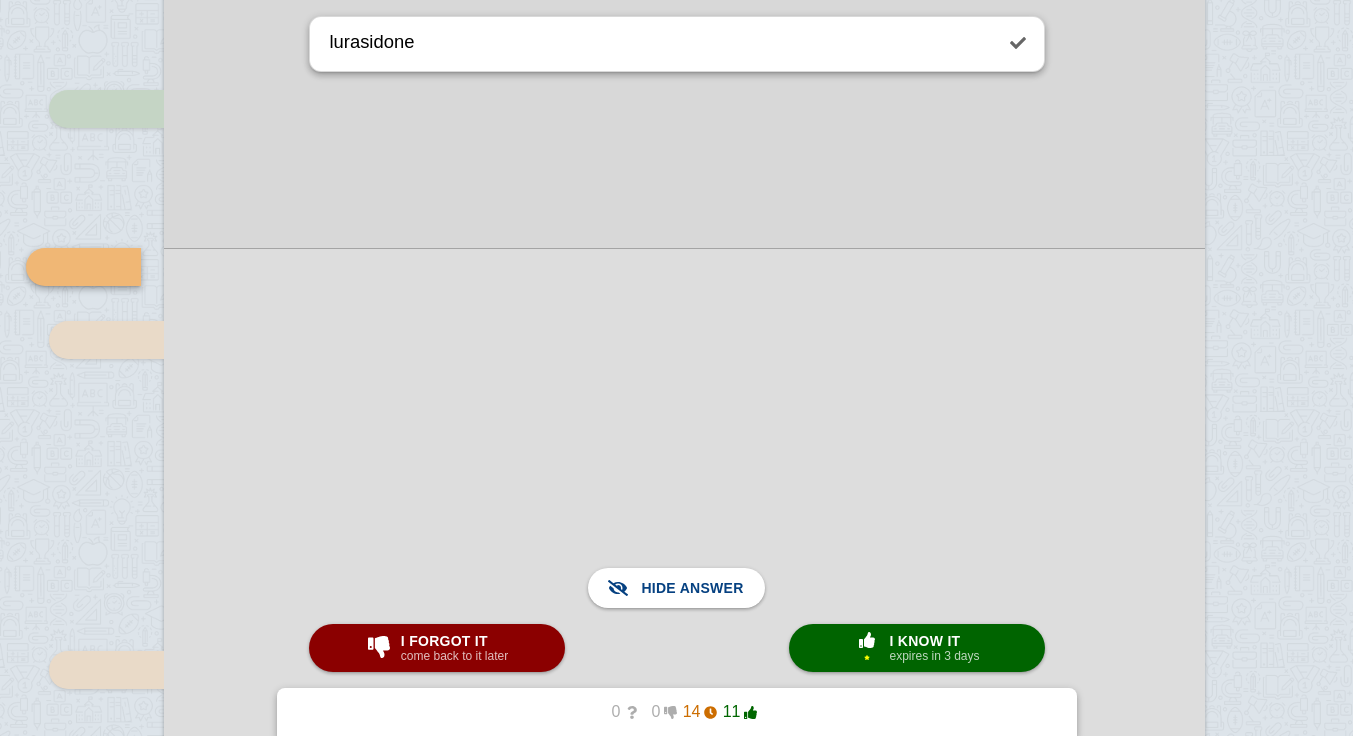 click at bounding box center (684, 708) 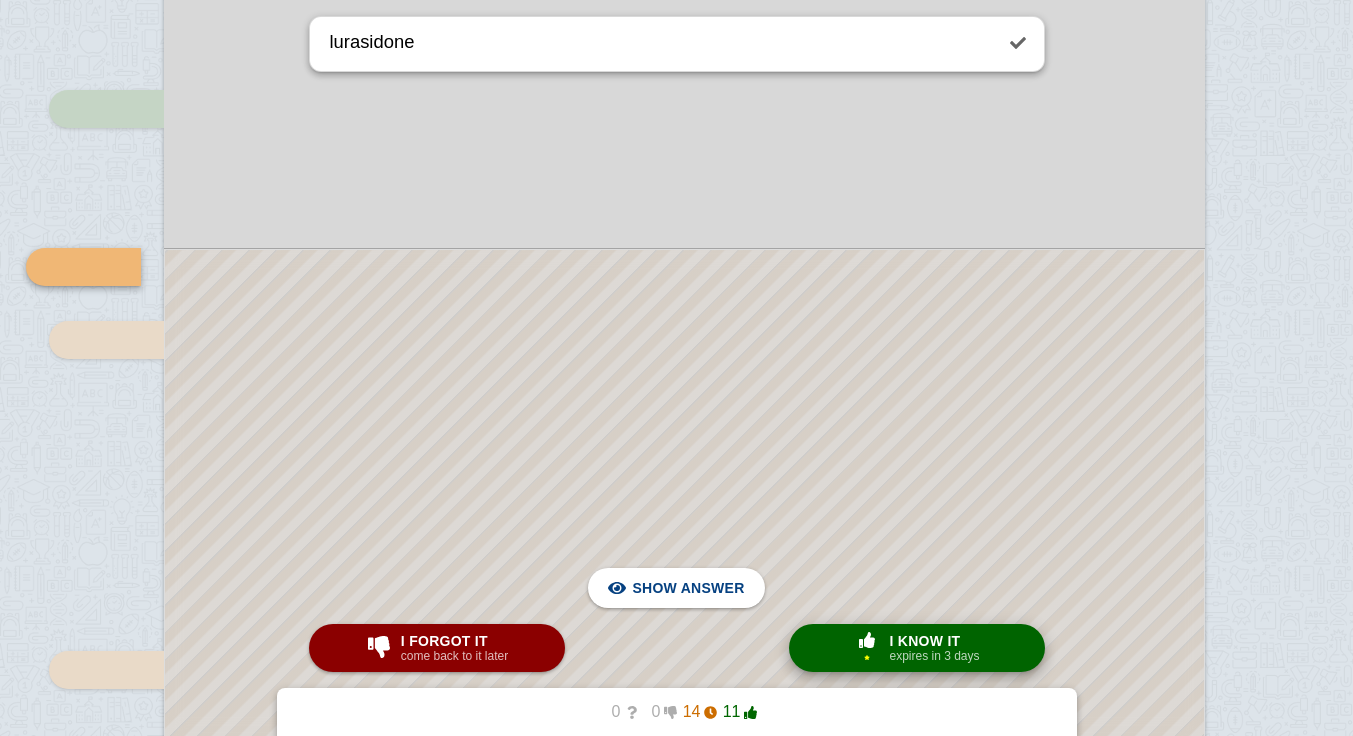 click on "expires in 3 days" at bounding box center [934, 656] 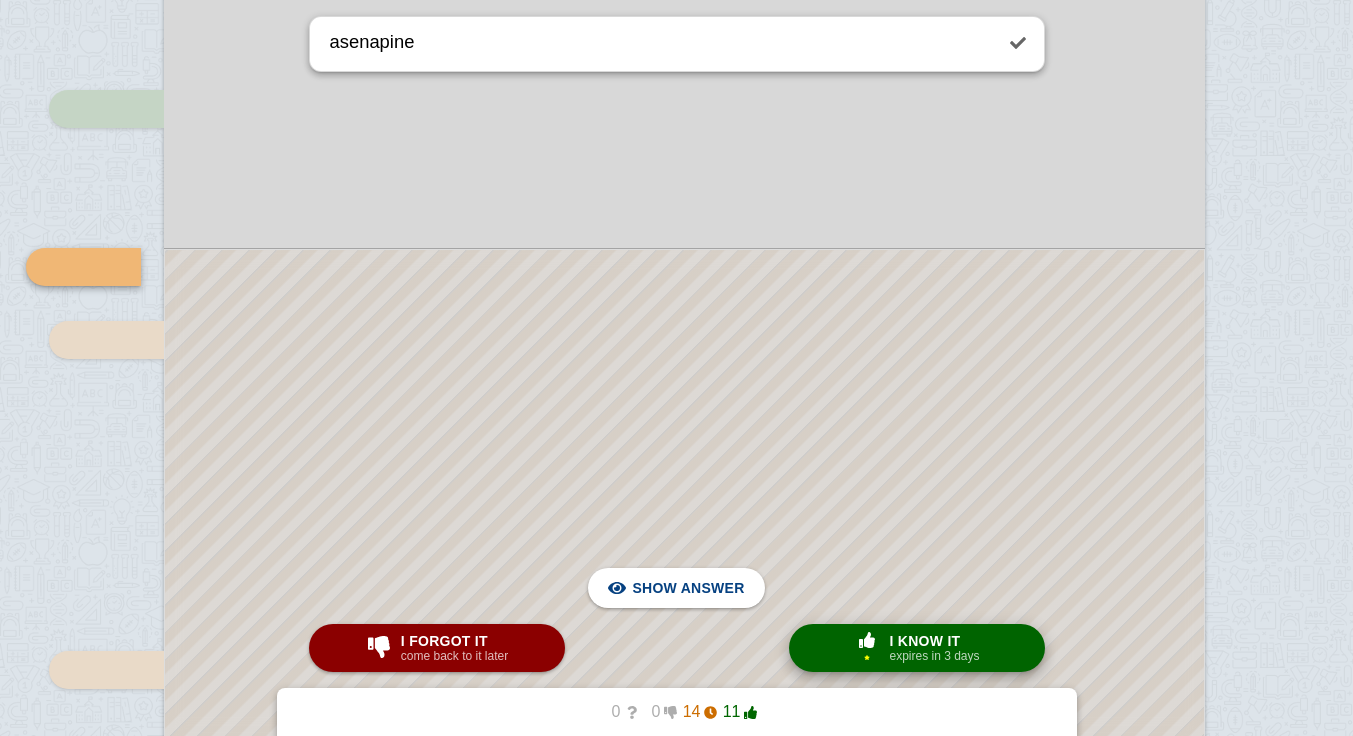 scroll, scrollTop: 12437, scrollLeft: 28, axis: both 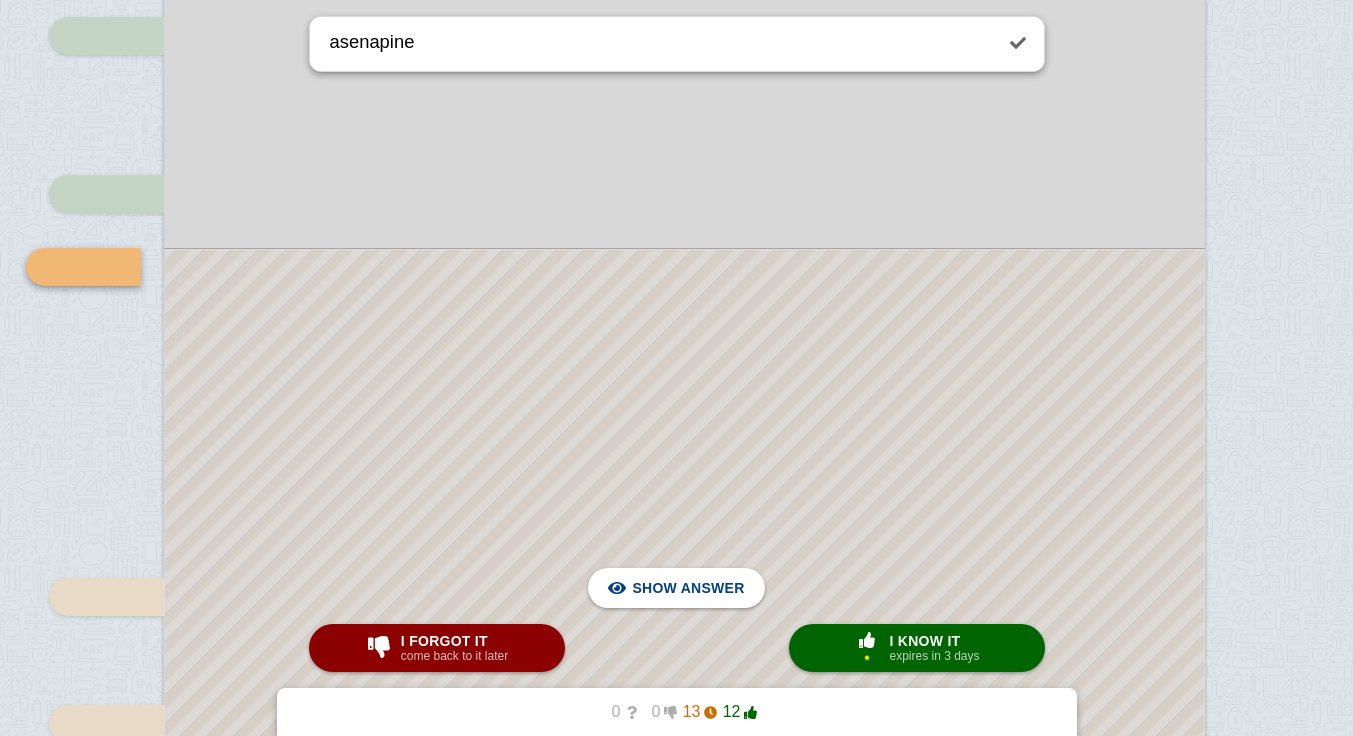 click at bounding box center (684, 672) 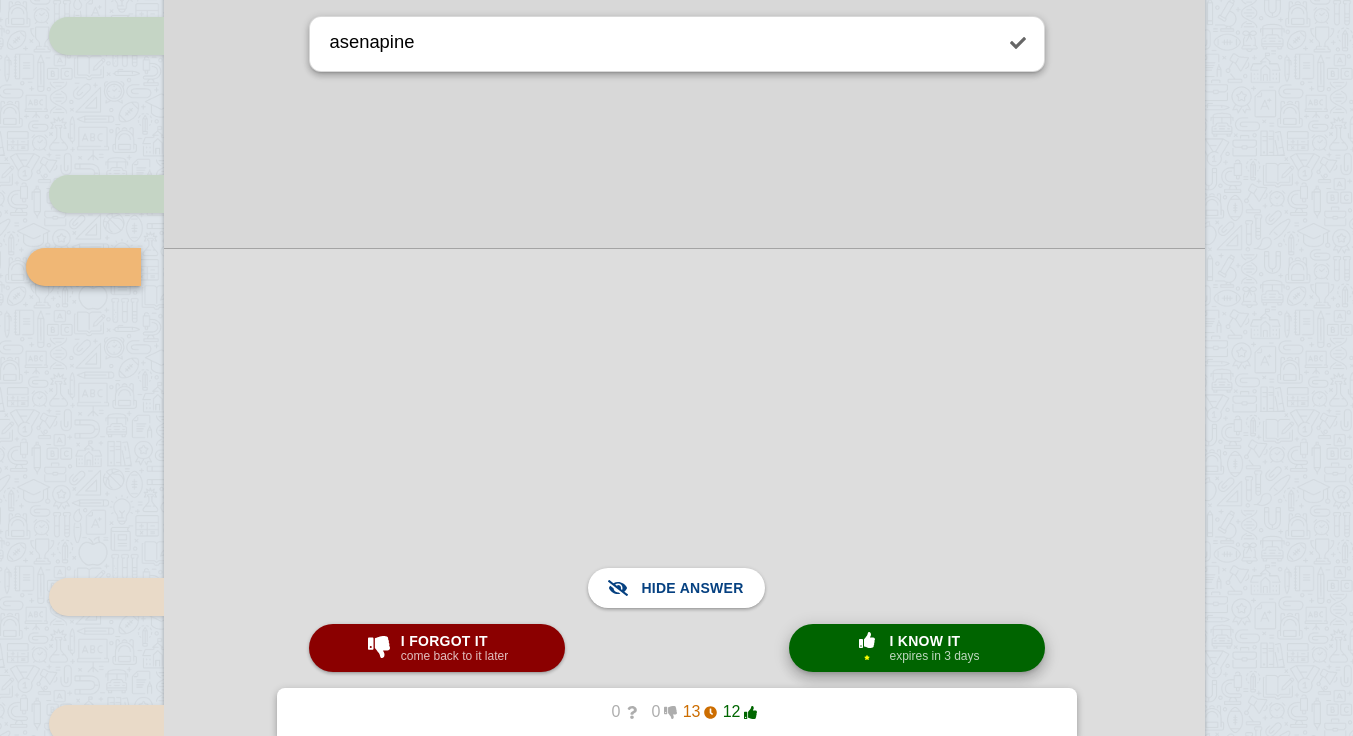 click on "× 1 I know it expires in 3 days" at bounding box center (917, 648) 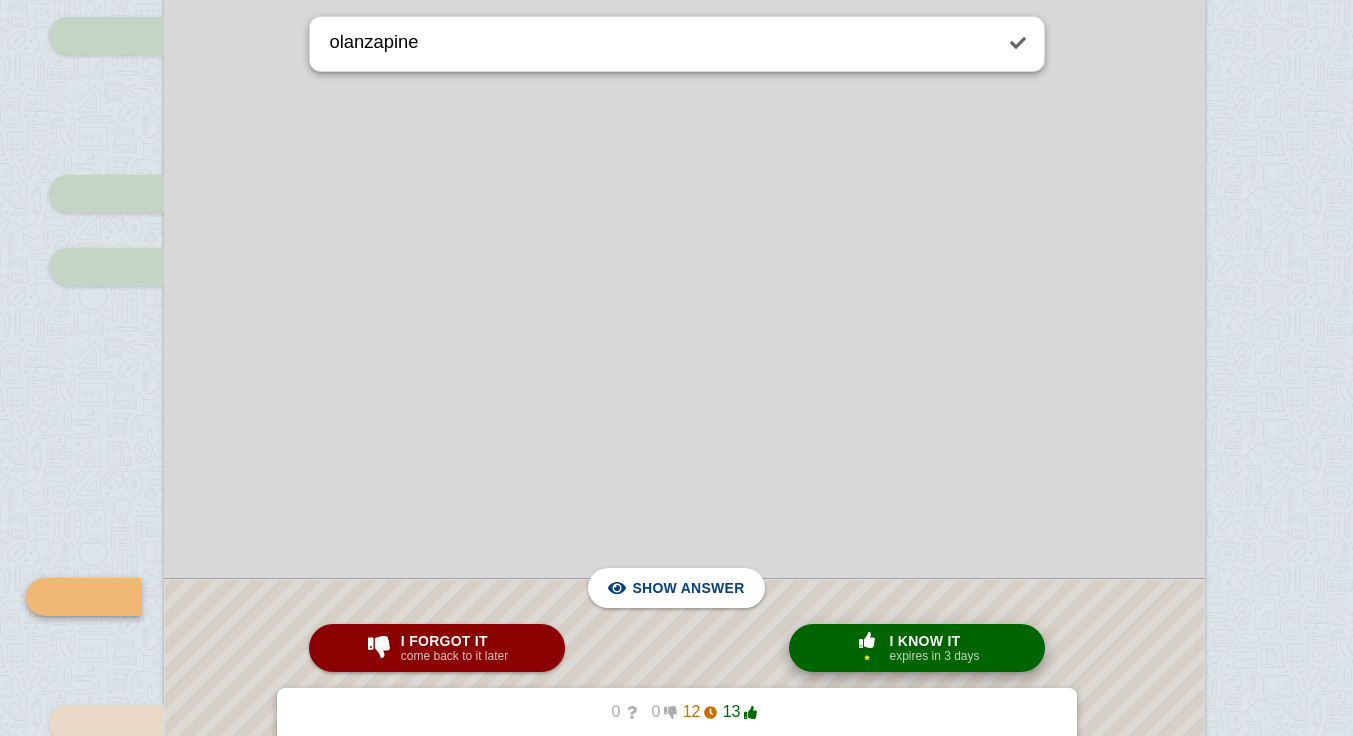 scroll, scrollTop: 12766, scrollLeft: 28, axis: both 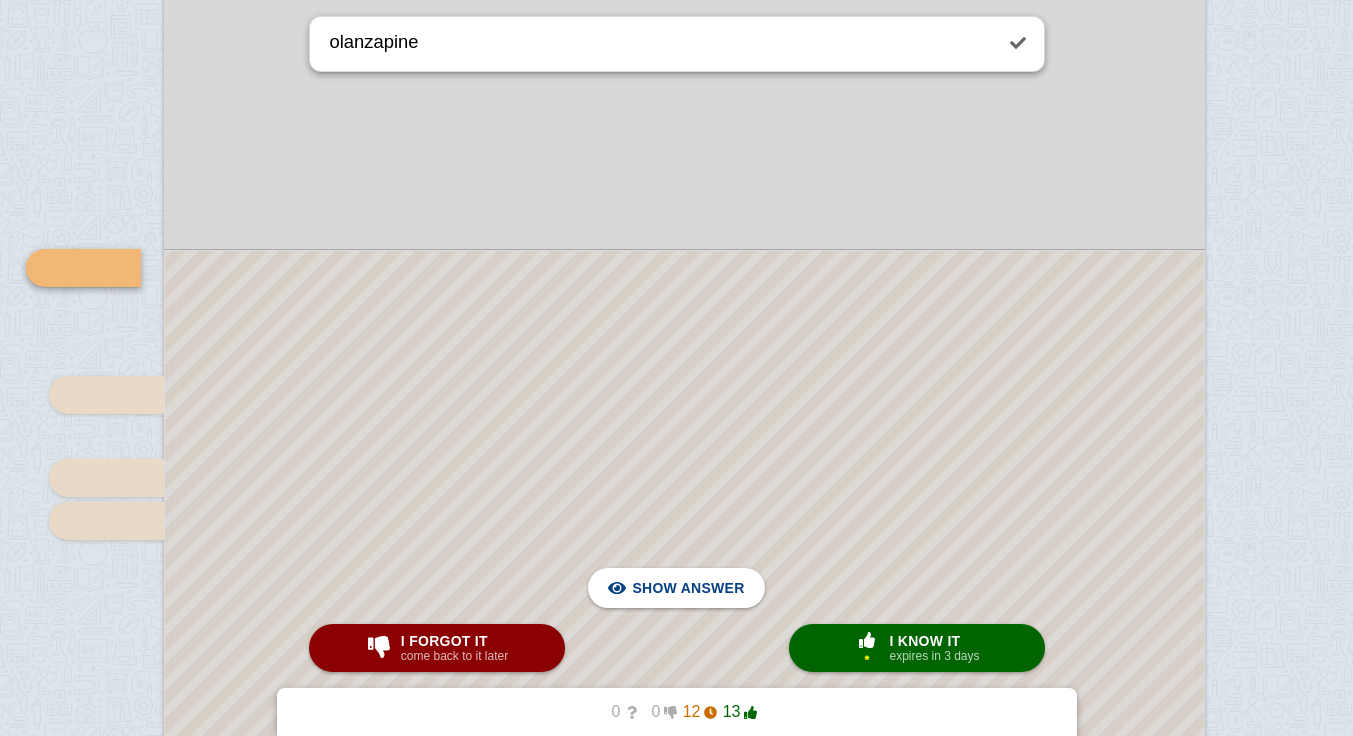click at bounding box center [684, 508] 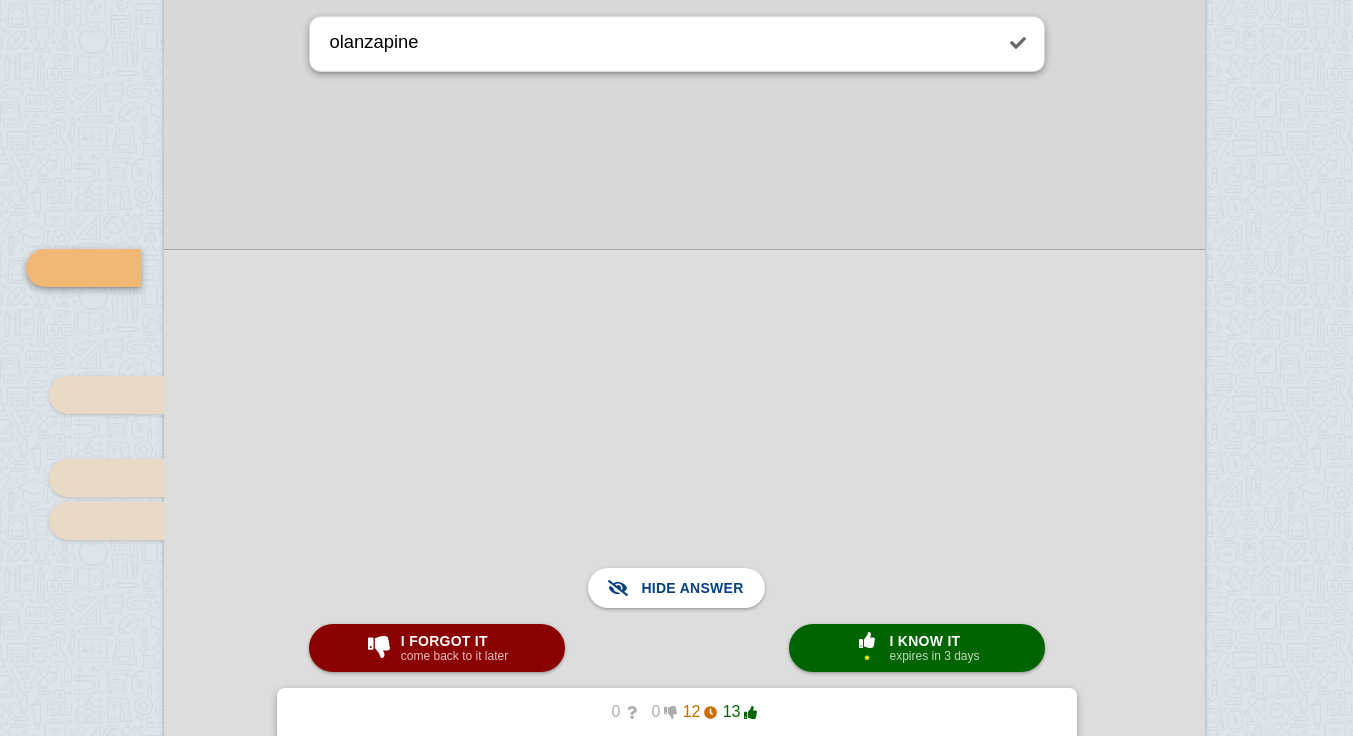 click at bounding box center [684, 508] 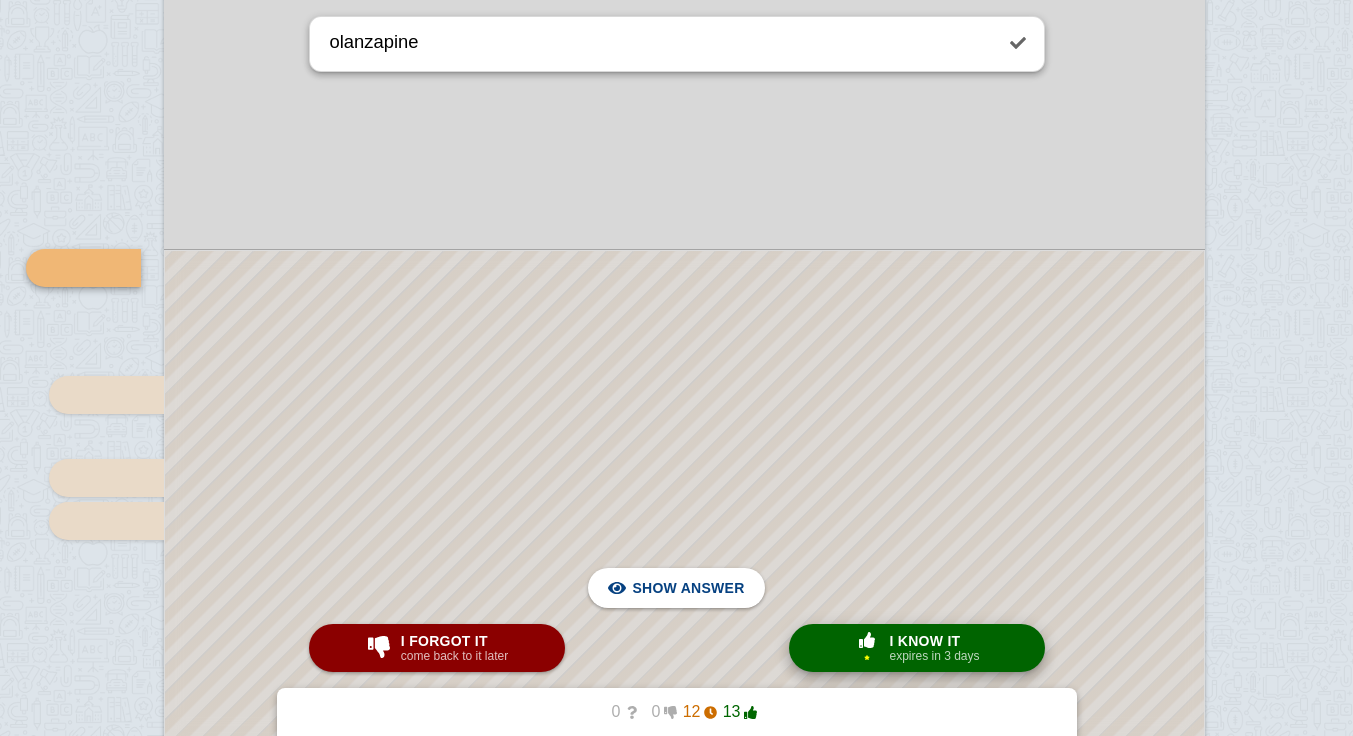 click on "I know it" at bounding box center (934, 641) 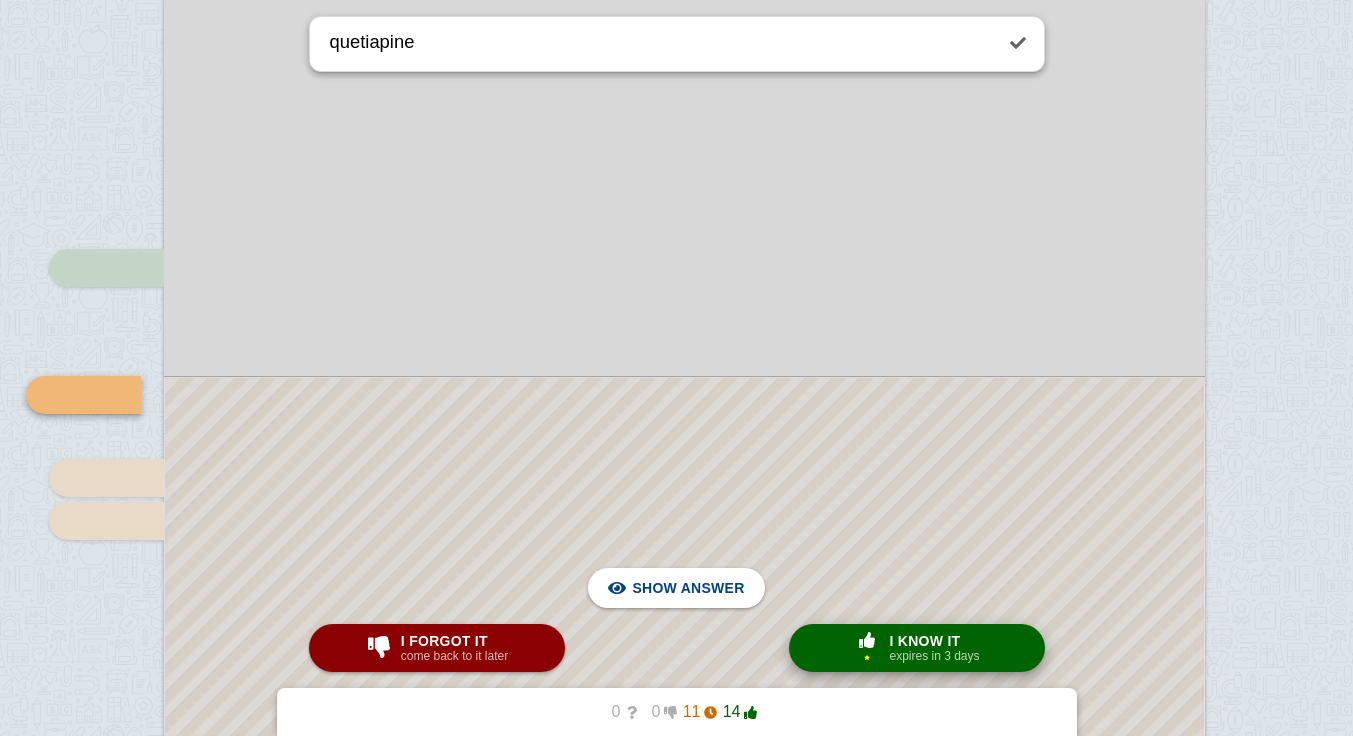 scroll, scrollTop: 12893, scrollLeft: 28, axis: both 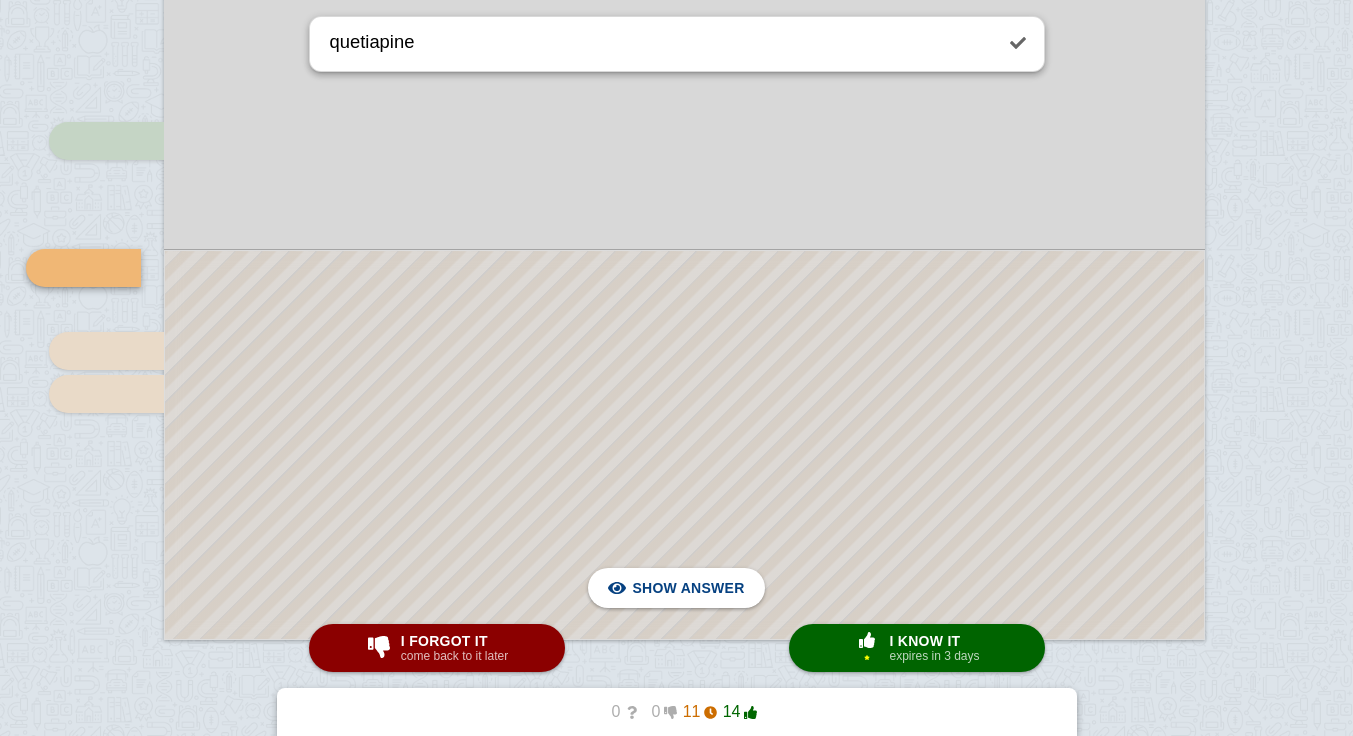 click at bounding box center [684, 445] 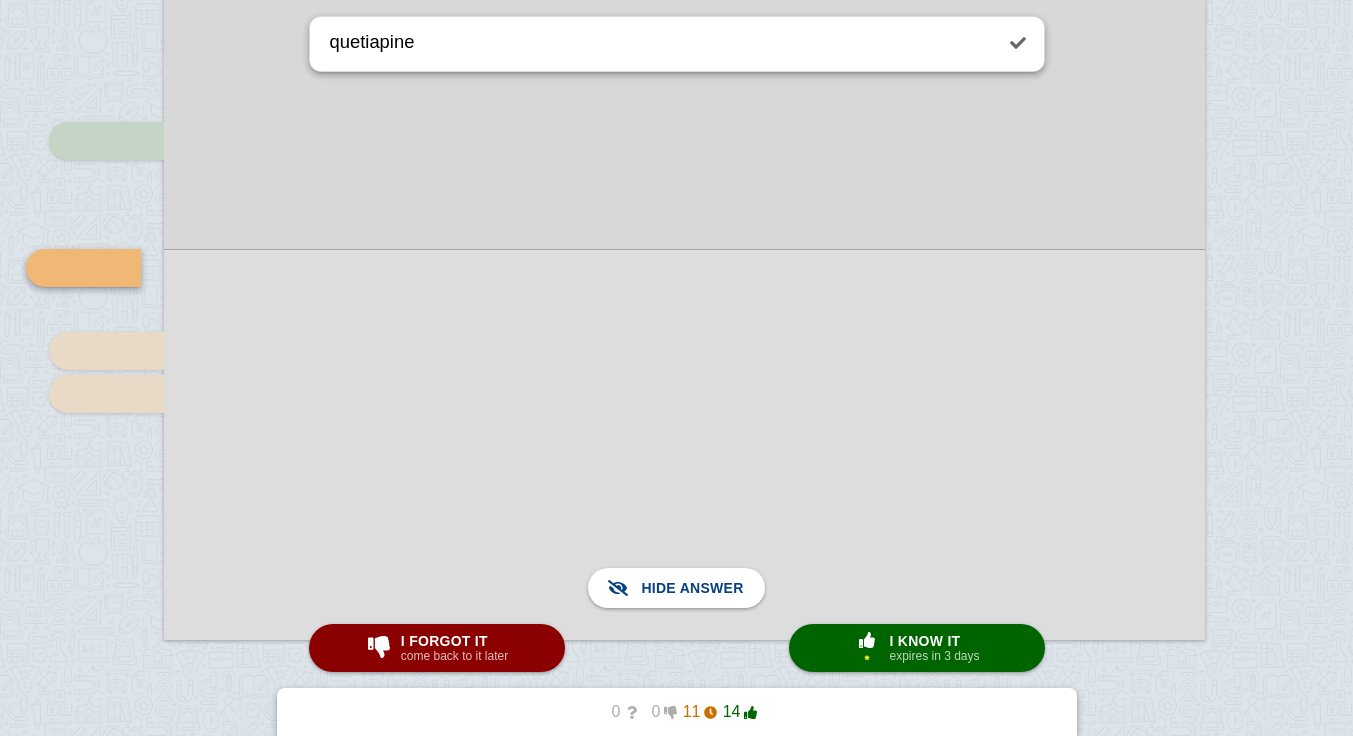 click at bounding box center [684, 444] 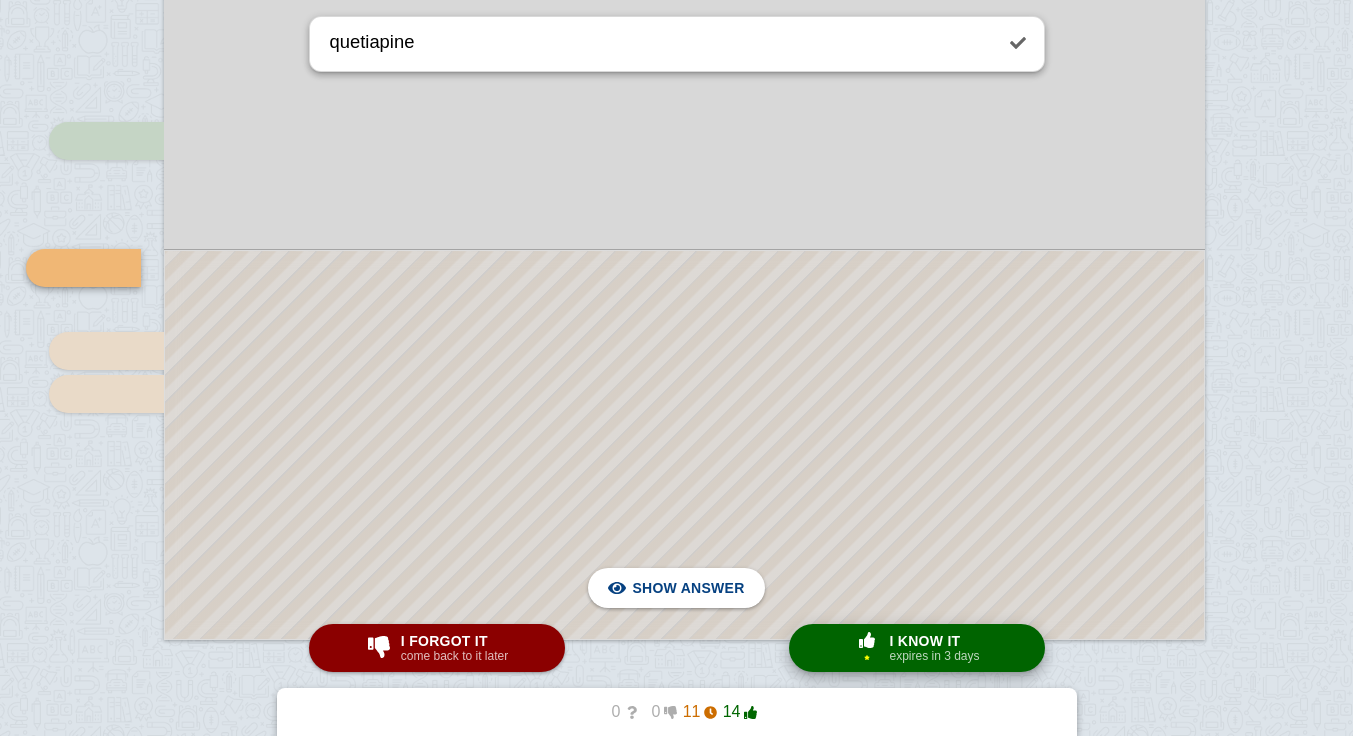 click at bounding box center (867, 640) 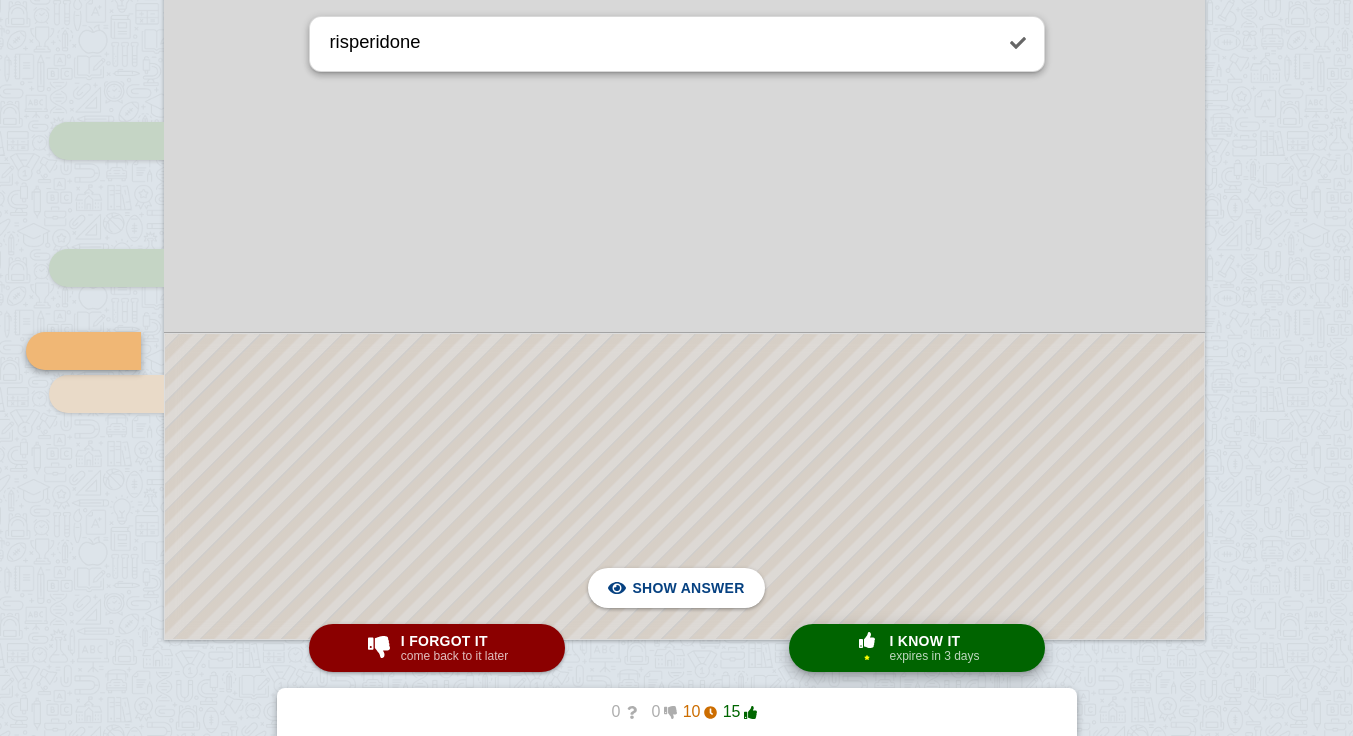 scroll, scrollTop: 12976, scrollLeft: 28, axis: both 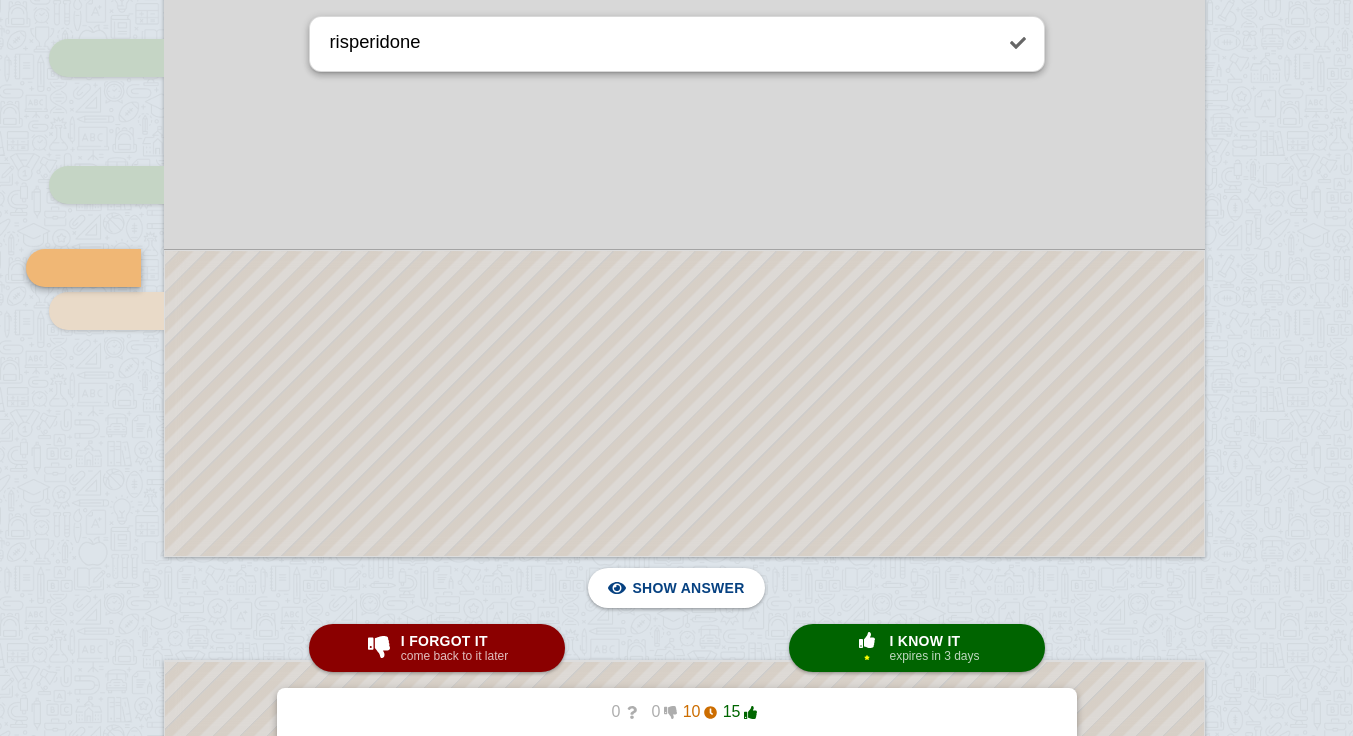 click at bounding box center [684, 403] 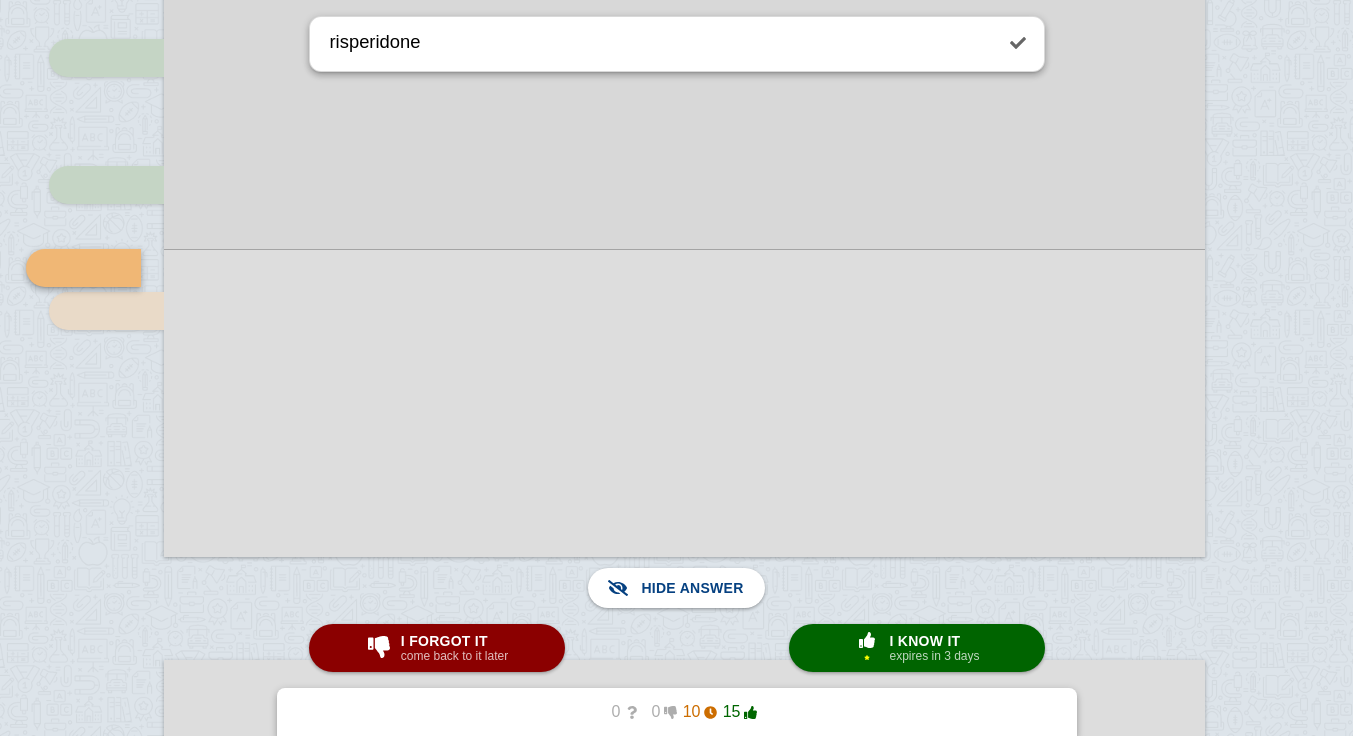 click at bounding box center [684, 403] 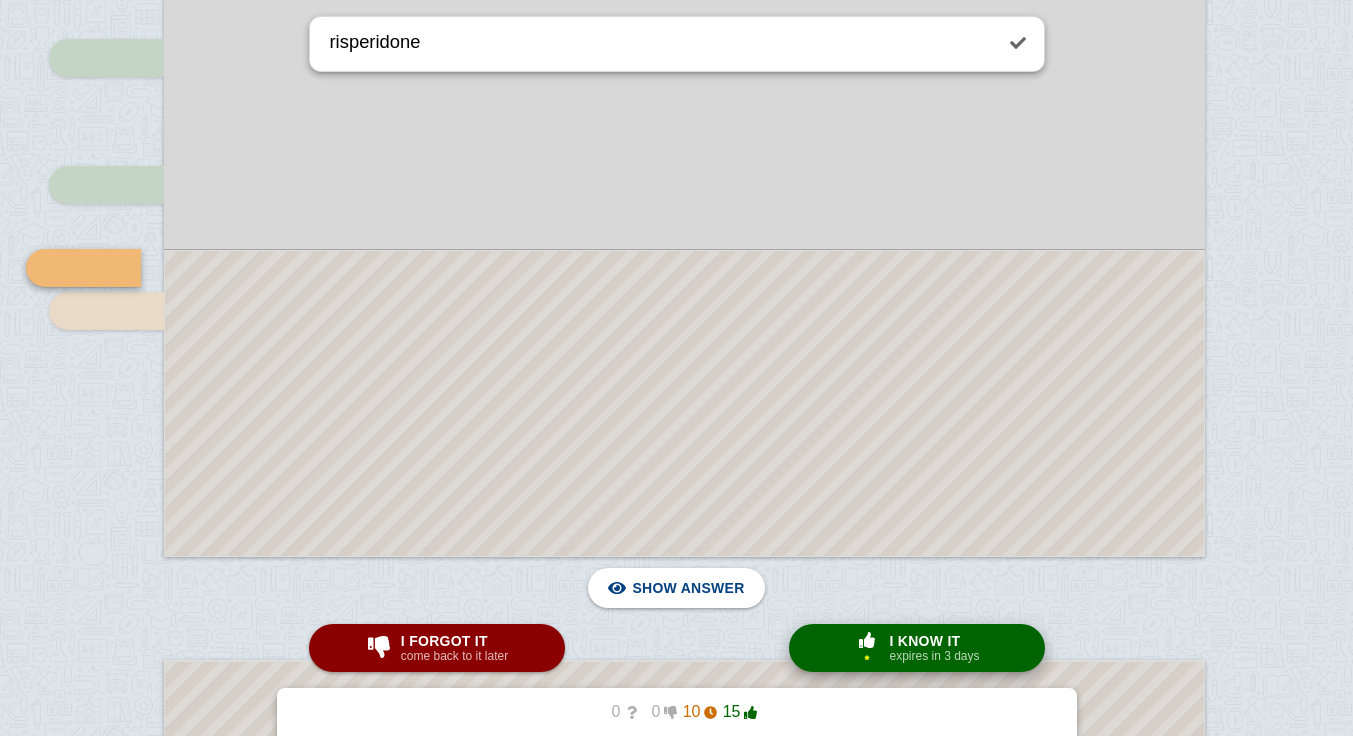click on "expires in 3 days" at bounding box center (934, 656) 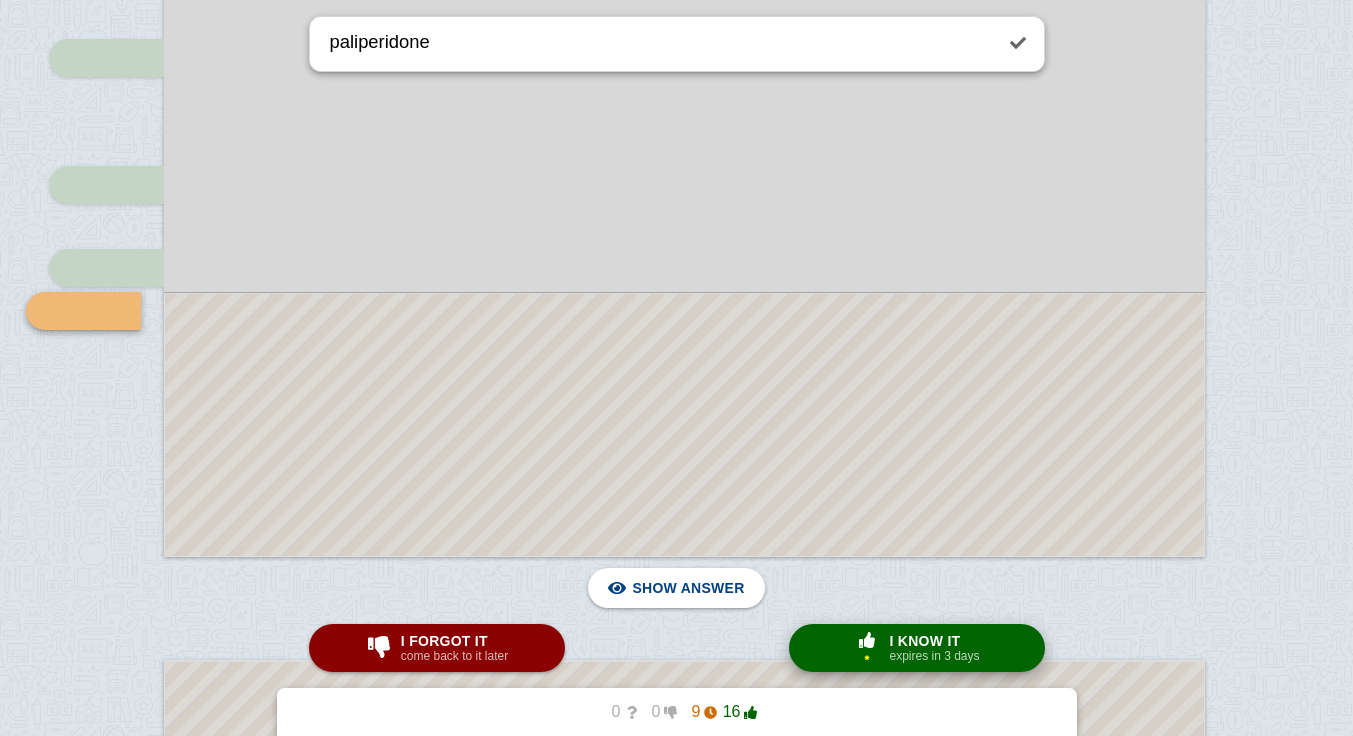 scroll, scrollTop: 13020, scrollLeft: 28, axis: both 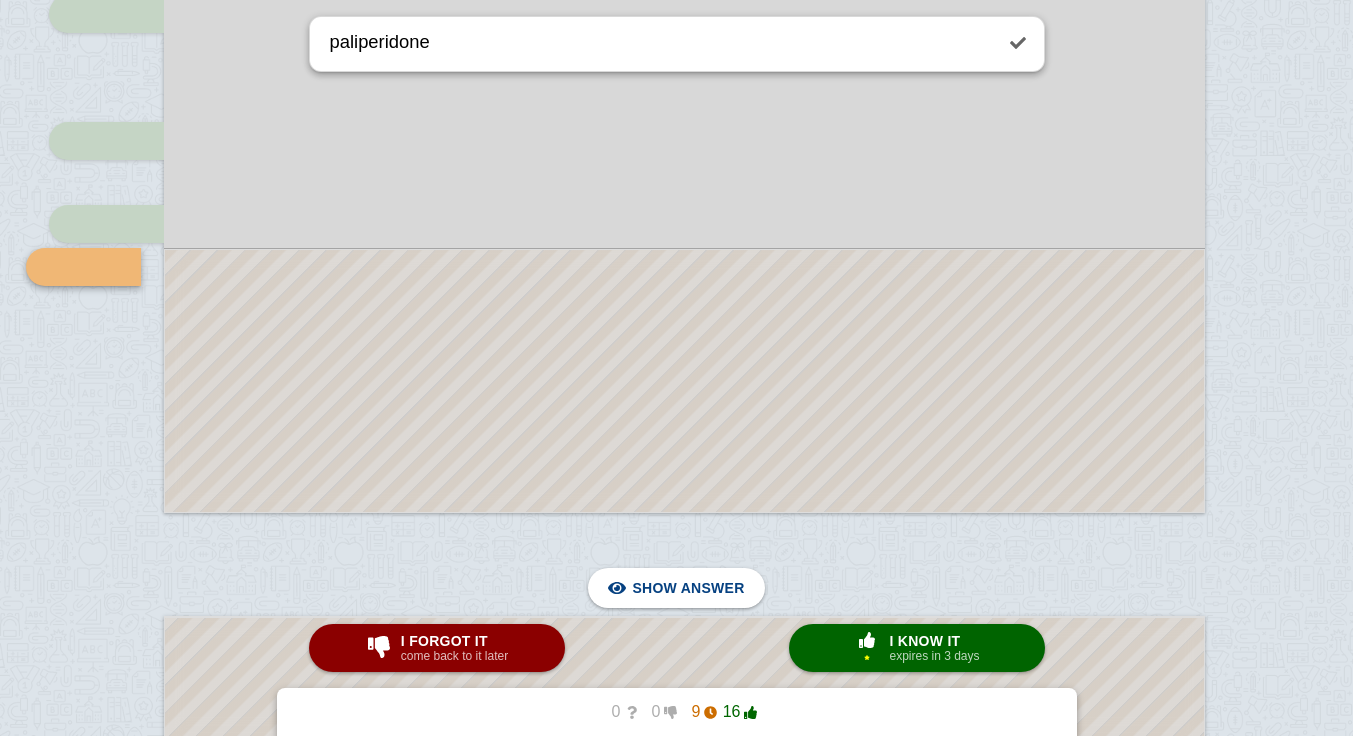 click at bounding box center (684, 381) 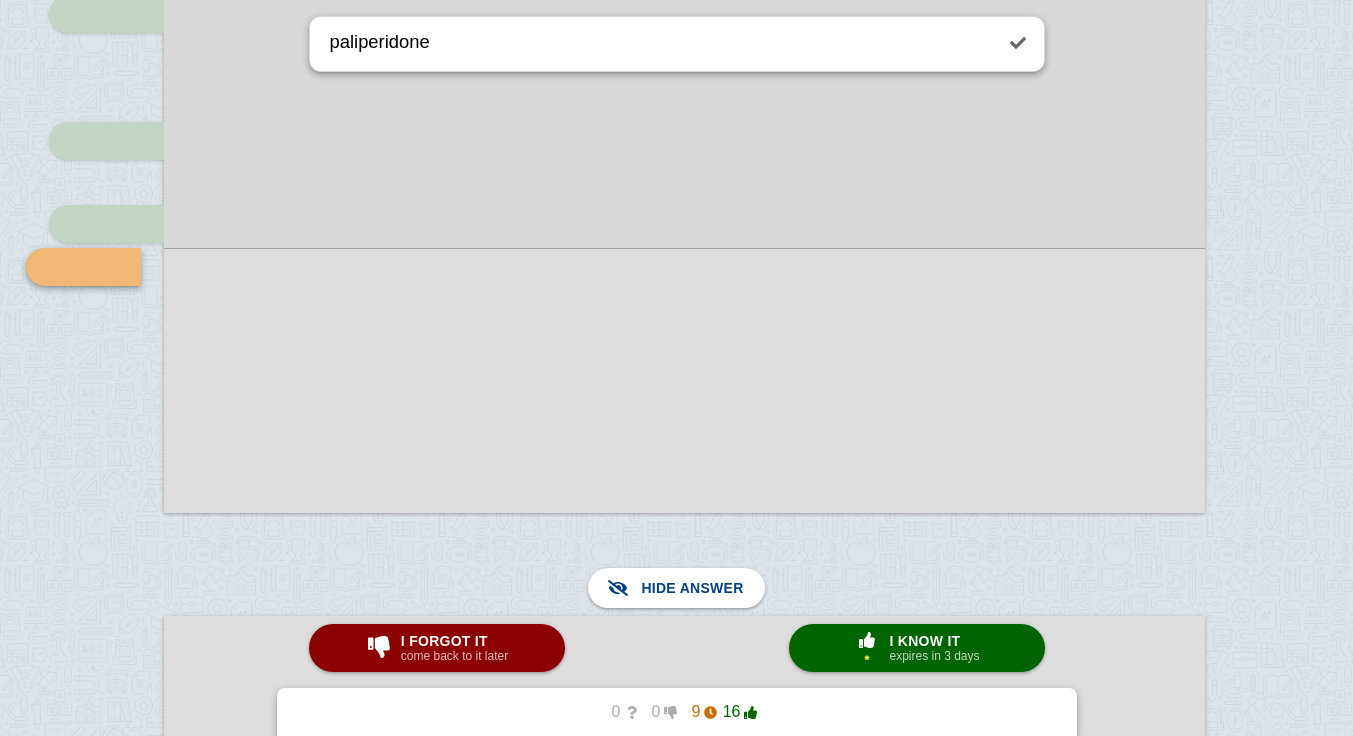 click at bounding box center (684, 380) 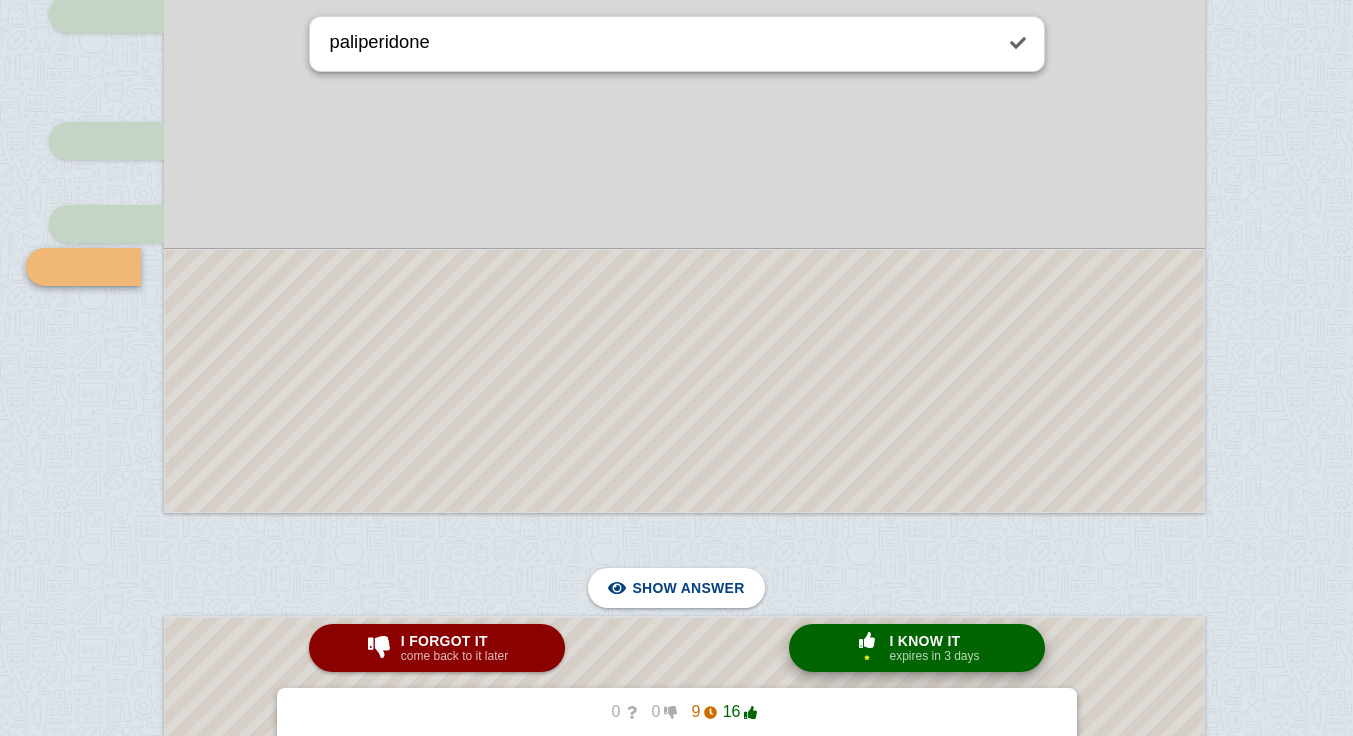 click on "expires in 3 days" at bounding box center (934, 656) 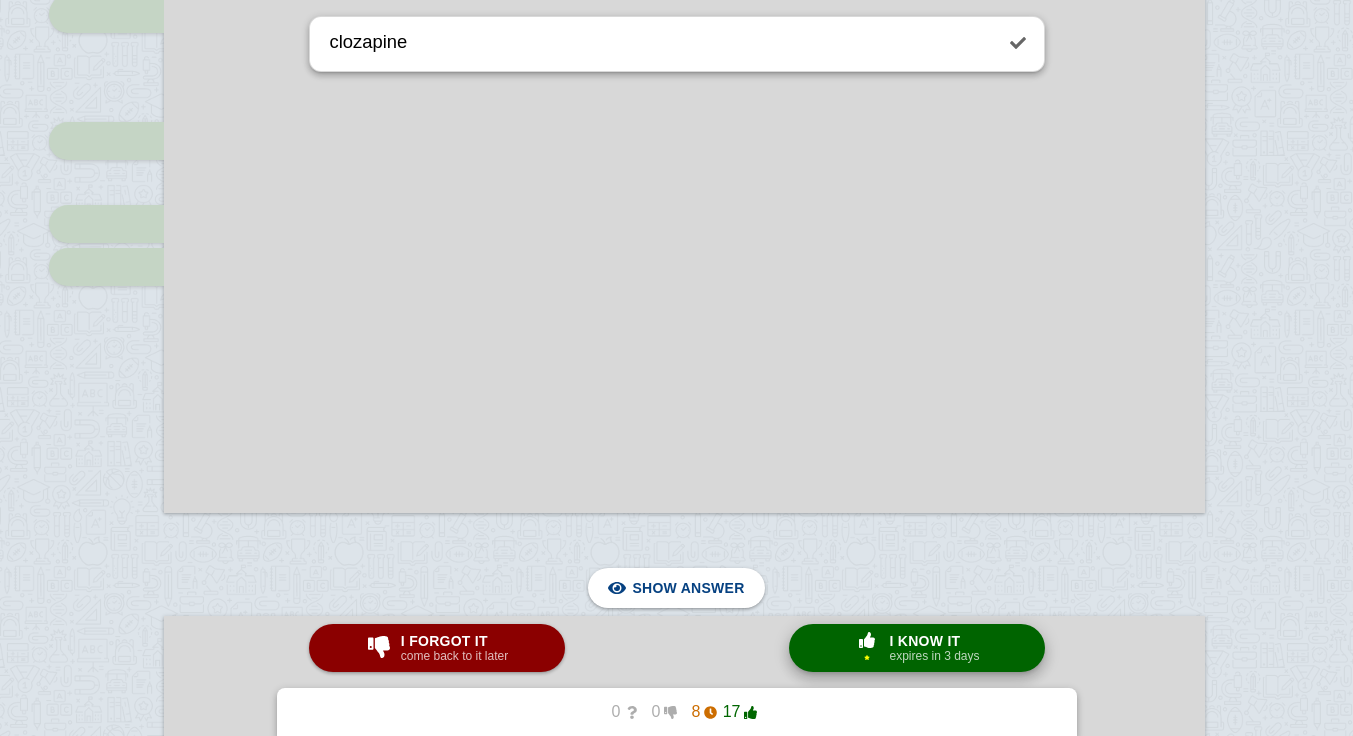scroll, scrollTop: 13644, scrollLeft: 28, axis: both 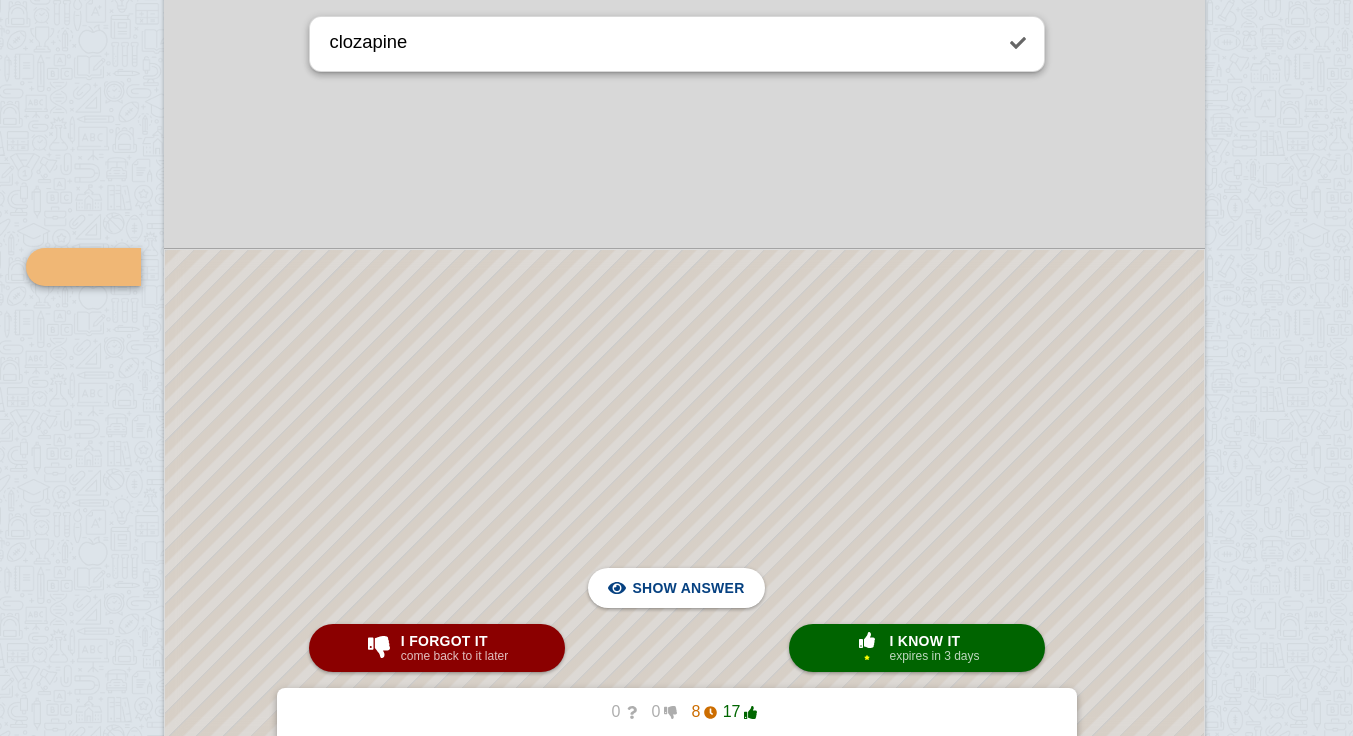 click at bounding box center [684, 803] 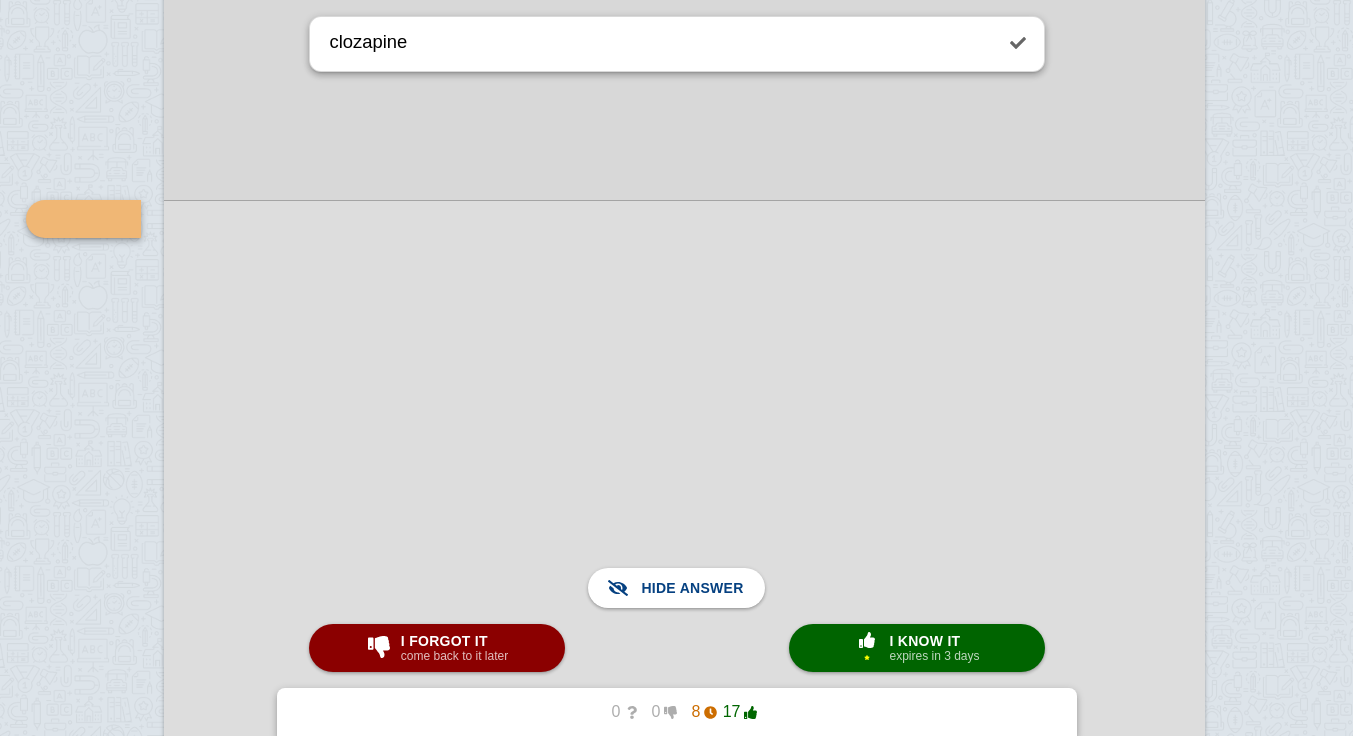 scroll, scrollTop: 13719, scrollLeft: 28, axis: both 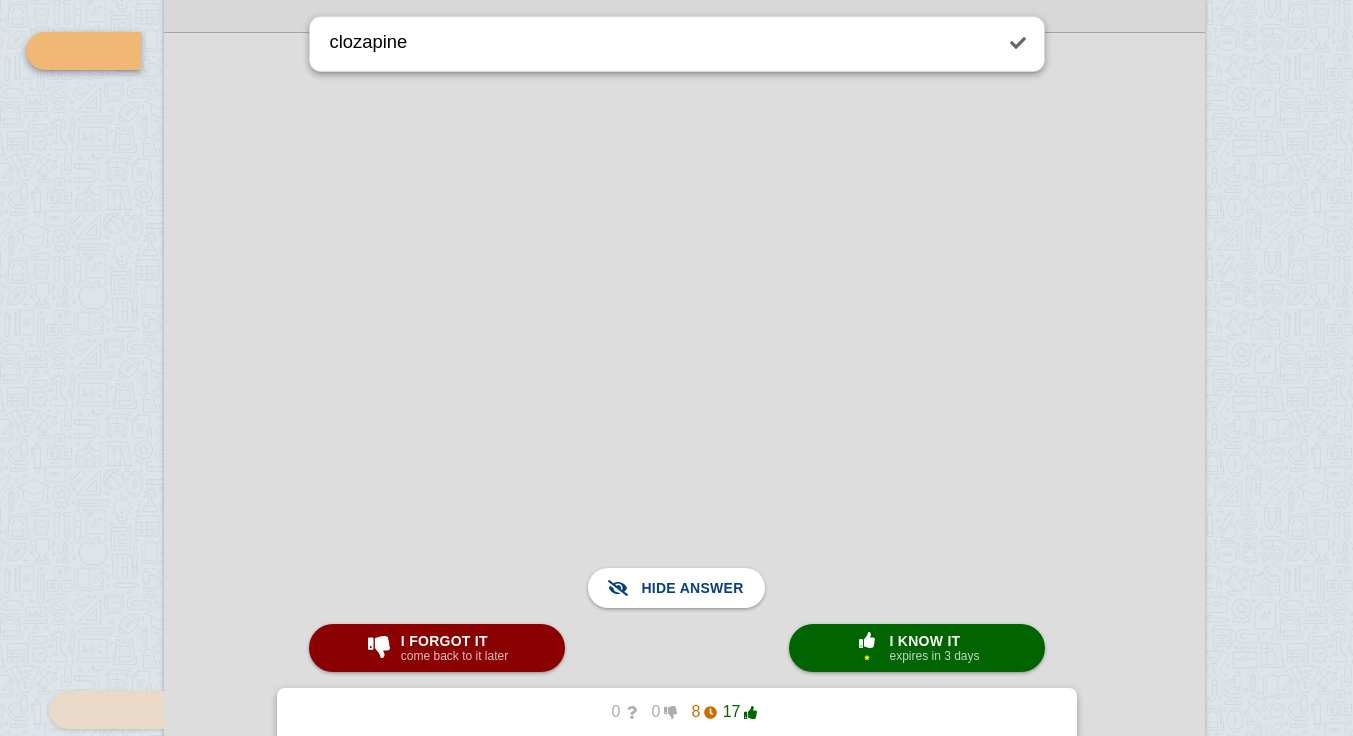 click on "× 1 I know it expires in 3 days" at bounding box center (917, 648) 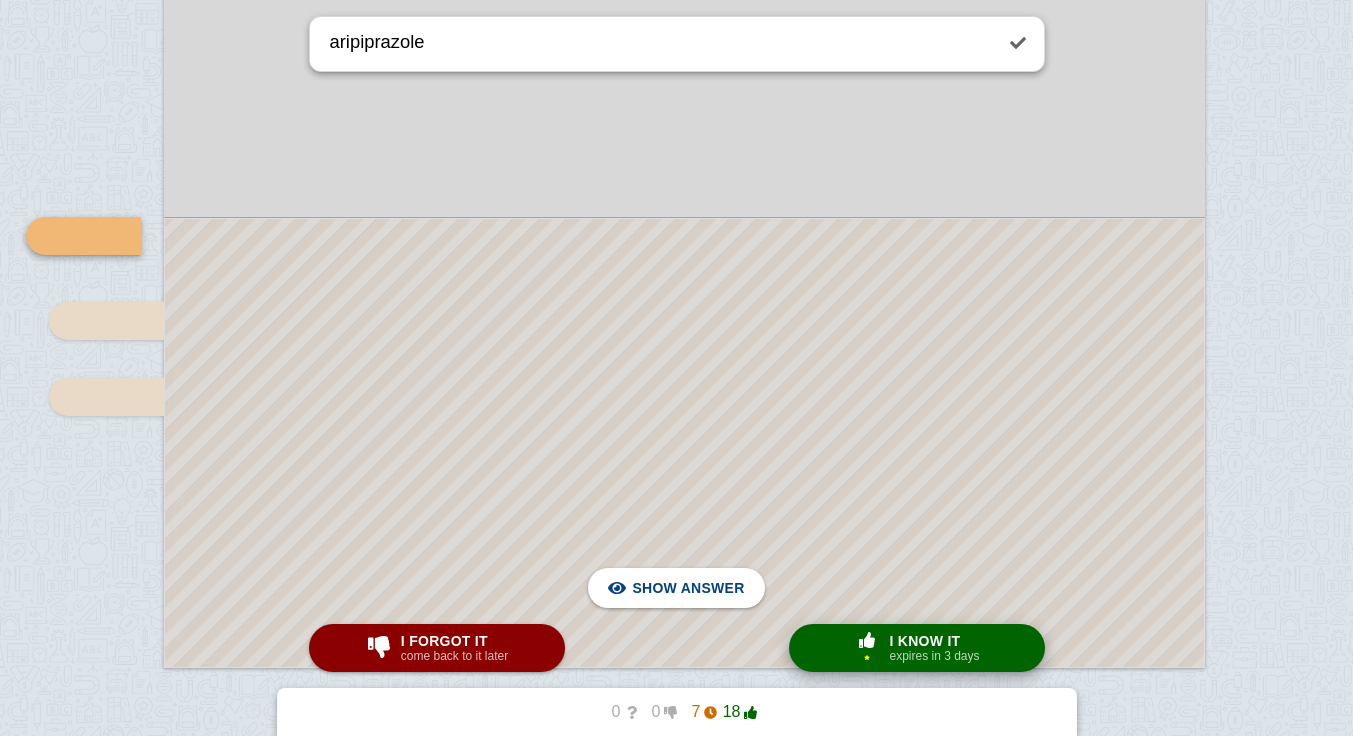 scroll, scrollTop: 14337, scrollLeft: 28, axis: both 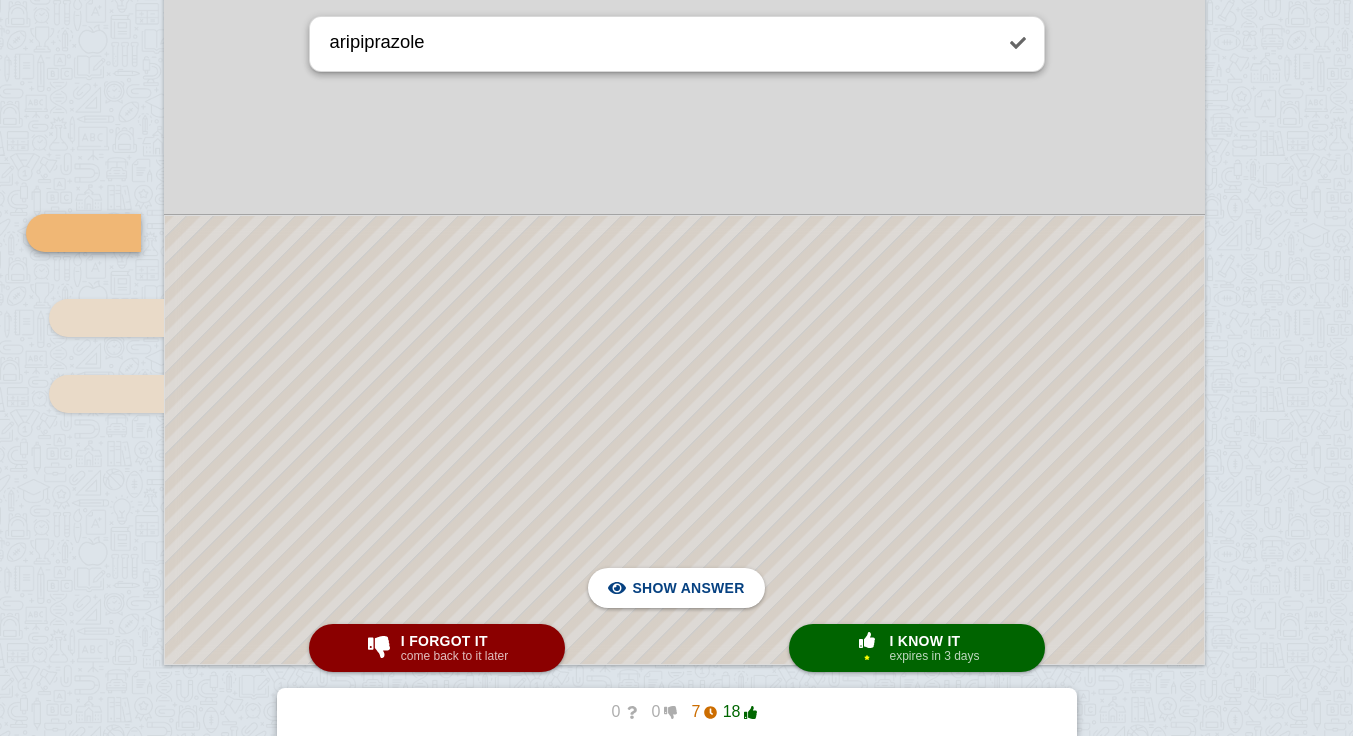 click at bounding box center [684, 440] 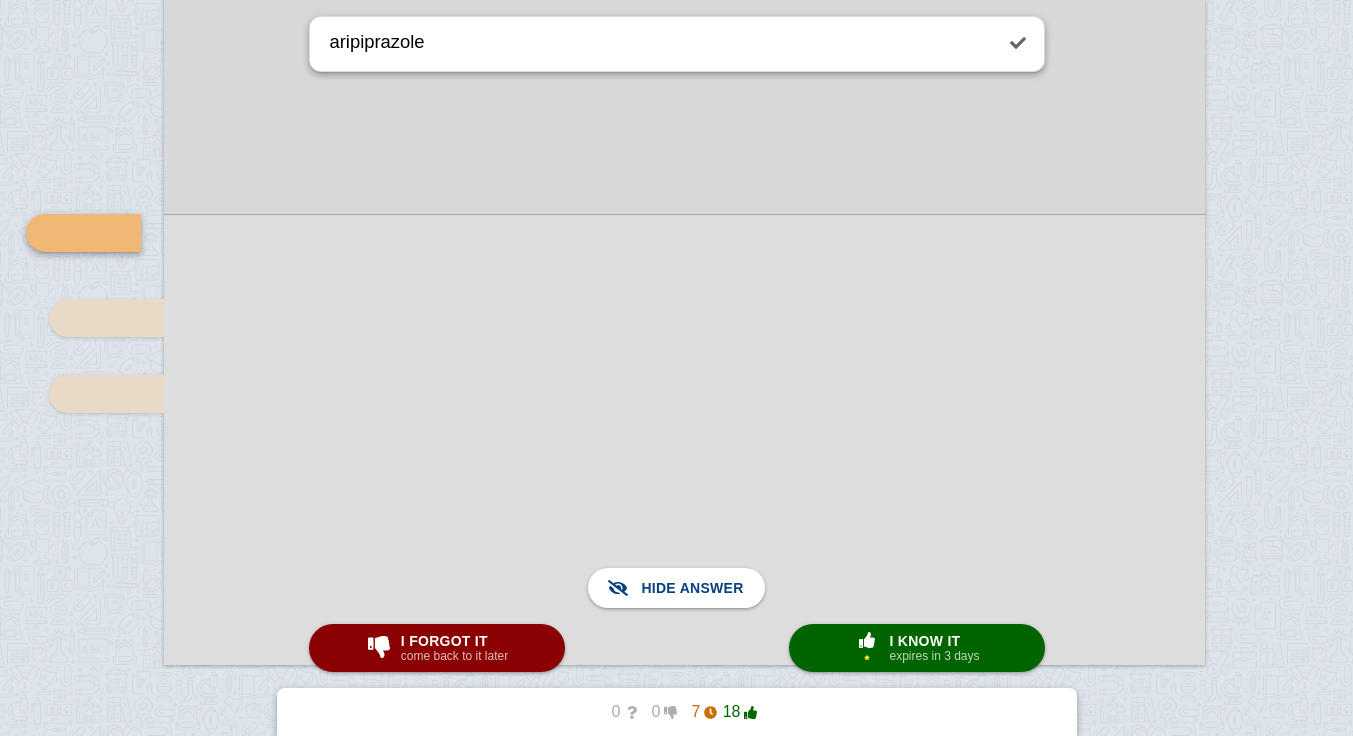 click at bounding box center (684, 439) 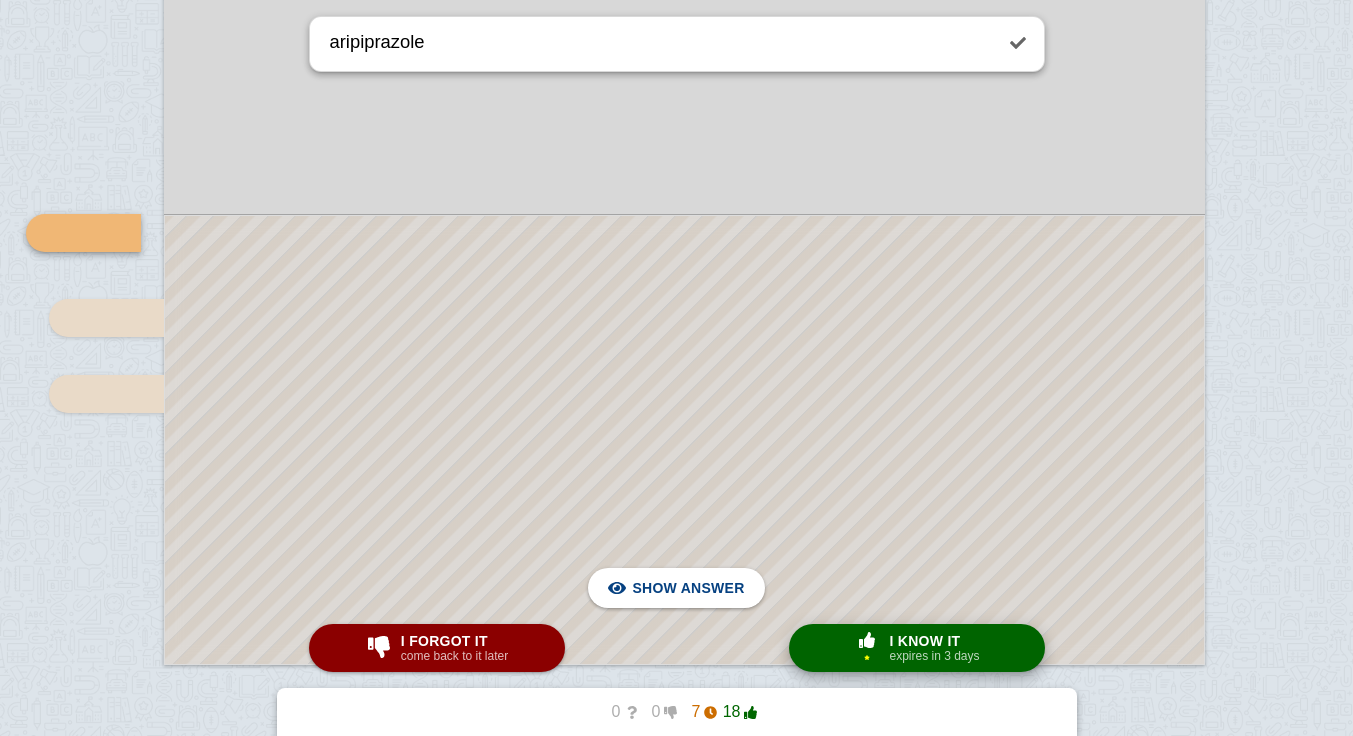 click at bounding box center [867, 641] 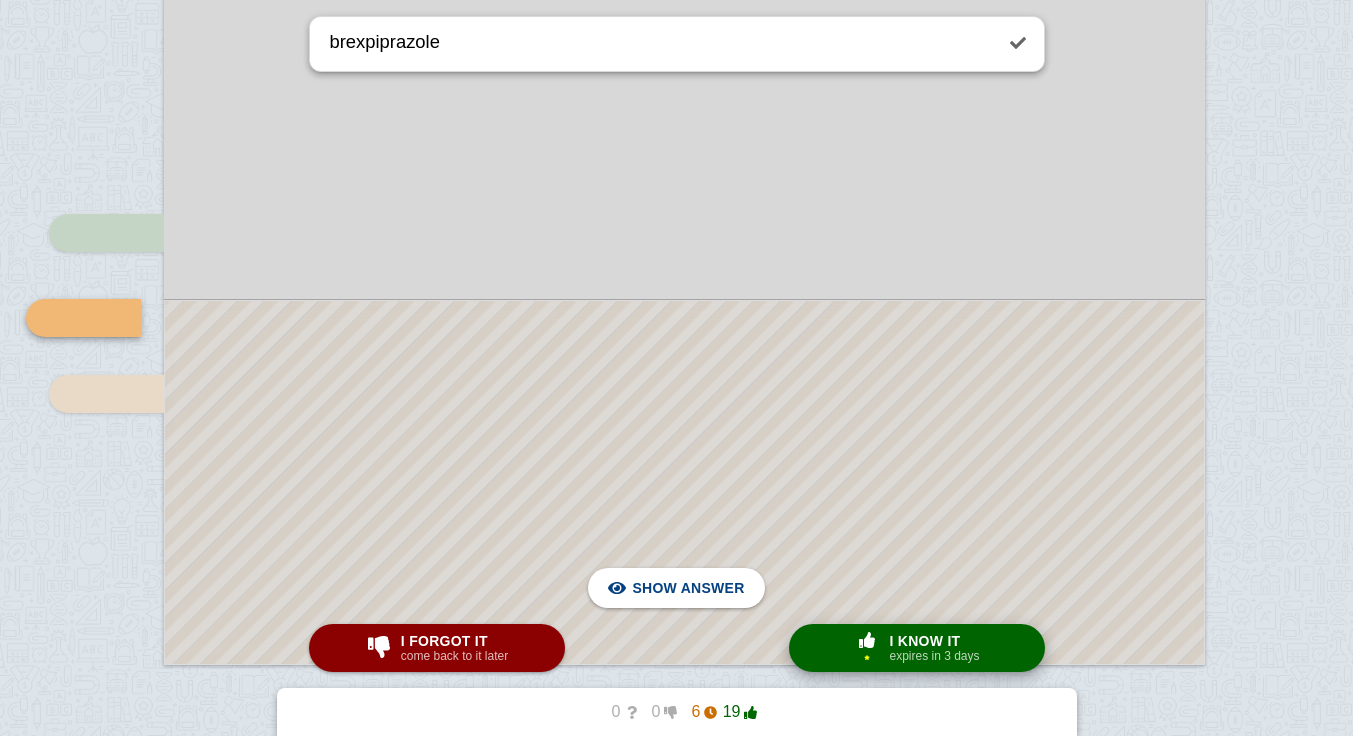 scroll, scrollTop: 14387, scrollLeft: 28, axis: both 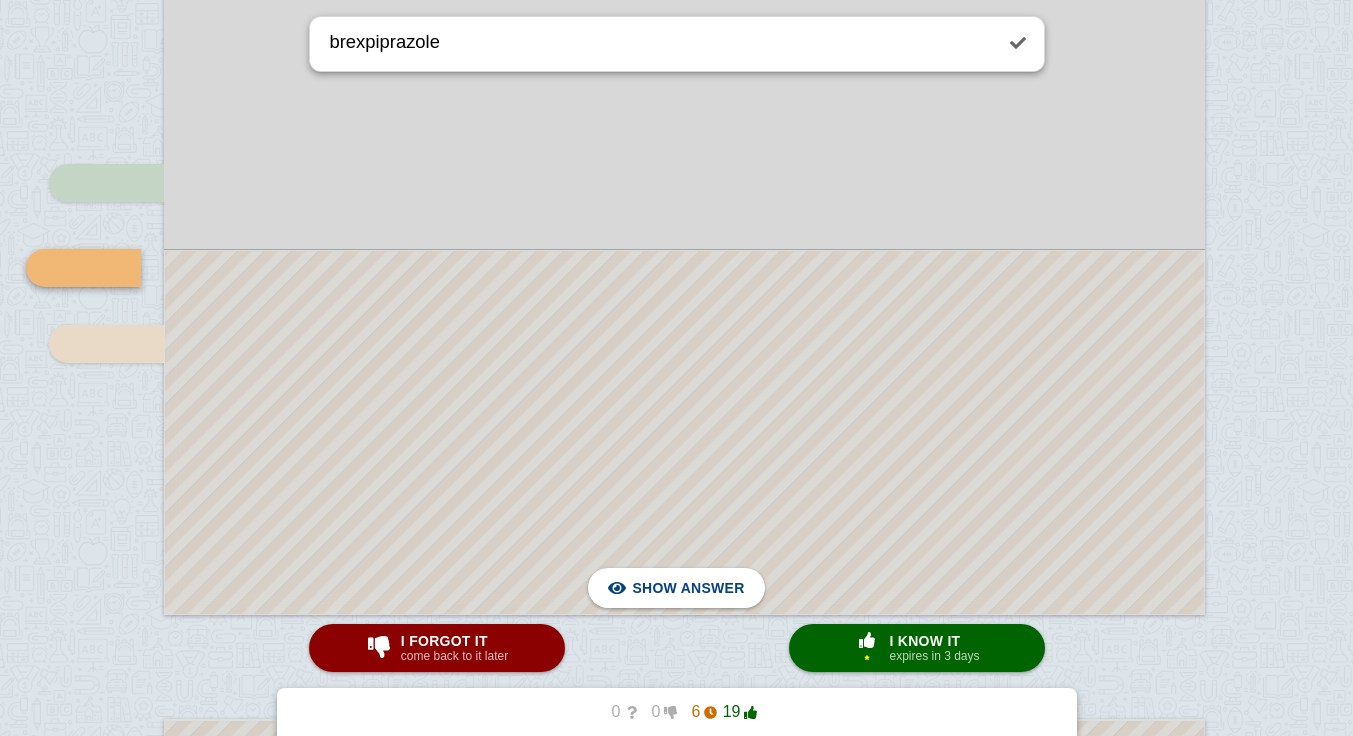 click at bounding box center [684, 432] 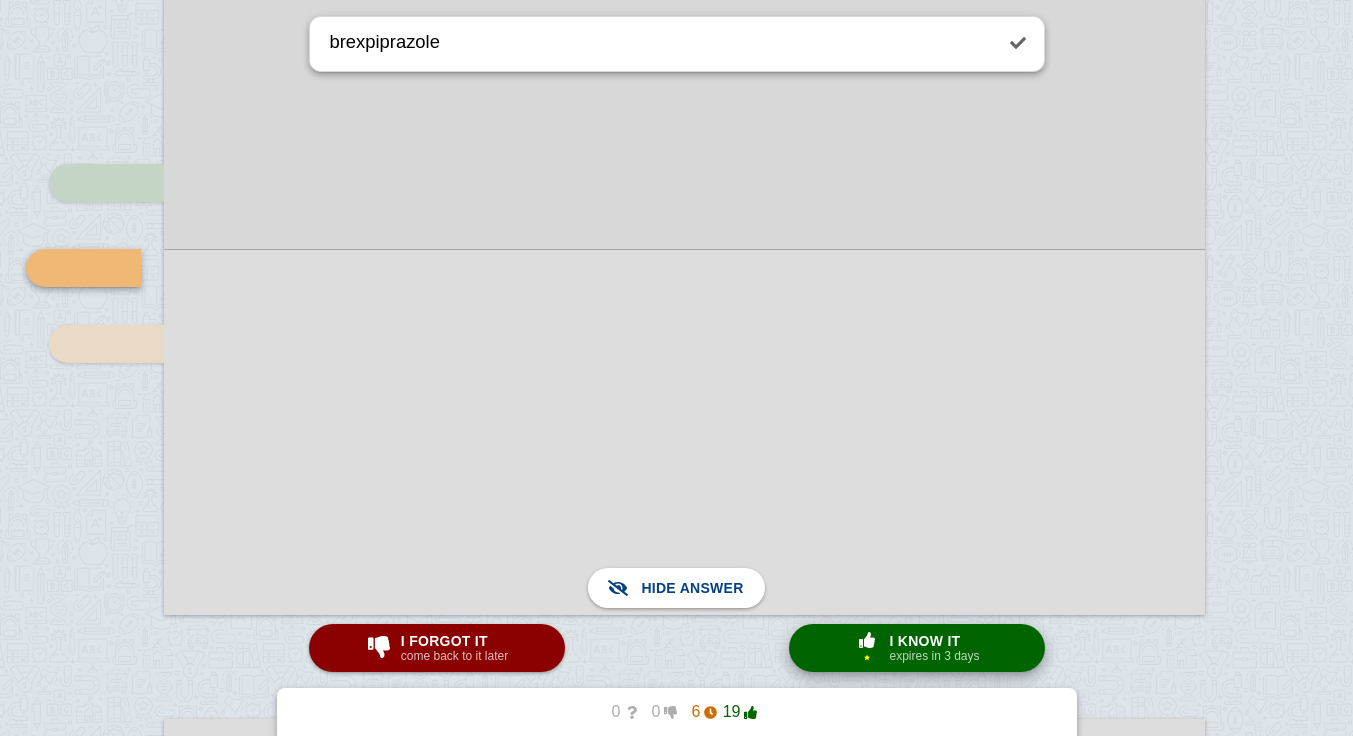 click on "× 1 I know it expires in 3 days" at bounding box center (917, 648) 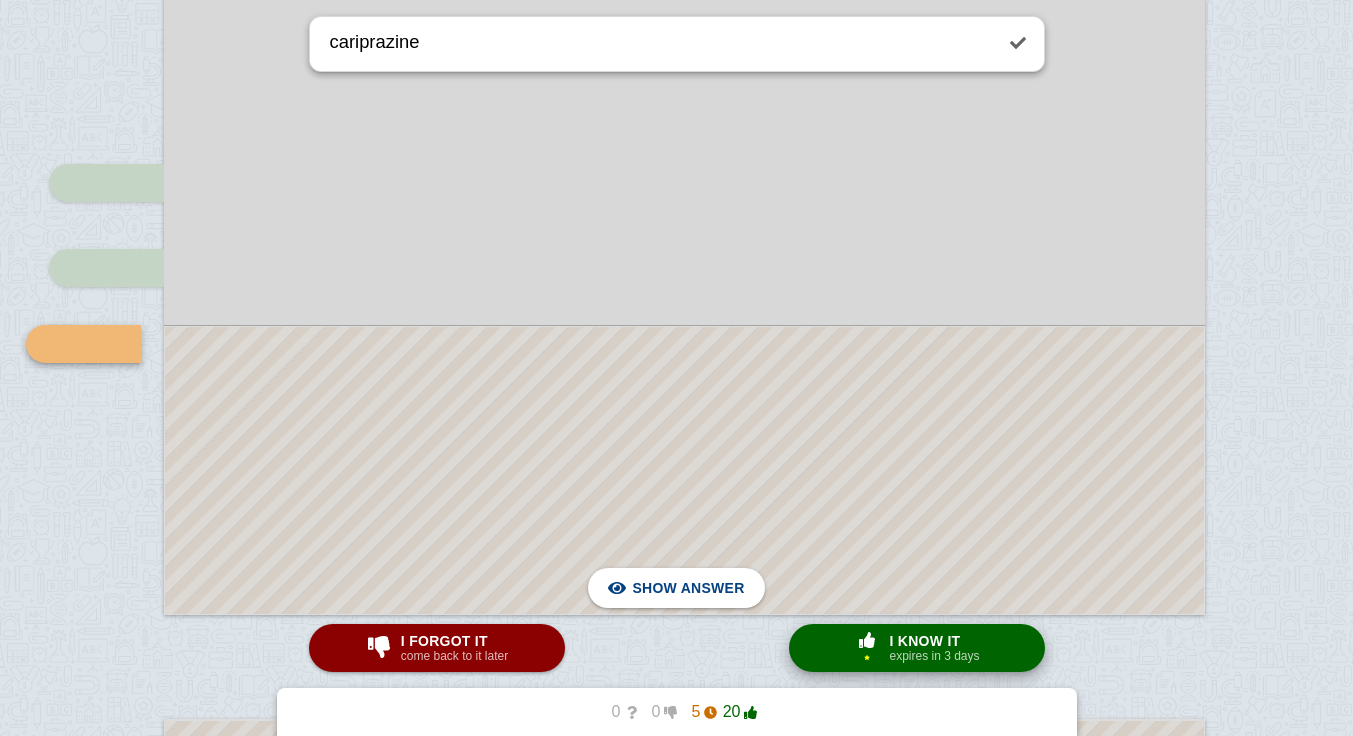 scroll, scrollTop: 14464, scrollLeft: 28, axis: both 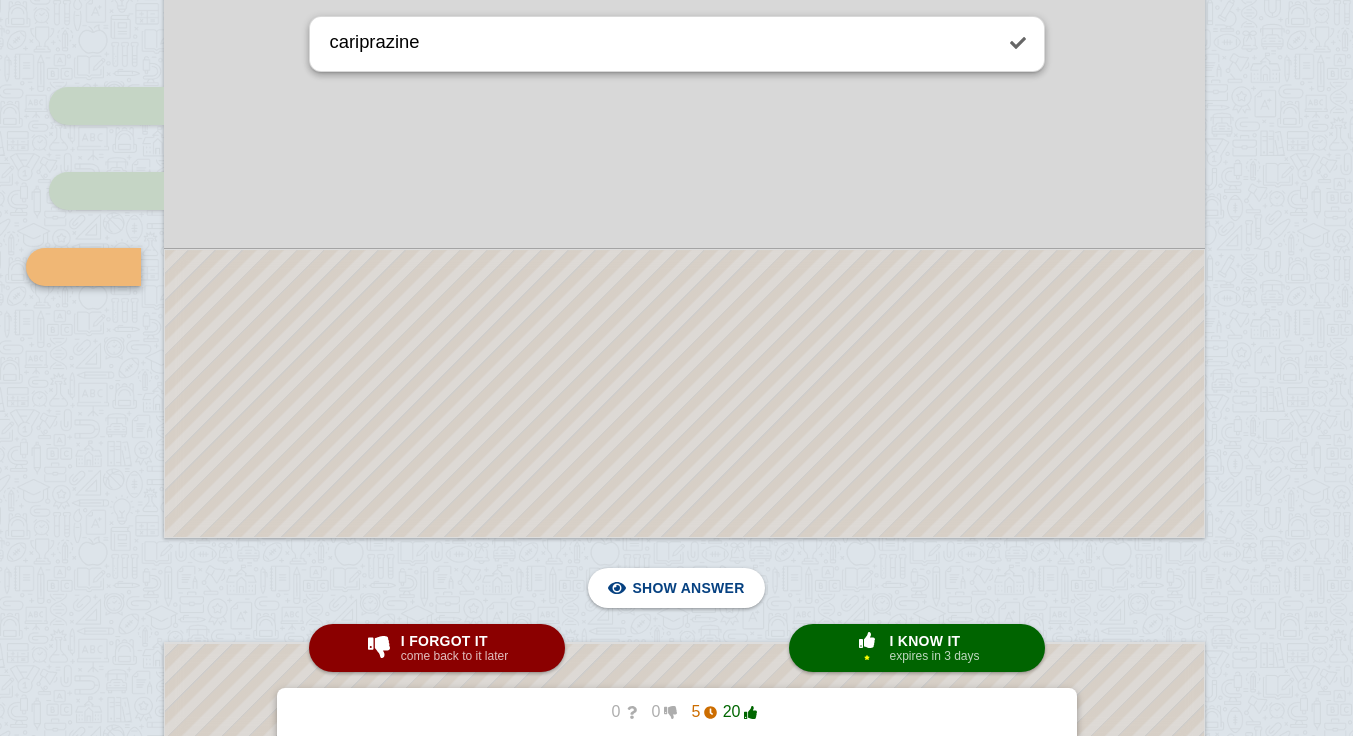 click at bounding box center (684, 393) 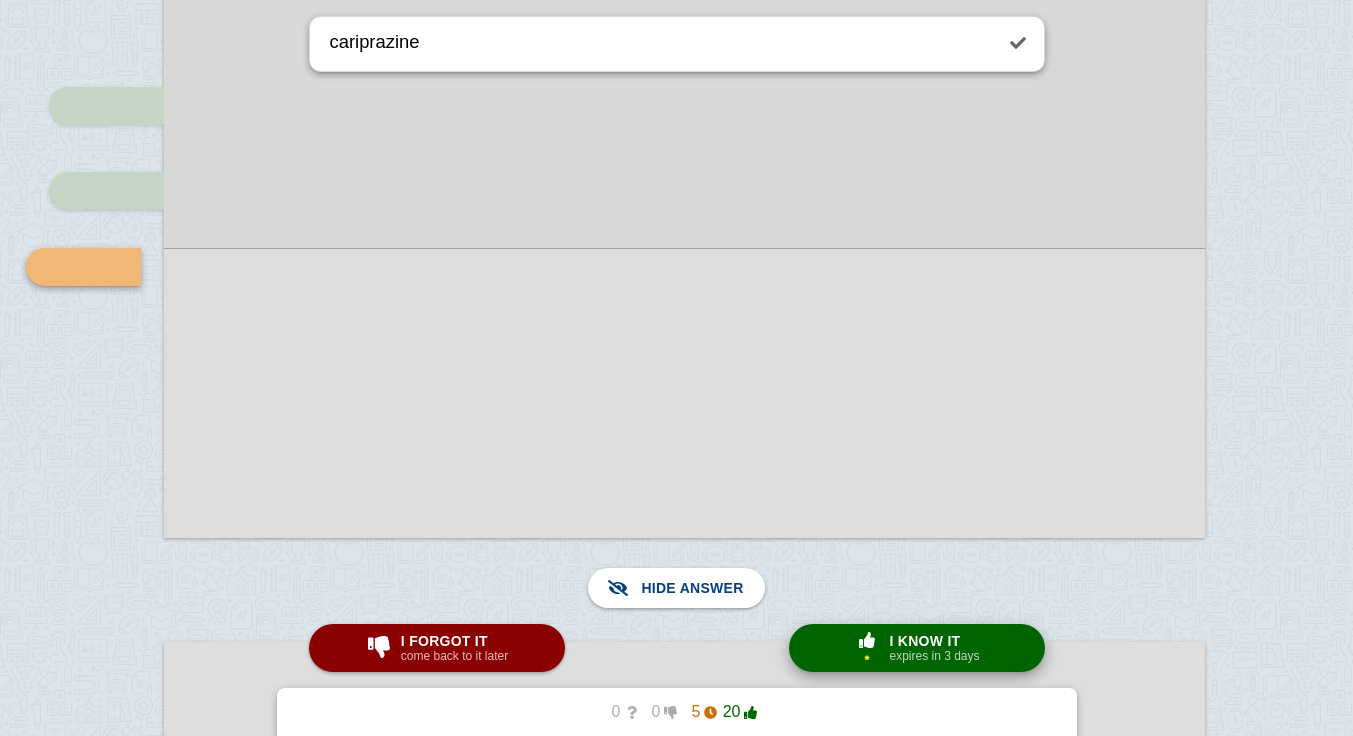 click on "× 1 I know it expires in 3 days" at bounding box center [917, 648] 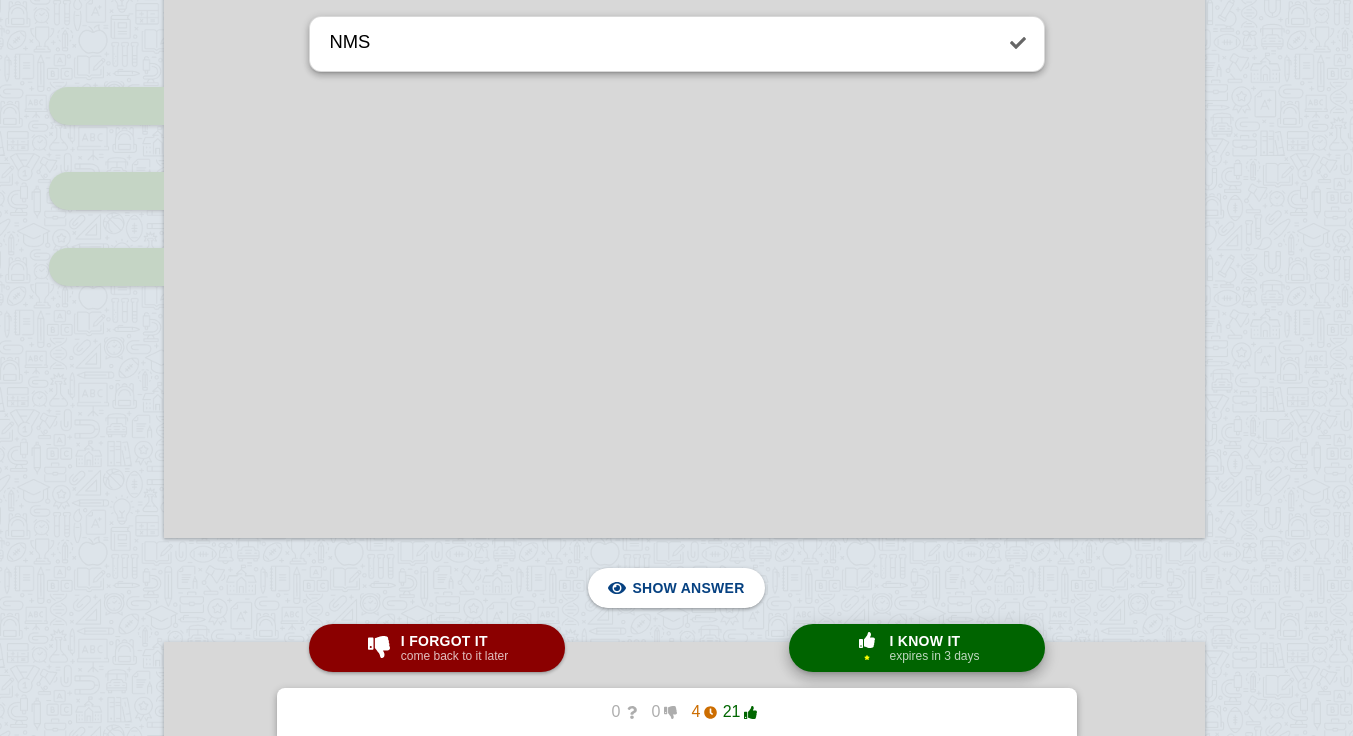 scroll, scrollTop: 16547, scrollLeft: 28, axis: both 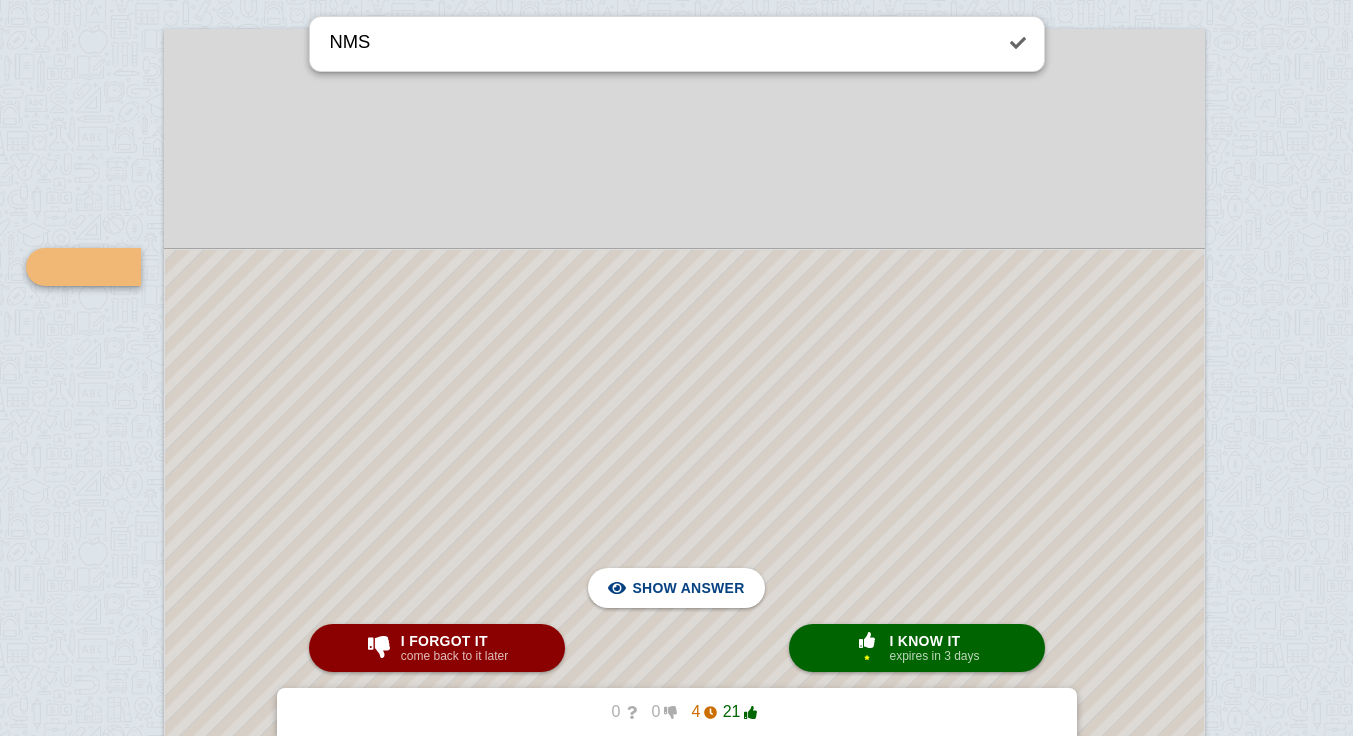 click at bounding box center (684, 822) 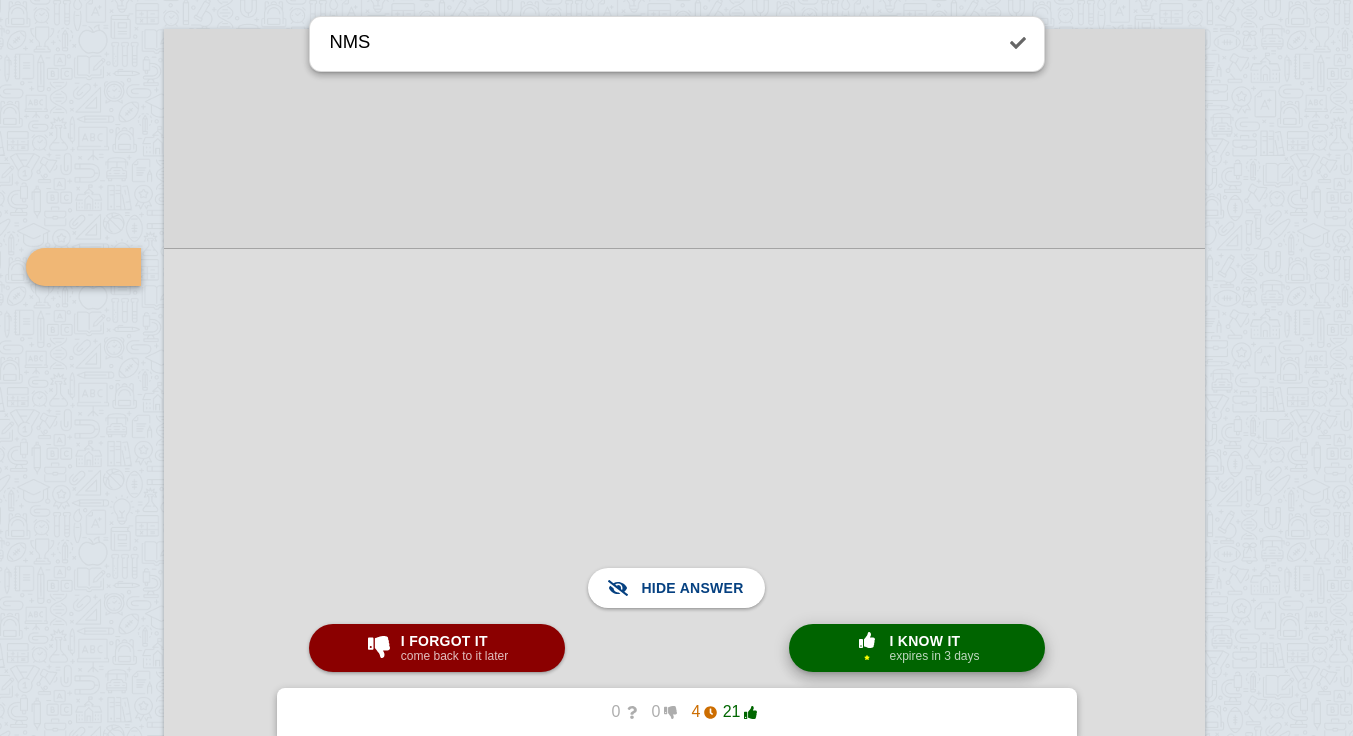 click at bounding box center (867, 641) 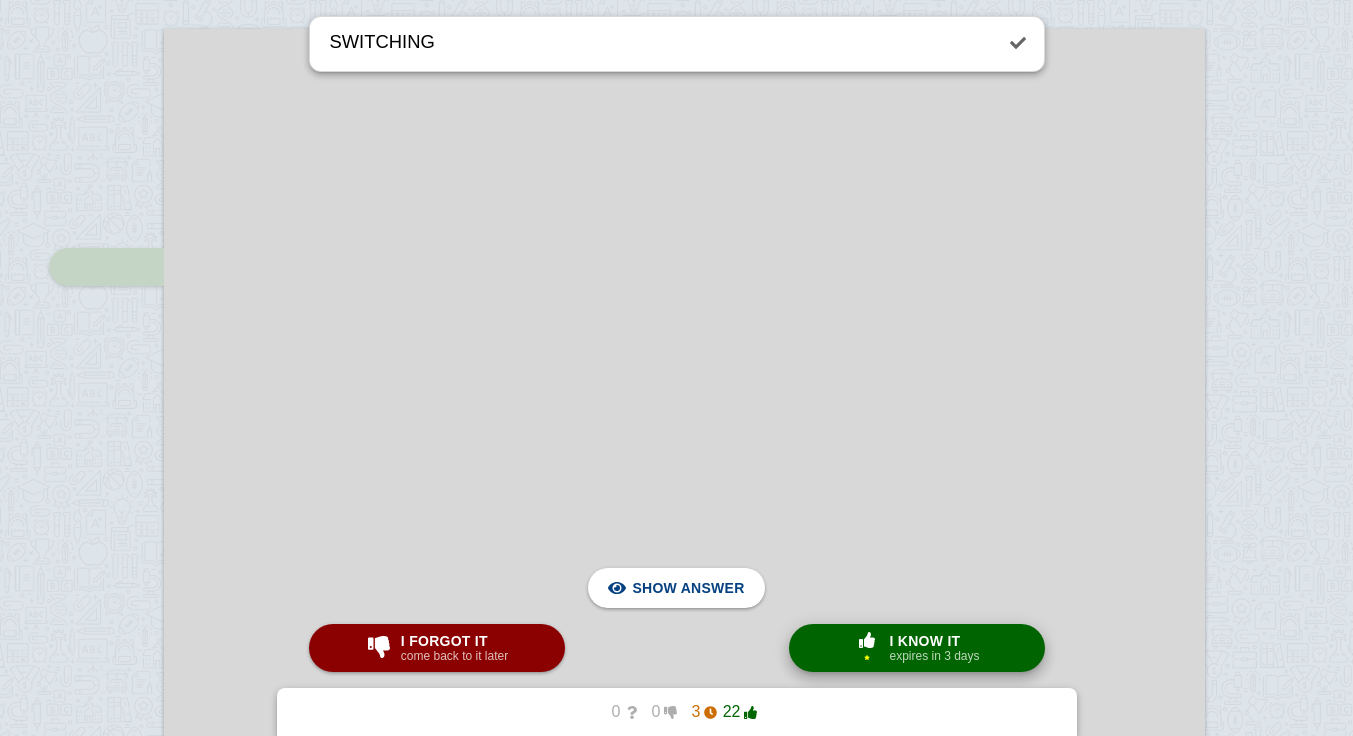 scroll, scrollTop: 17138, scrollLeft: 28, axis: both 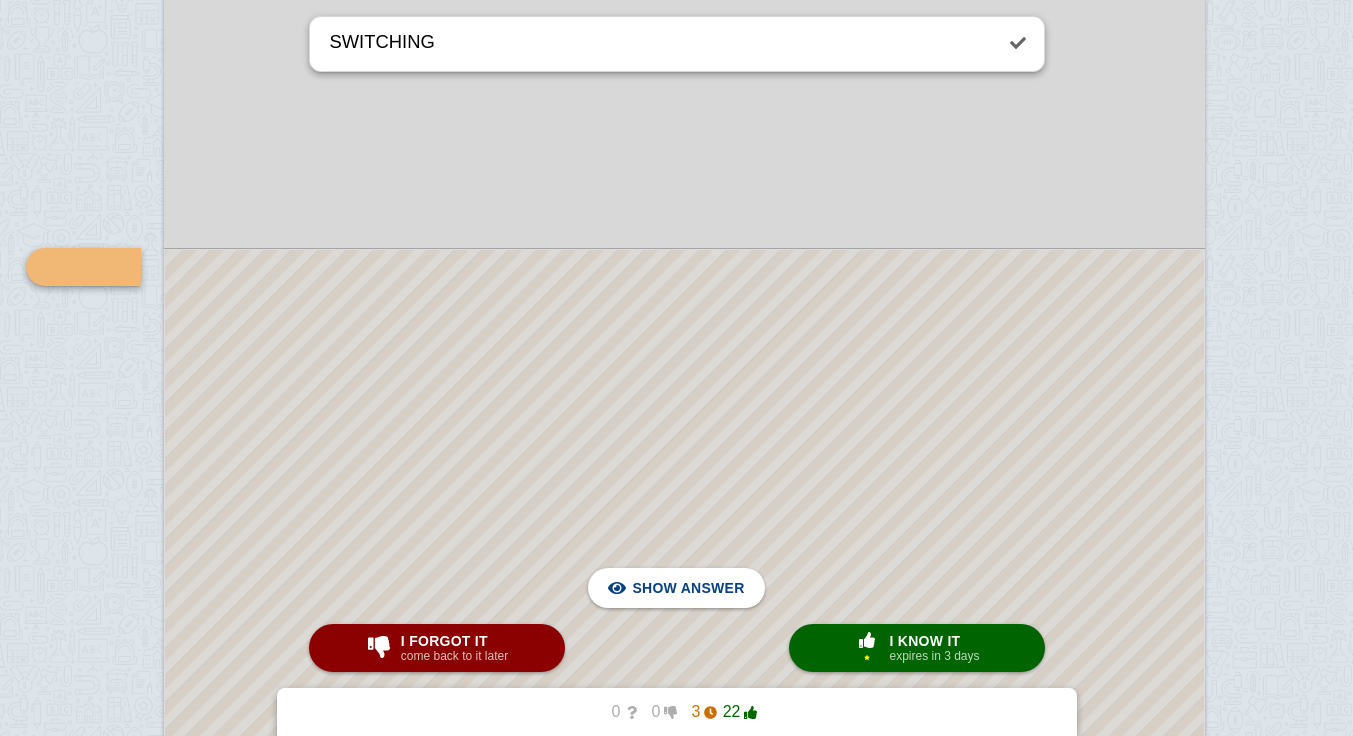click at bounding box center (684, 526) 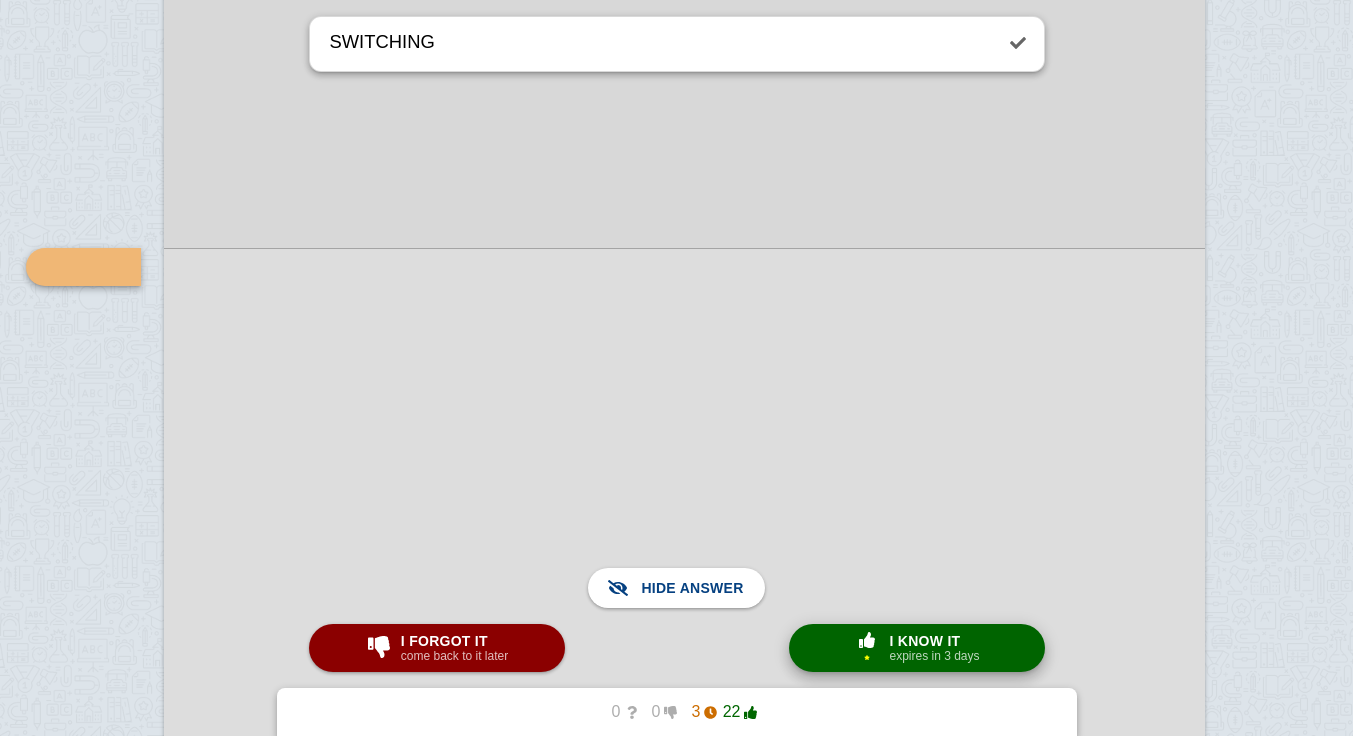 click on "expires in 3 days" at bounding box center [934, 656] 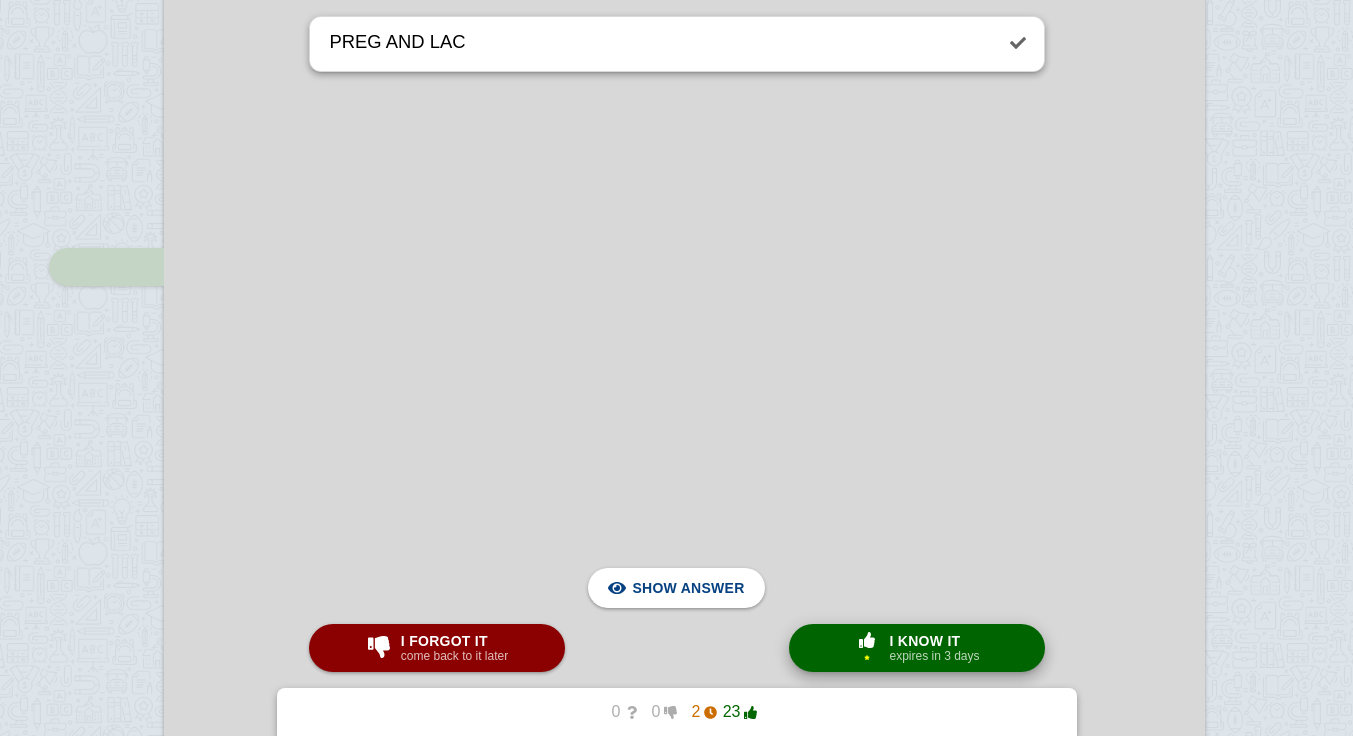 scroll, scrollTop: 18023, scrollLeft: 28, axis: both 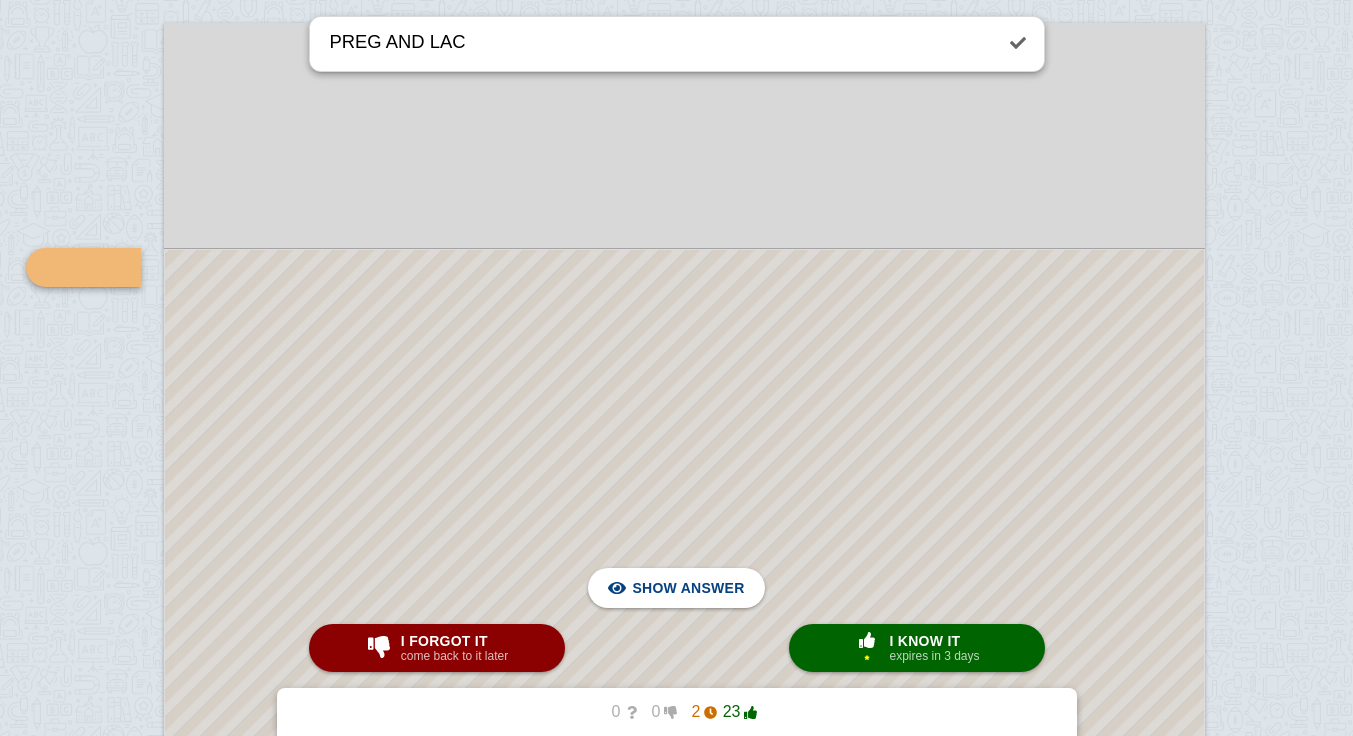 click at bounding box center [684, 819] 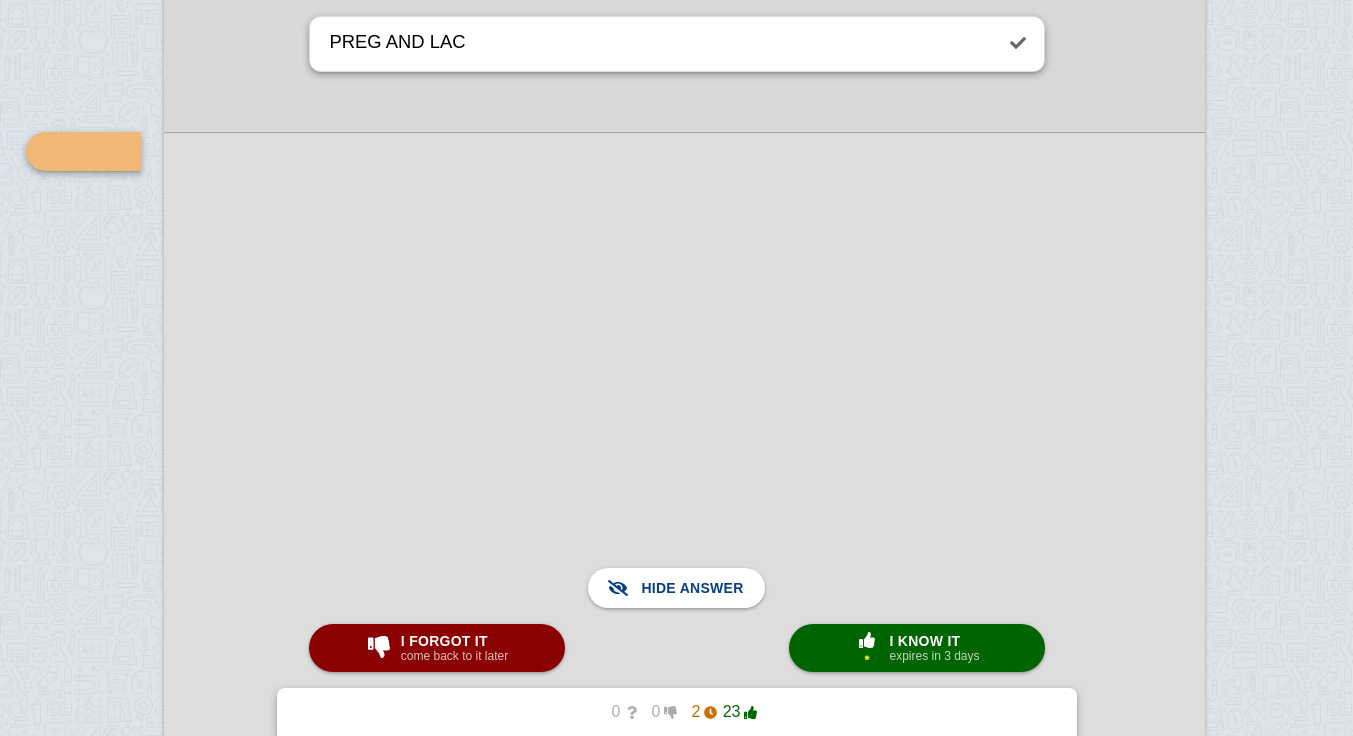 scroll, scrollTop: 18141, scrollLeft: 28, axis: both 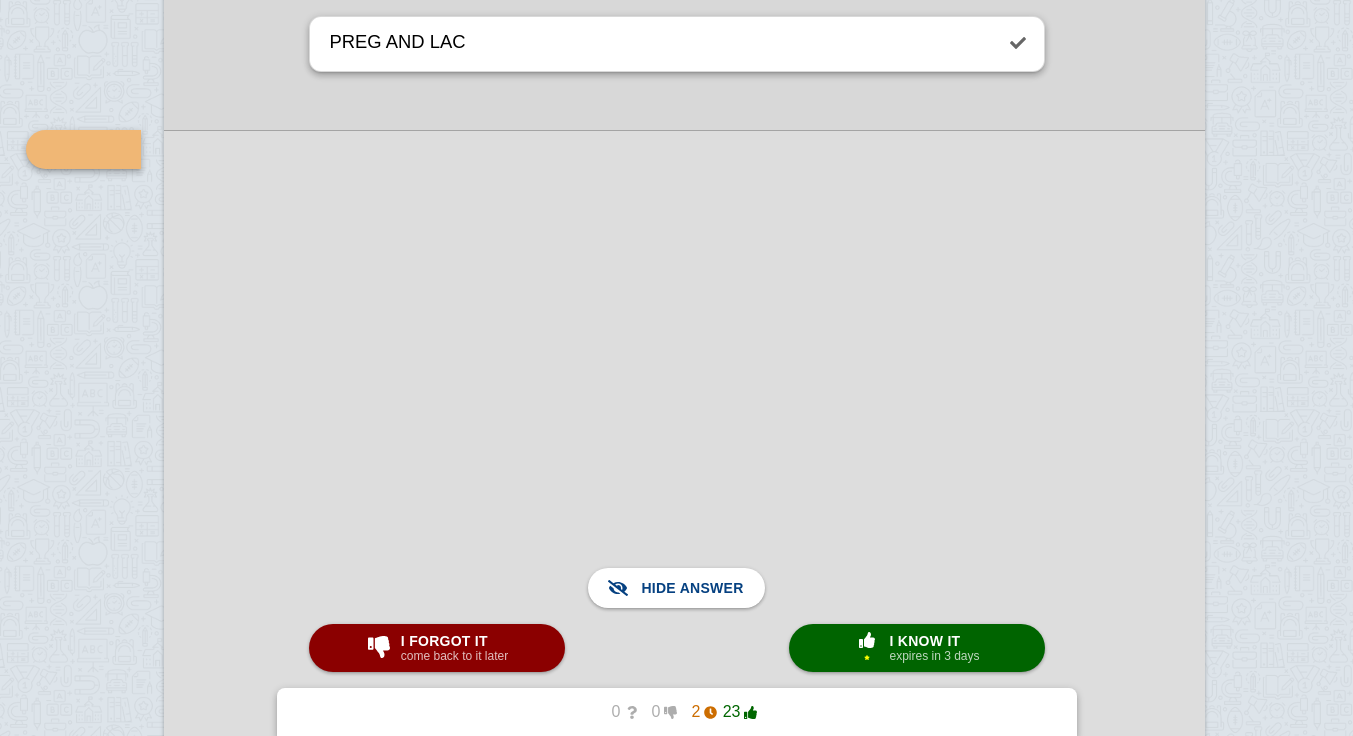 click on "I know it" at bounding box center (934, 641) 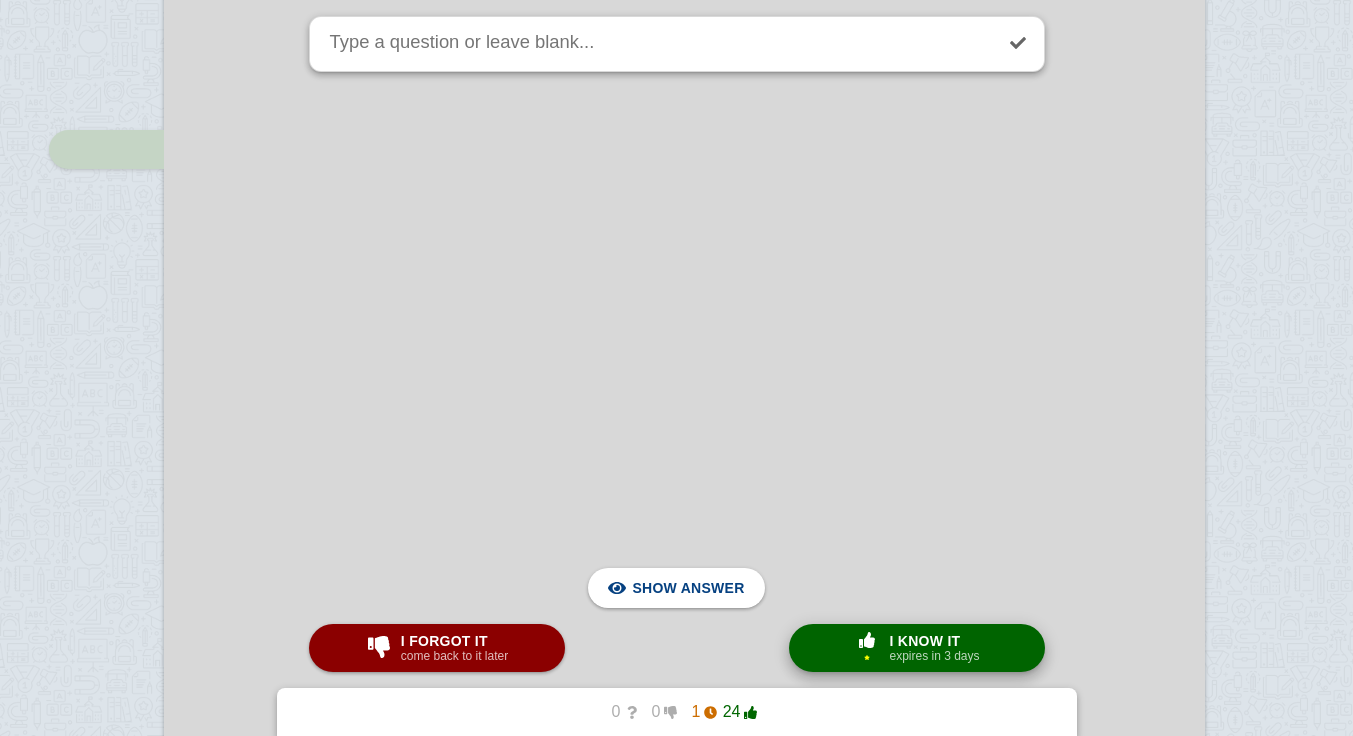 scroll, scrollTop: 19487, scrollLeft: 28, axis: both 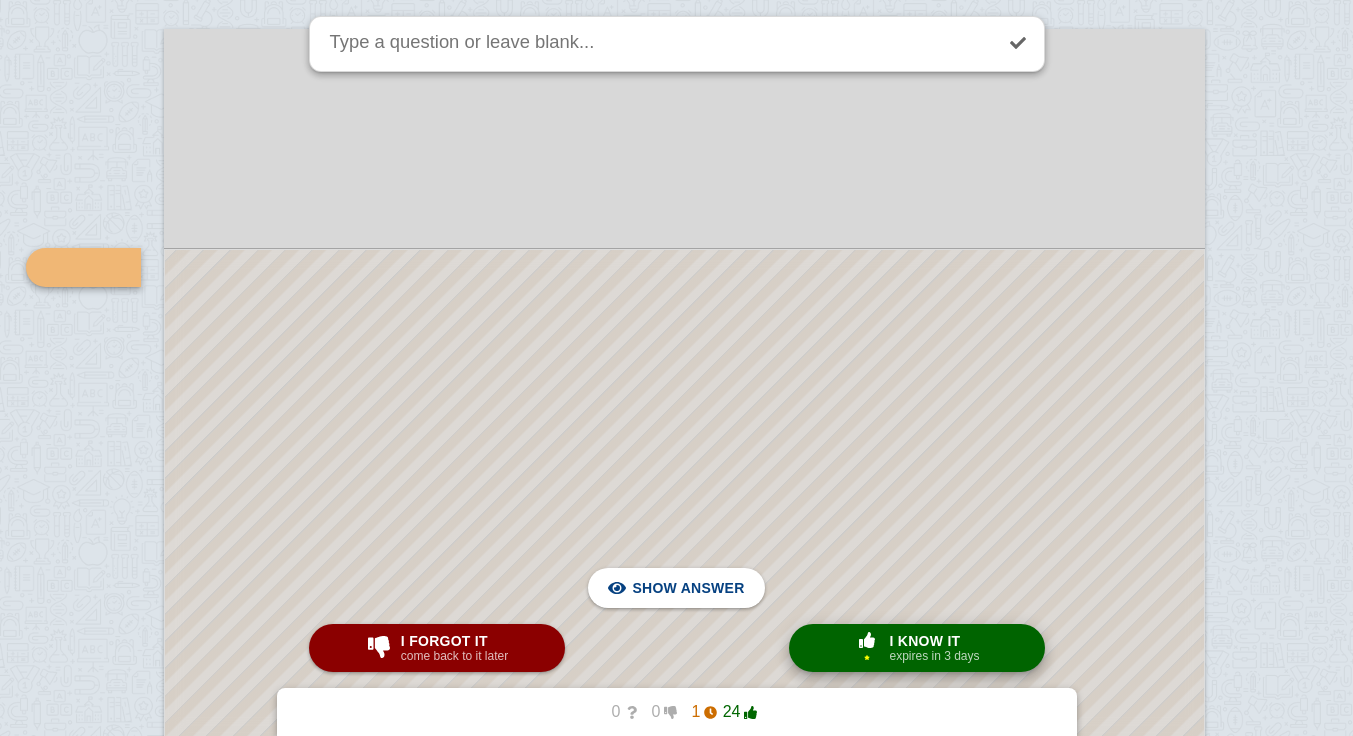 click at bounding box center [684, 822] 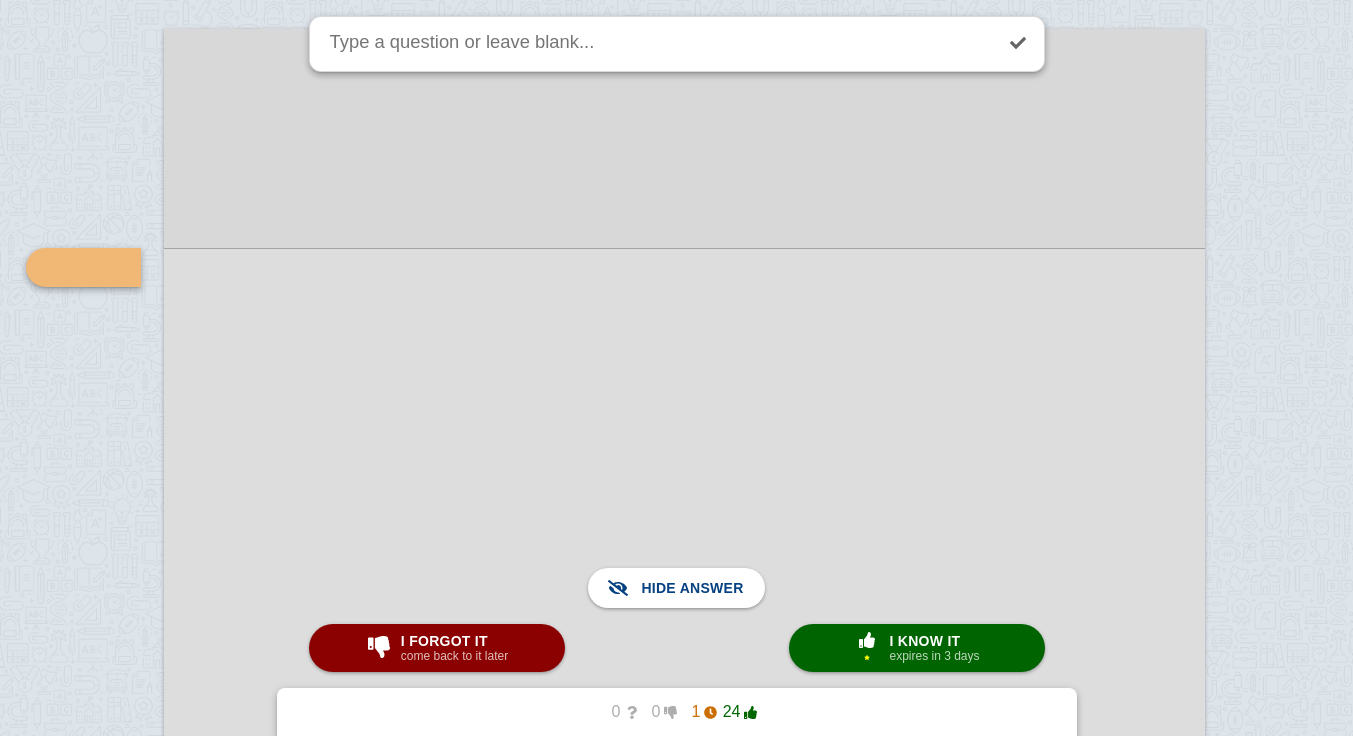 click at bounding box center (684, 821) 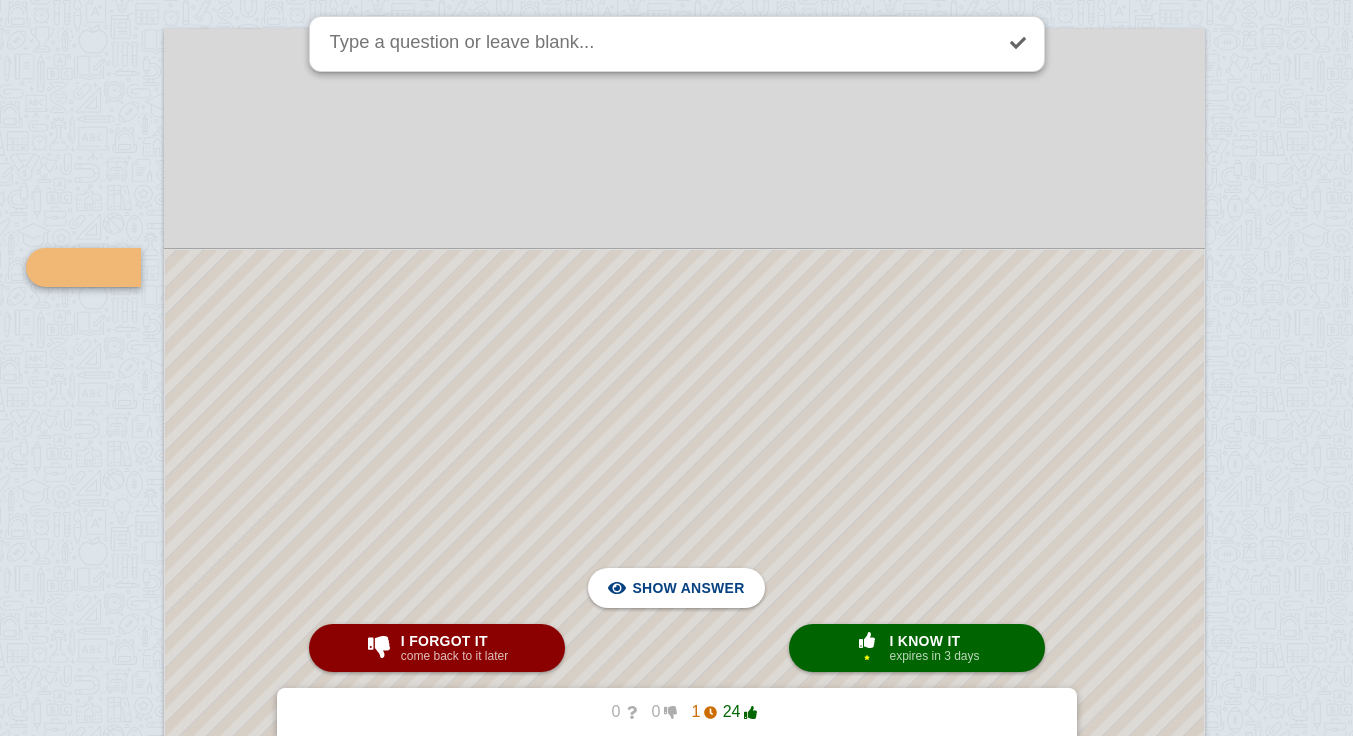 click at bounding box center [684, 822] 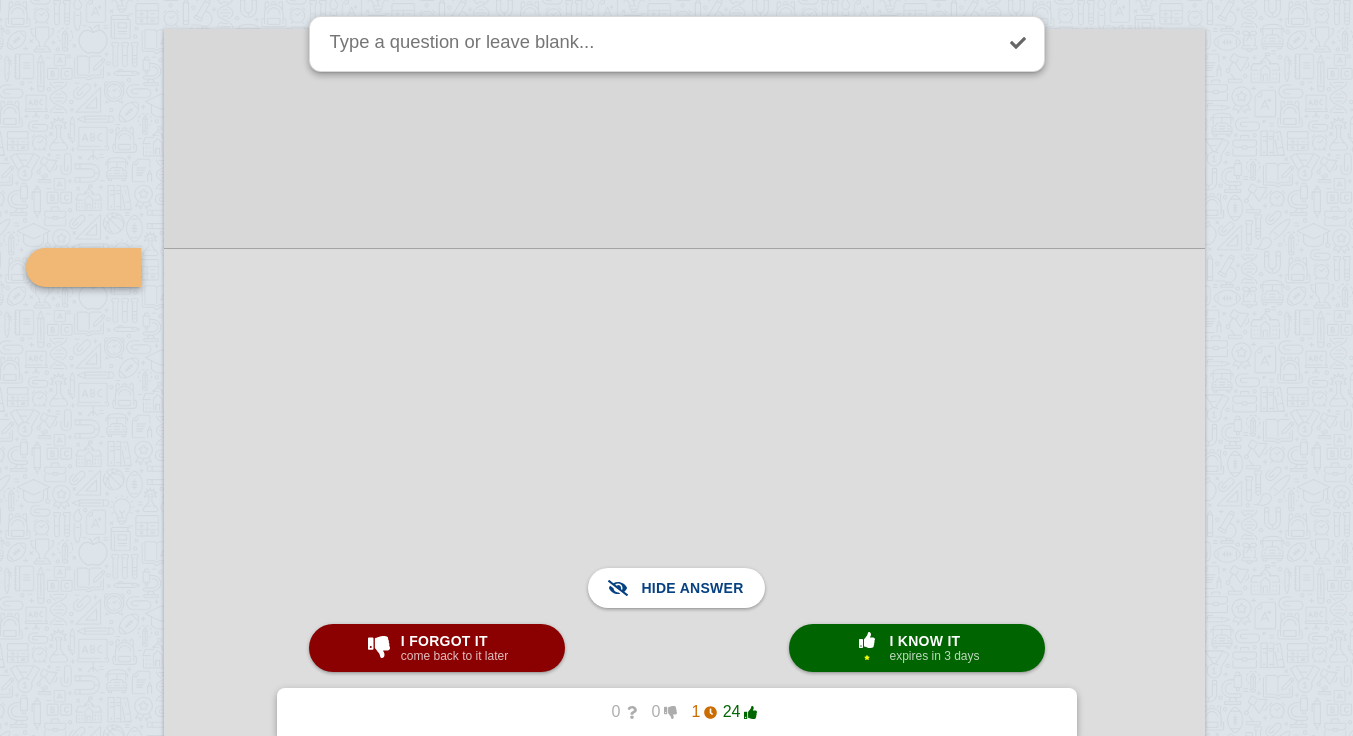 click on "× 1 I know it expires in 3 days" at bounding box center (917, 648) 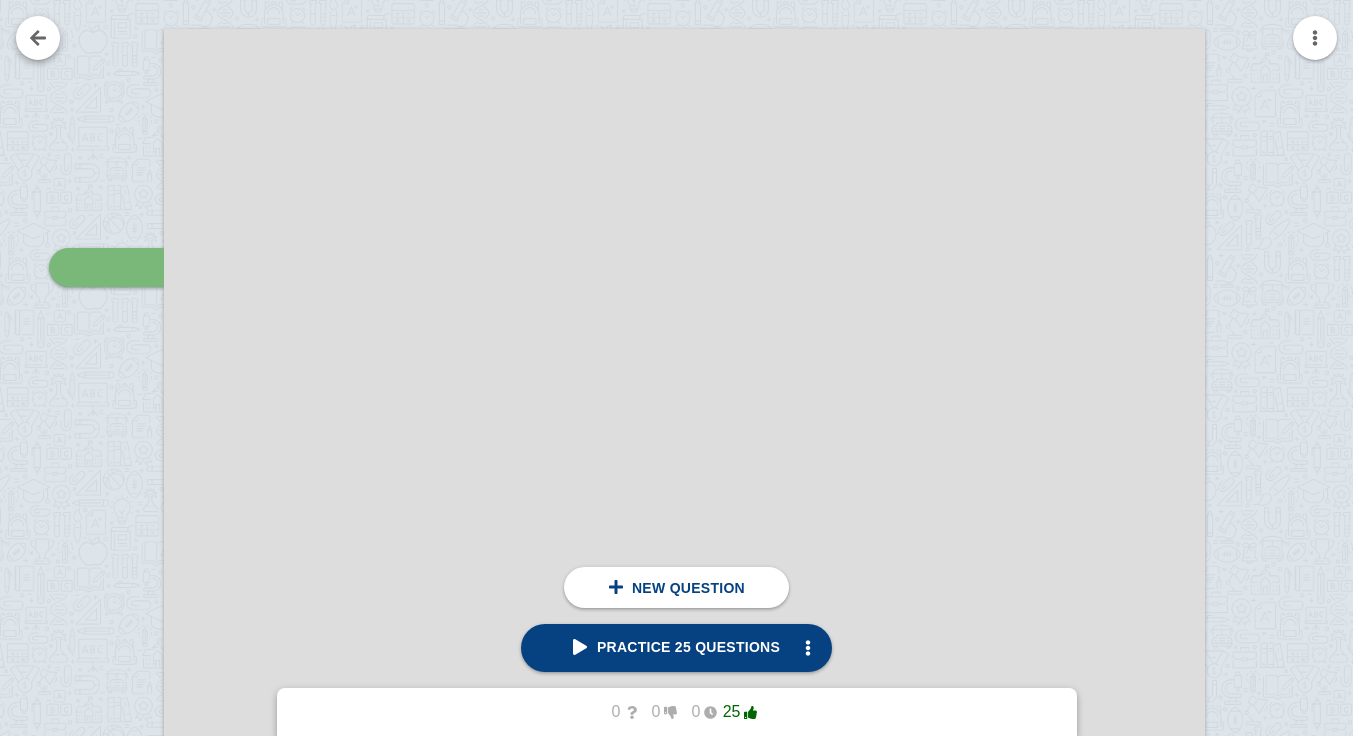 click at bounding box center [38, 38] 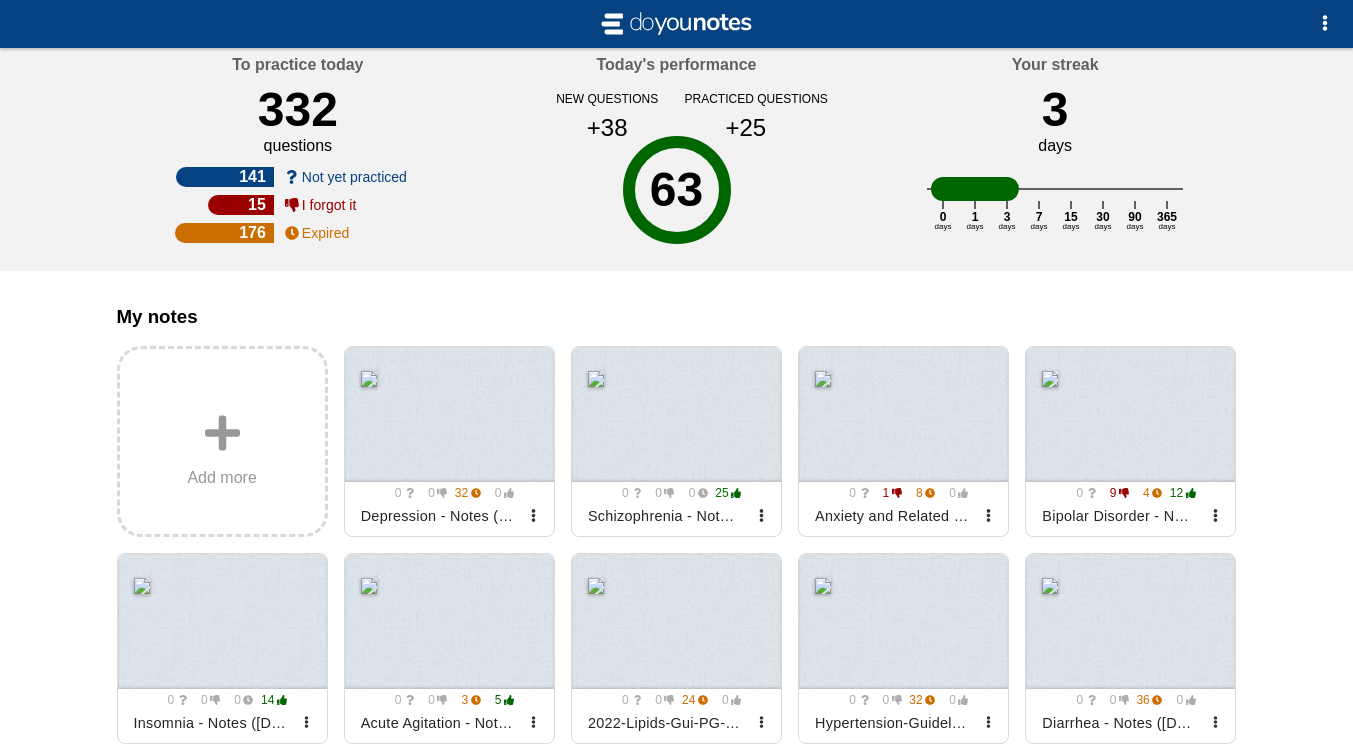 scroll, scrollTop: 0, scrollLeft: 0, axis: both 